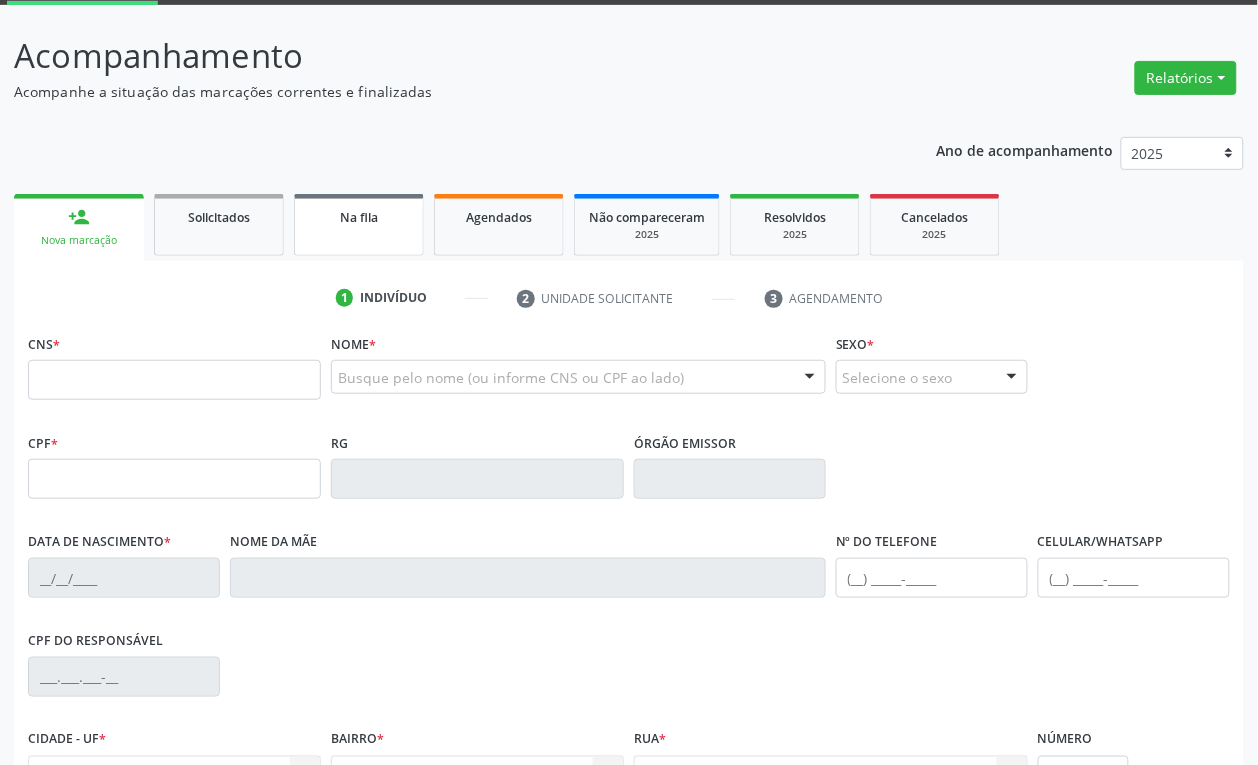 scroll, scrollTop: 250, scrollLeft: 0, axis: vertical 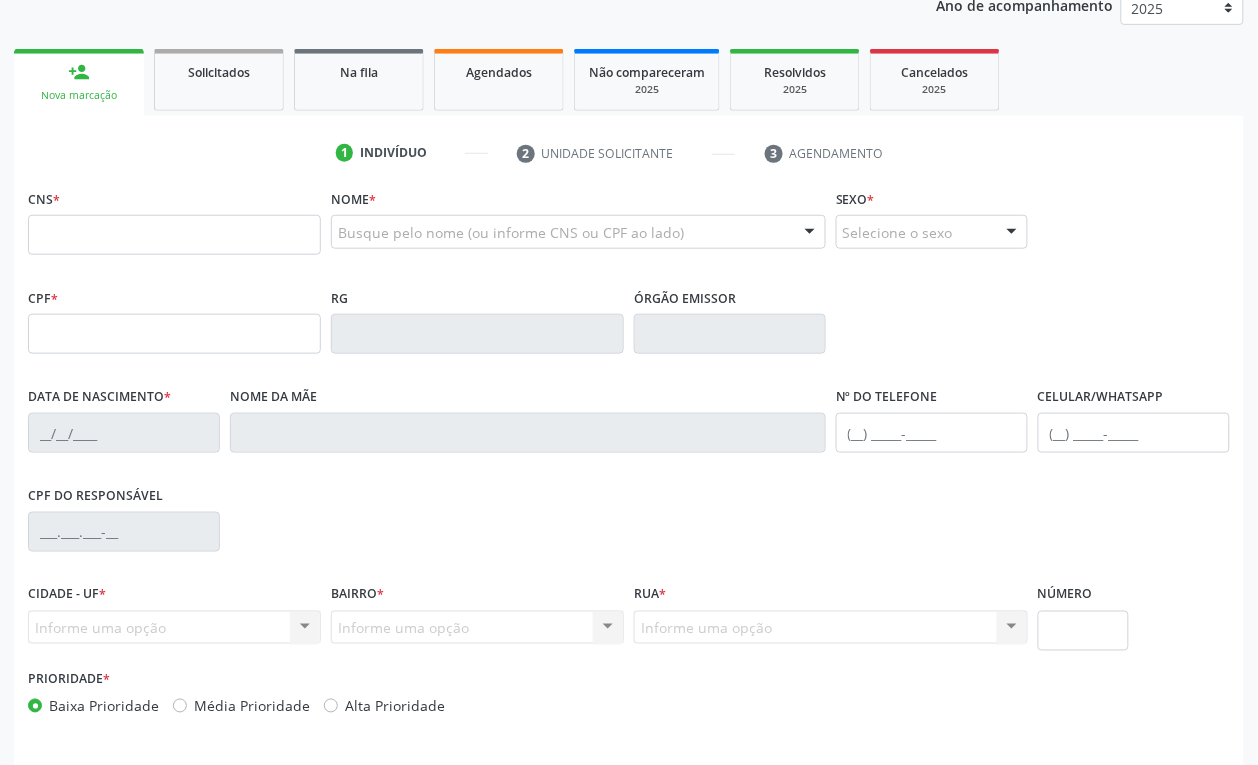 click on "Nome
*
Busque pelo nome (ou informe CNS ou CPF ao lado)
Nenhum resultado encontrado para: "   "
Digite o nome" at bounding box center (578, 223) 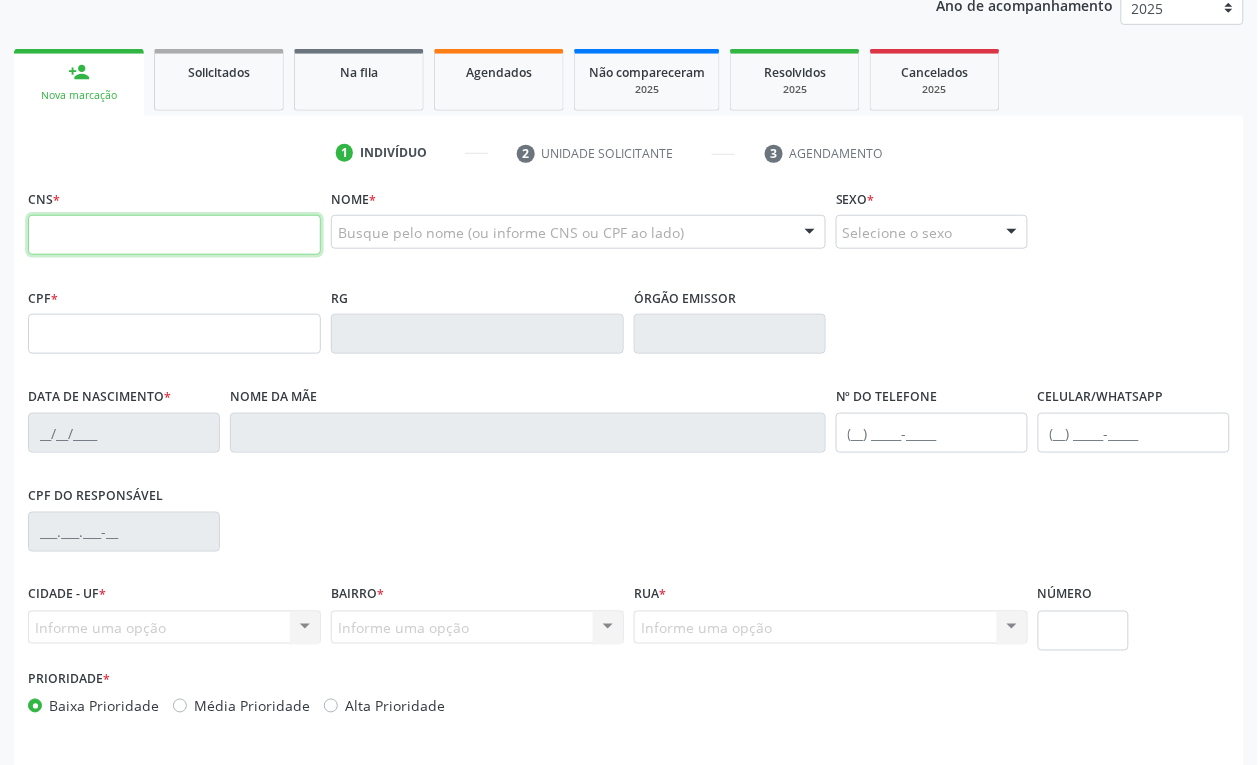 click at bounding box center [174, 235] 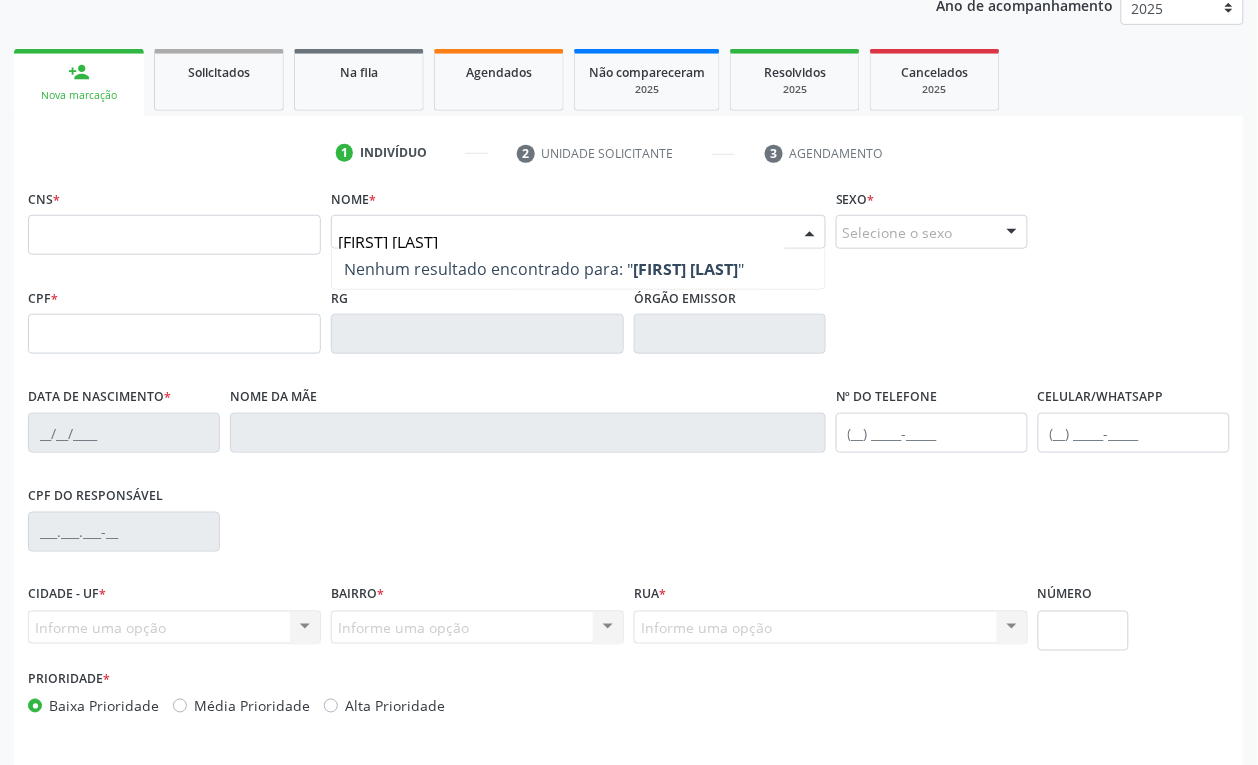 type on "[FIRST] [LAST]" 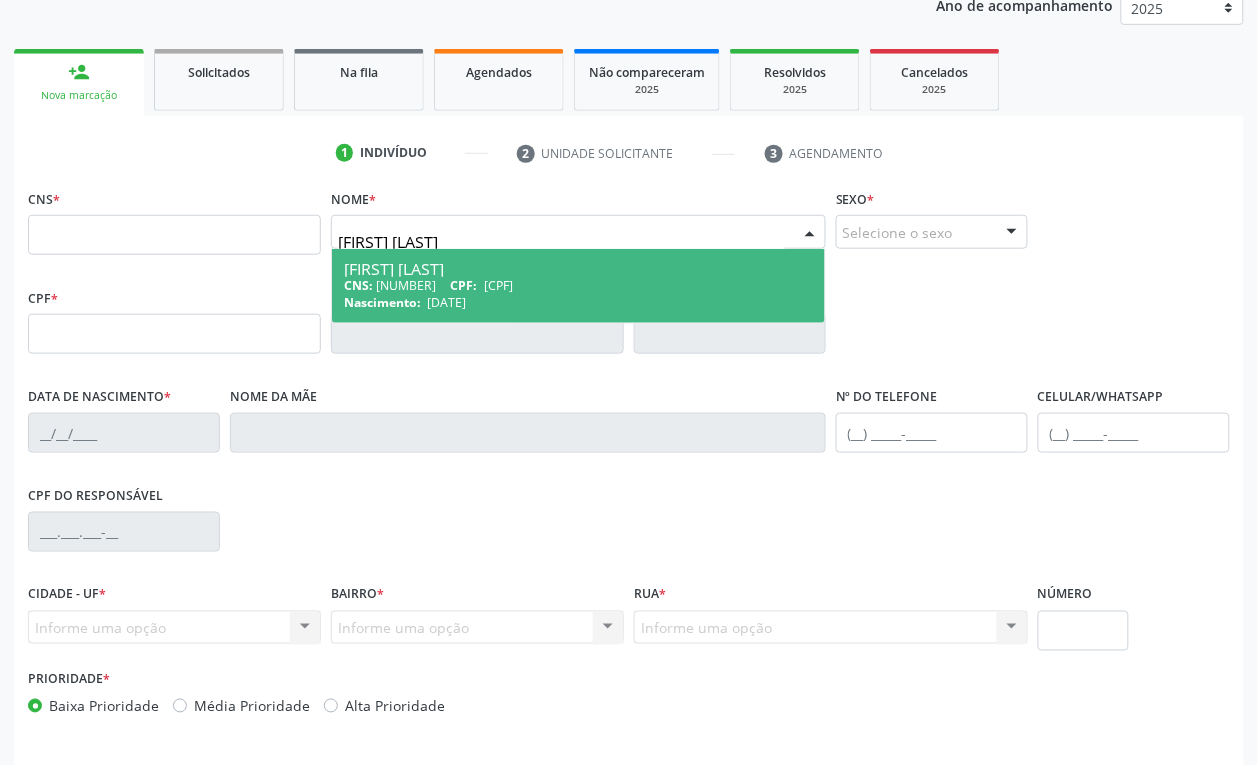 click on "[FIRST] [LAST]" at bounding box center (578, 269) 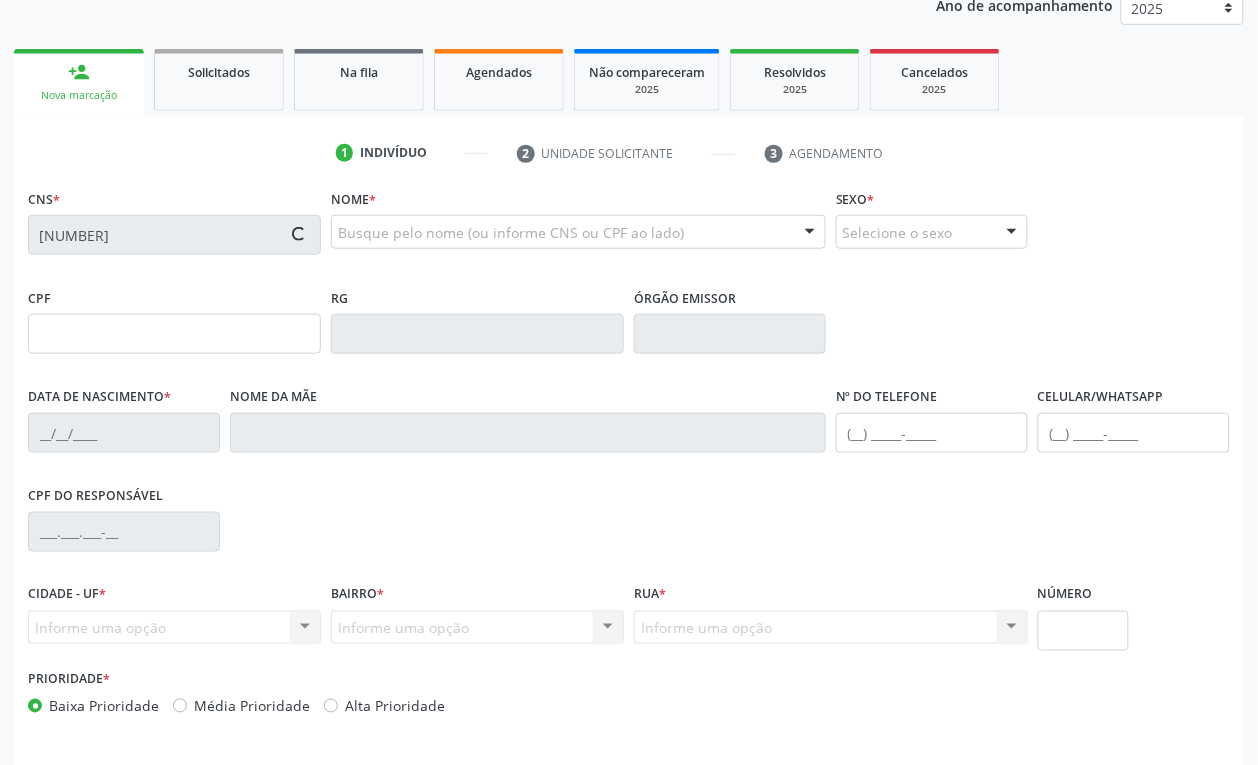 type on "[CPF]" 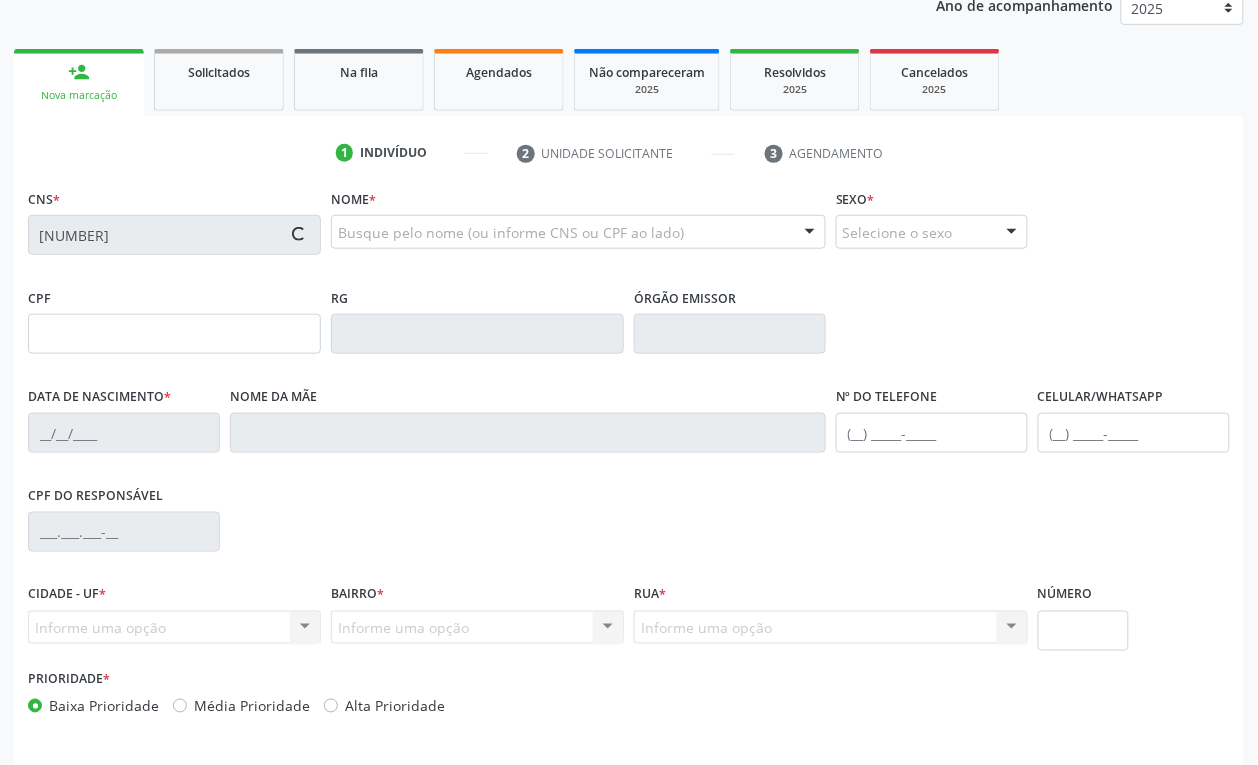 type on "[DATE]" 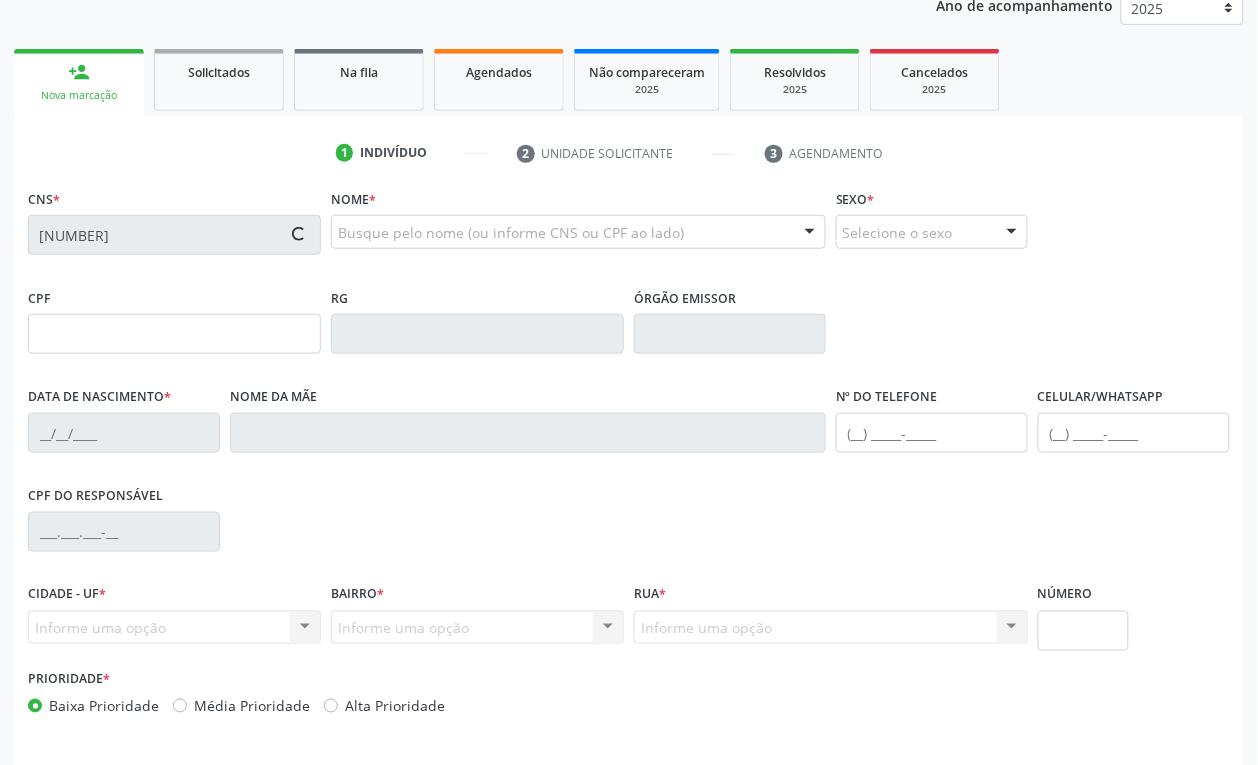 type on "[NUMBER]" 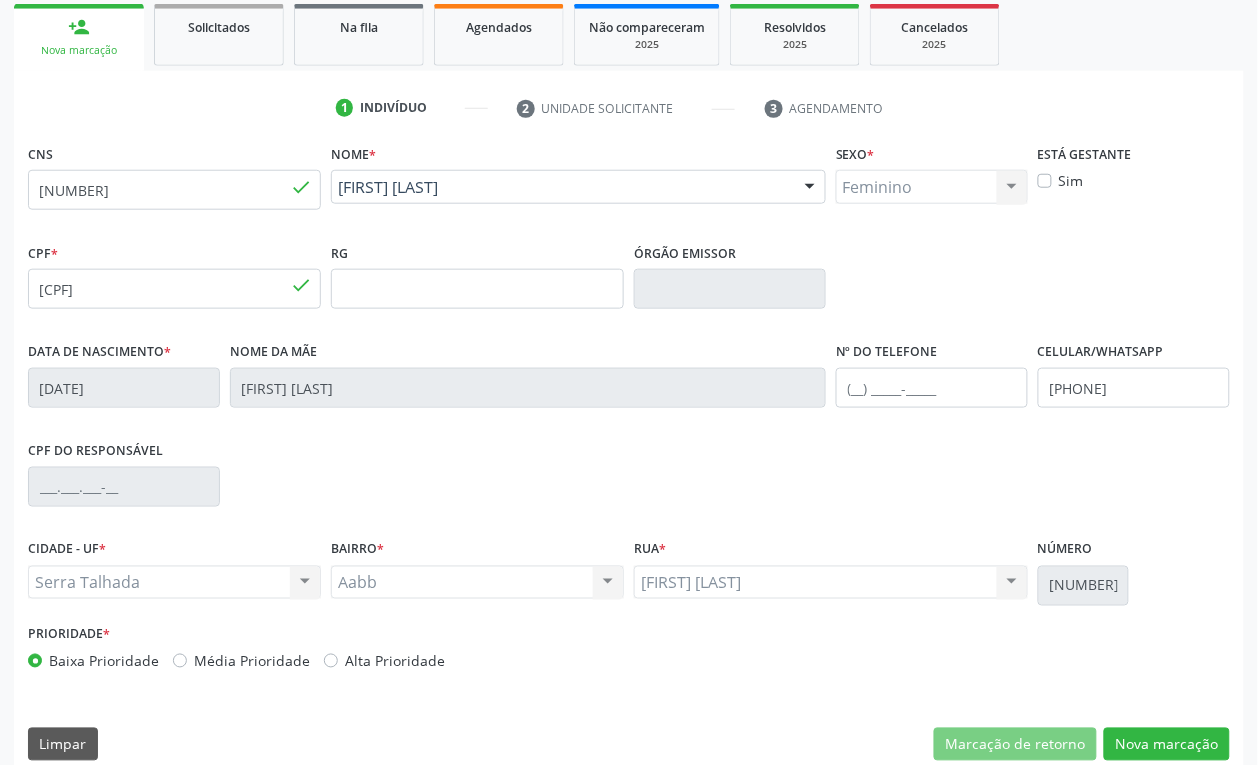 scroll, scrollTop: 320, scrollLeft: 0, axis: vertical 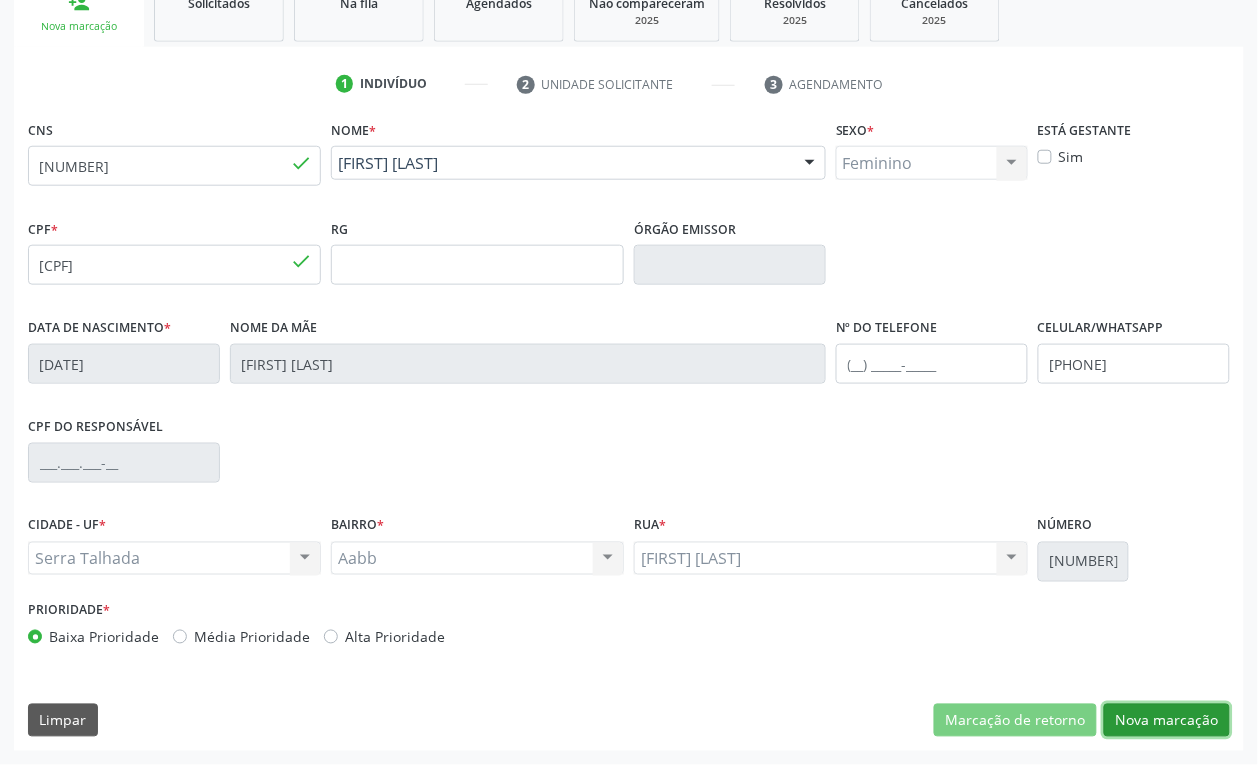 click on "Nova marcação" at bounding box center [1167, 721] 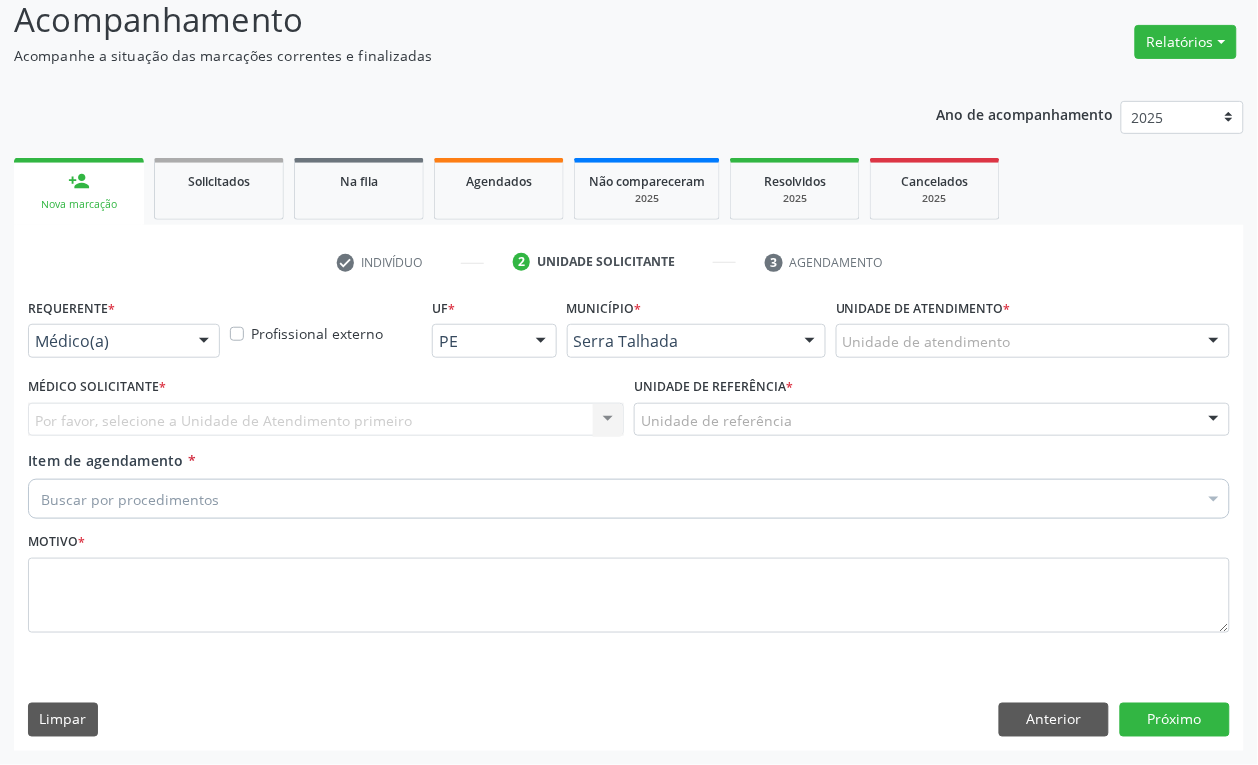 scroll, scrollTop: 141, scrollLeft: 0, axis: vertical 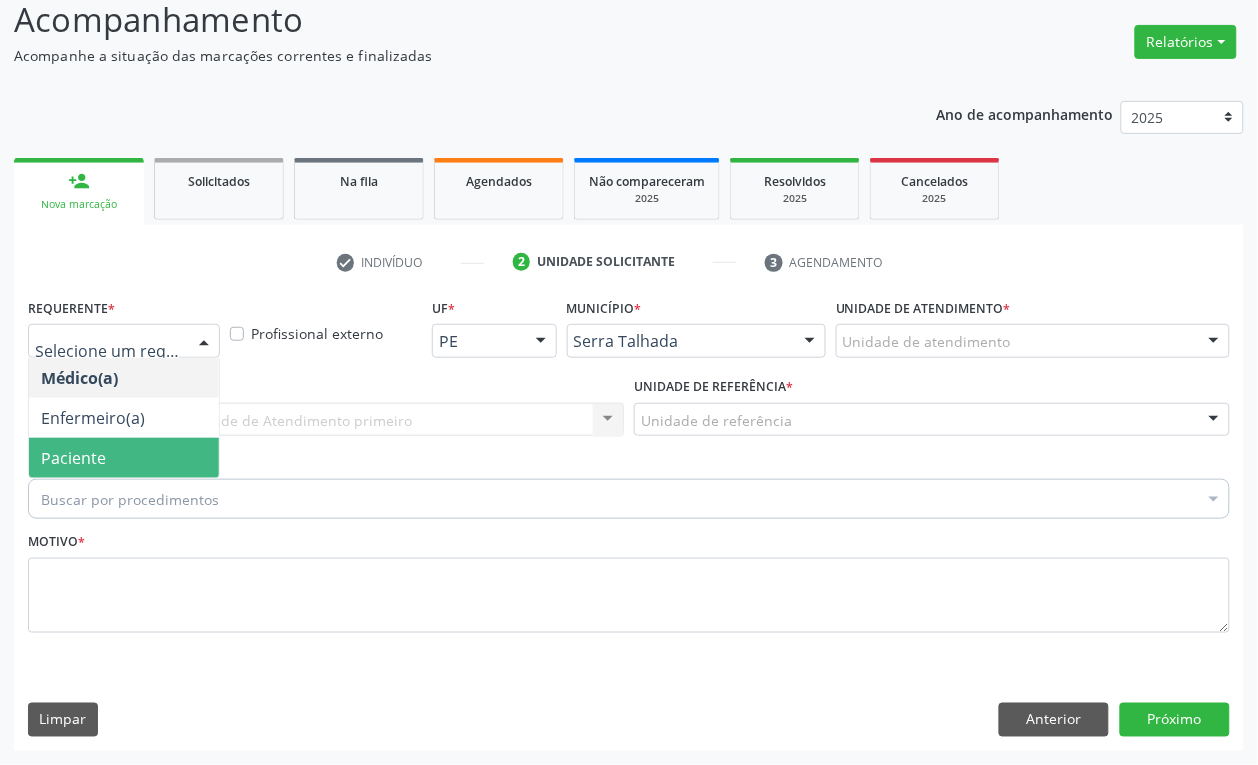 click on "Paciente" at bounding box center [124, 458] 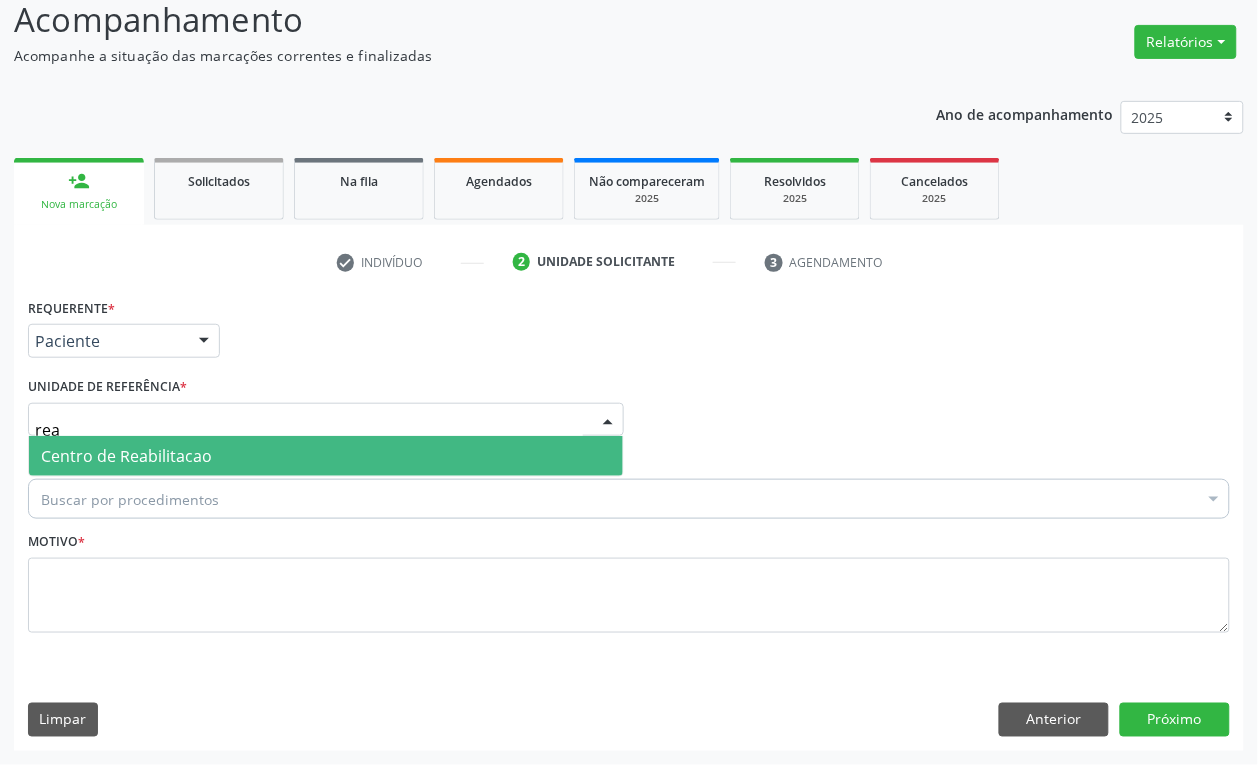 type on "reab" 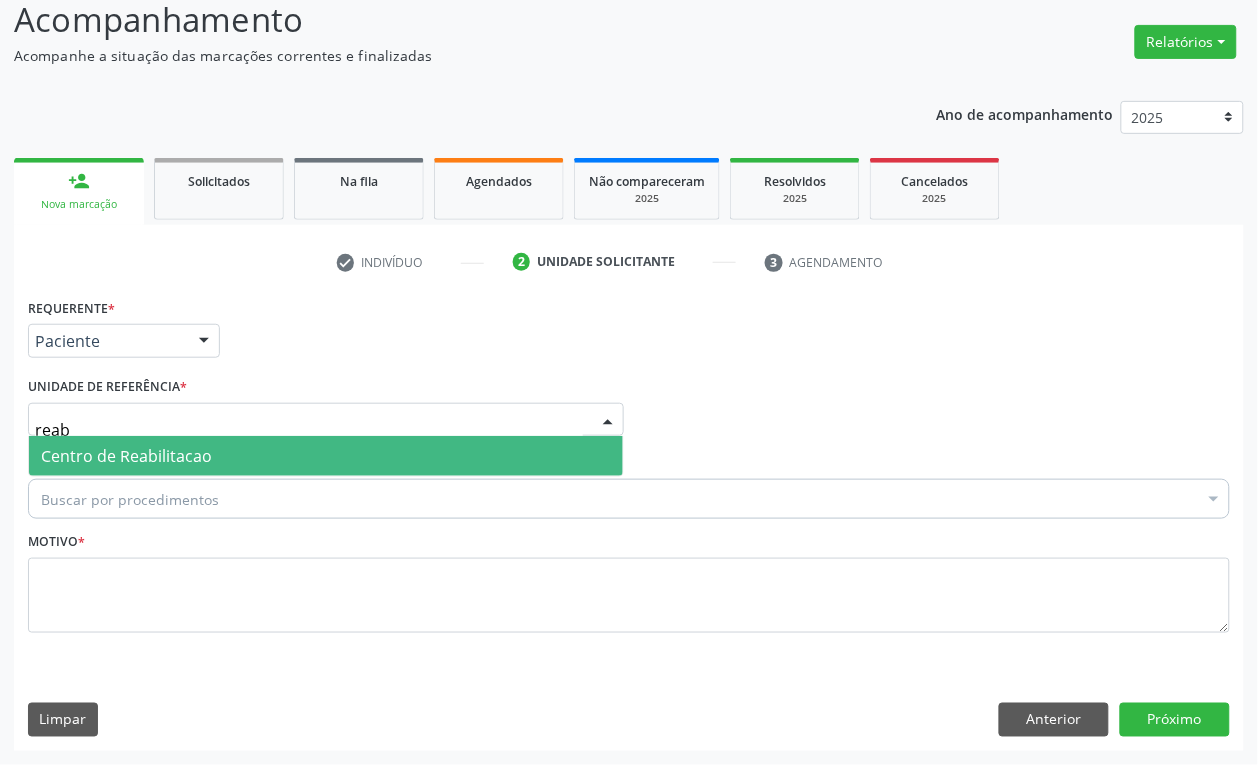 click on "Centro de Reabilitacao" at bounding box center [126, 456] 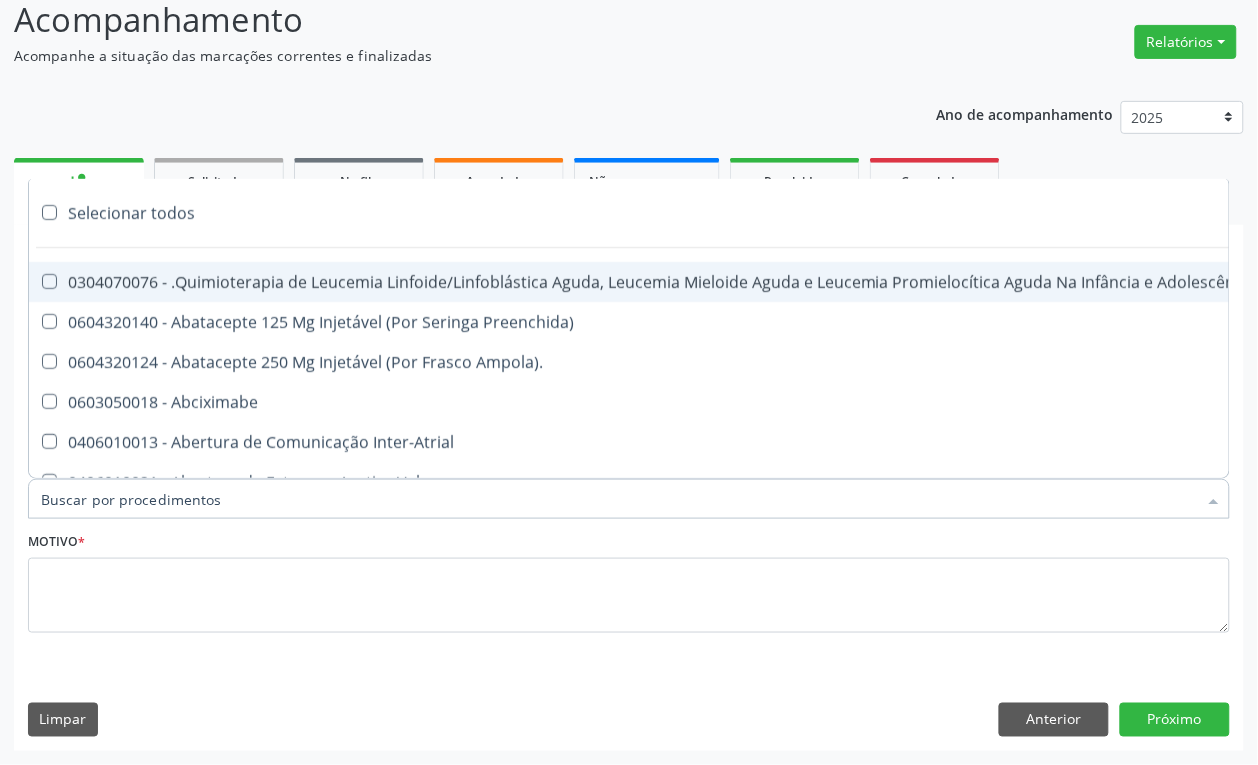 click on "Item de agendamento
*" at bounding box center [619, 499] 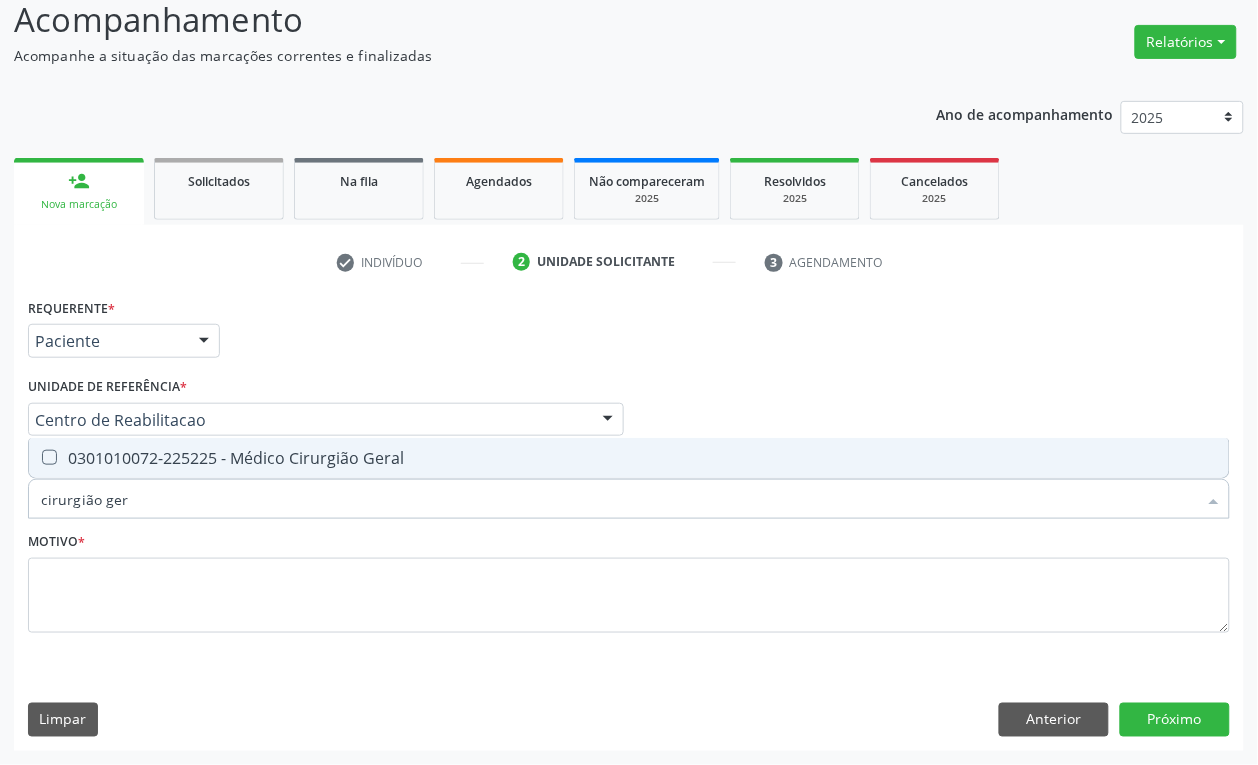 type on "cirurgião gera" 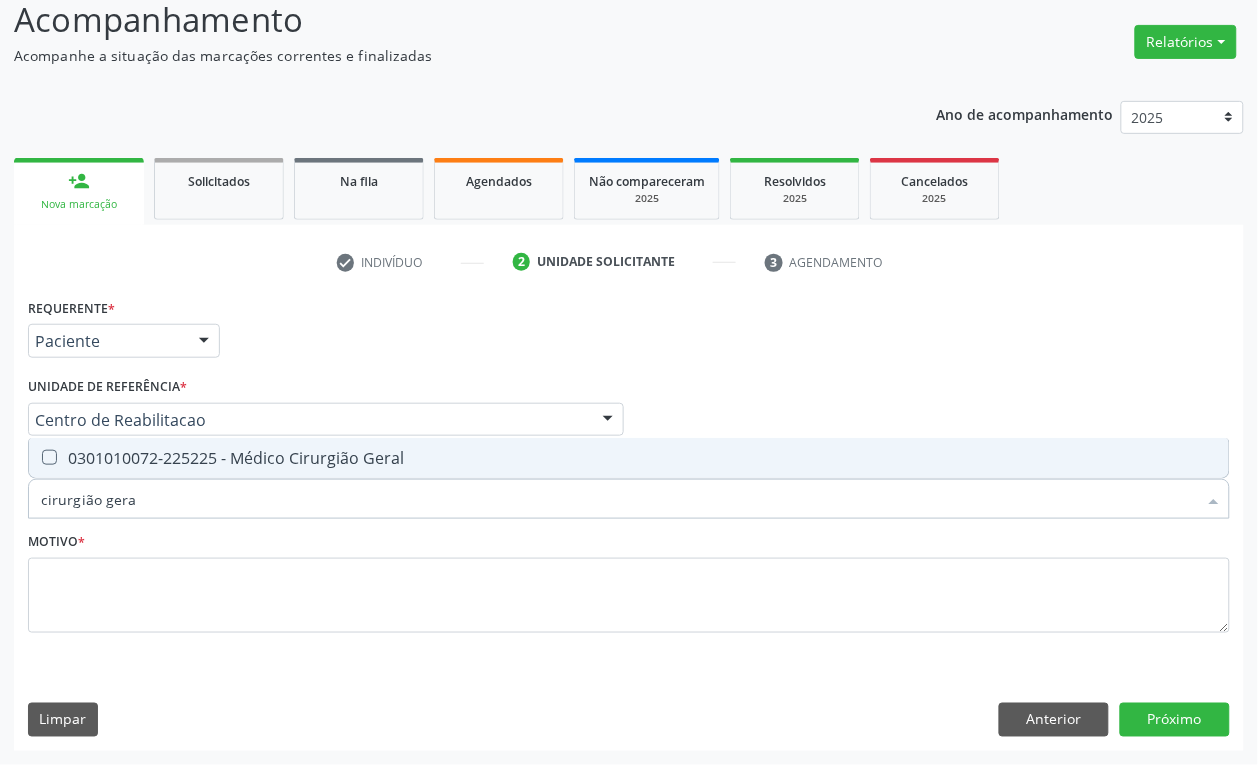 click on "0301010072-225225 - Médico Cirurgião Geral" at bounding box center [629, 458] 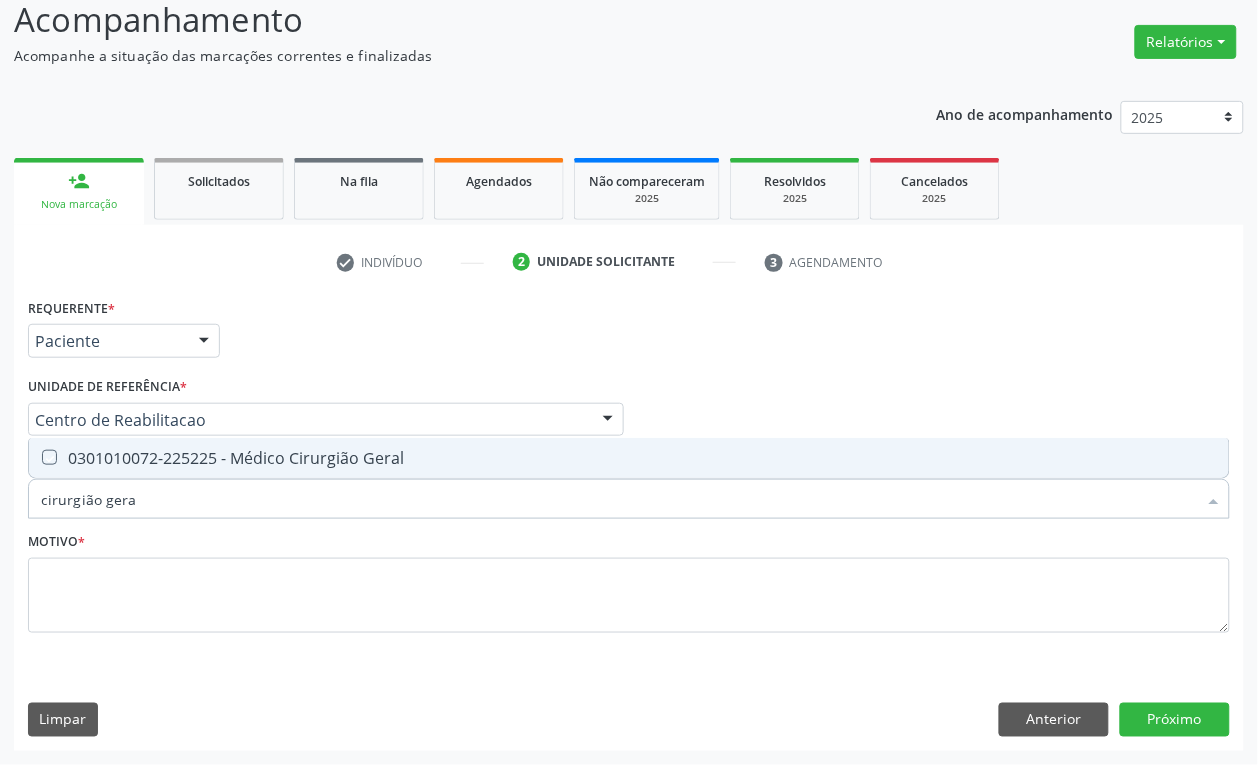 checkbox on "true" 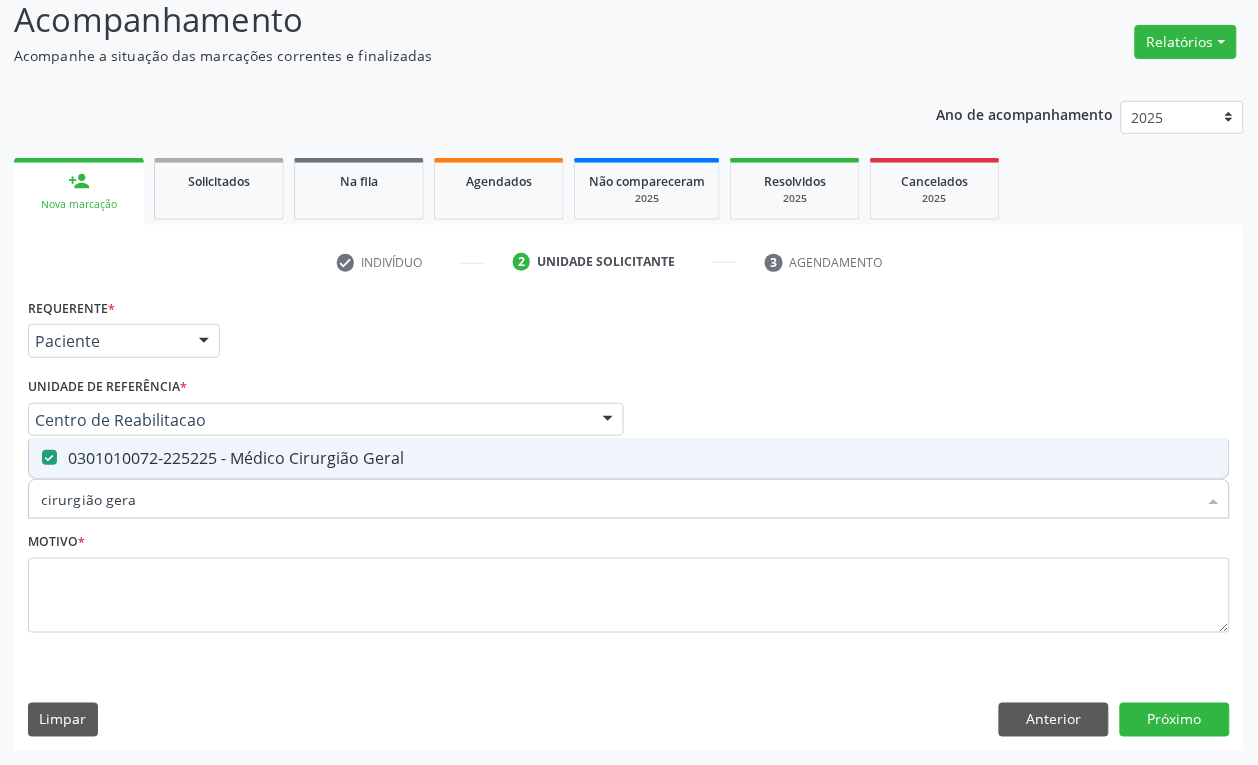 click on "Motivo
*" at bounding box center (629, 587) 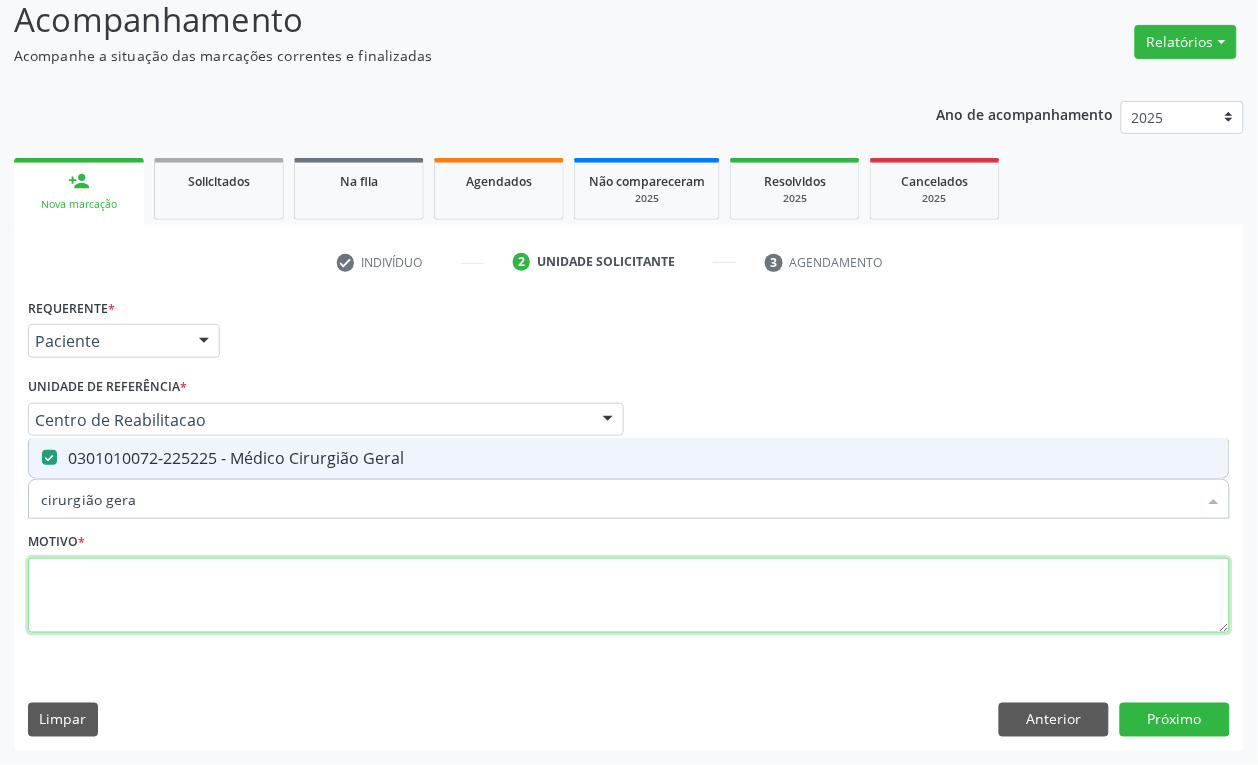 click at bounding box center [629, 596] 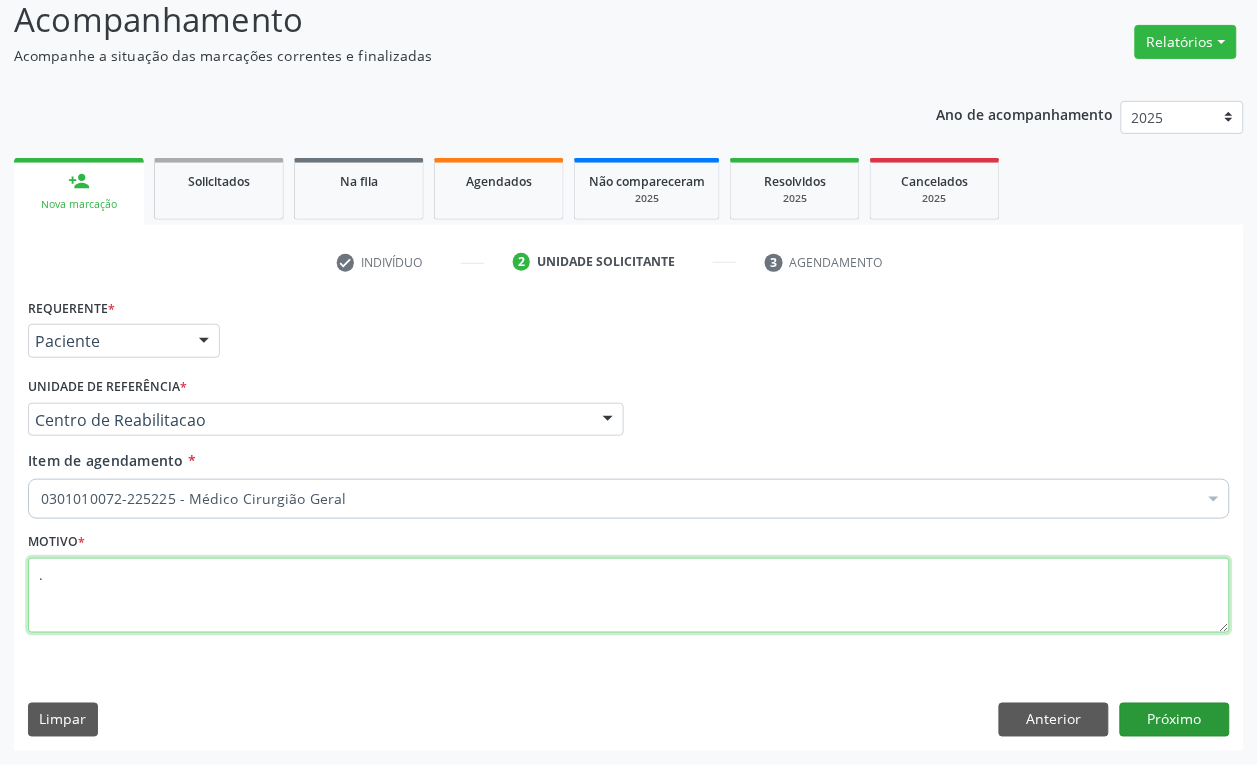 type on "." 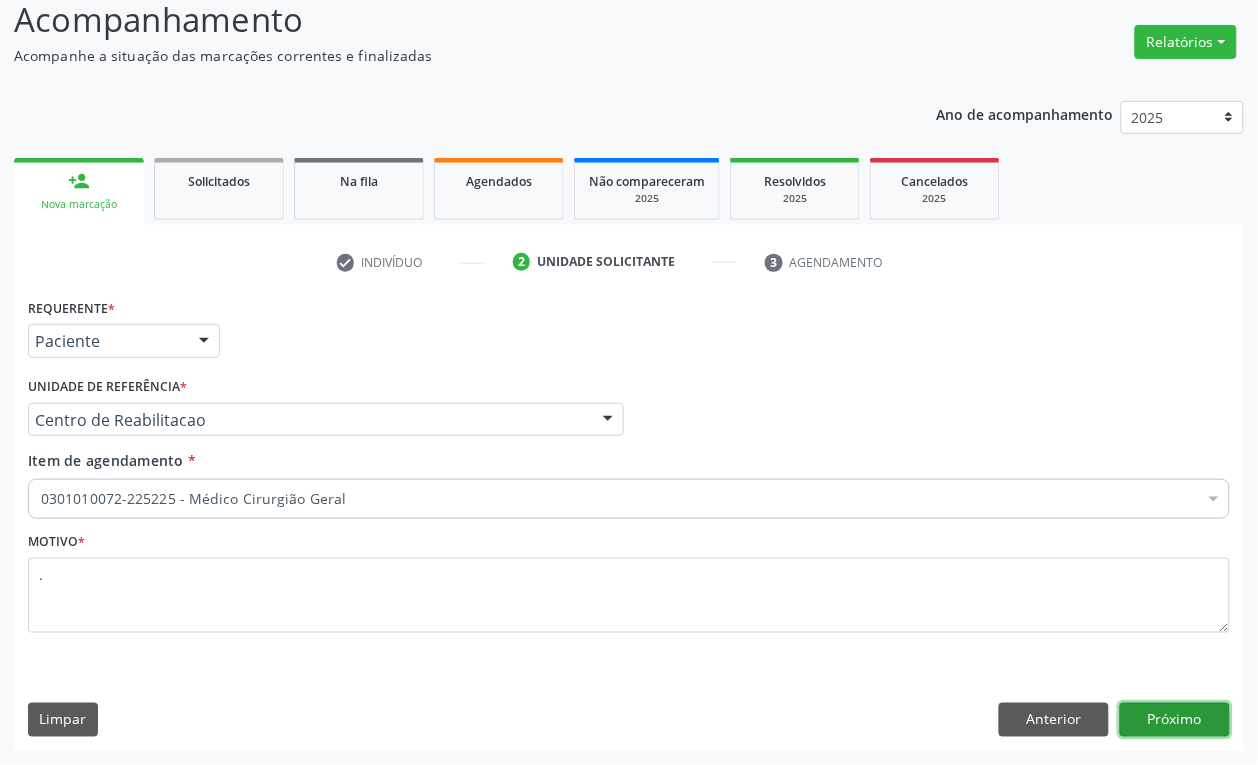click on "Próximo" at bounding box center (1175, 720) 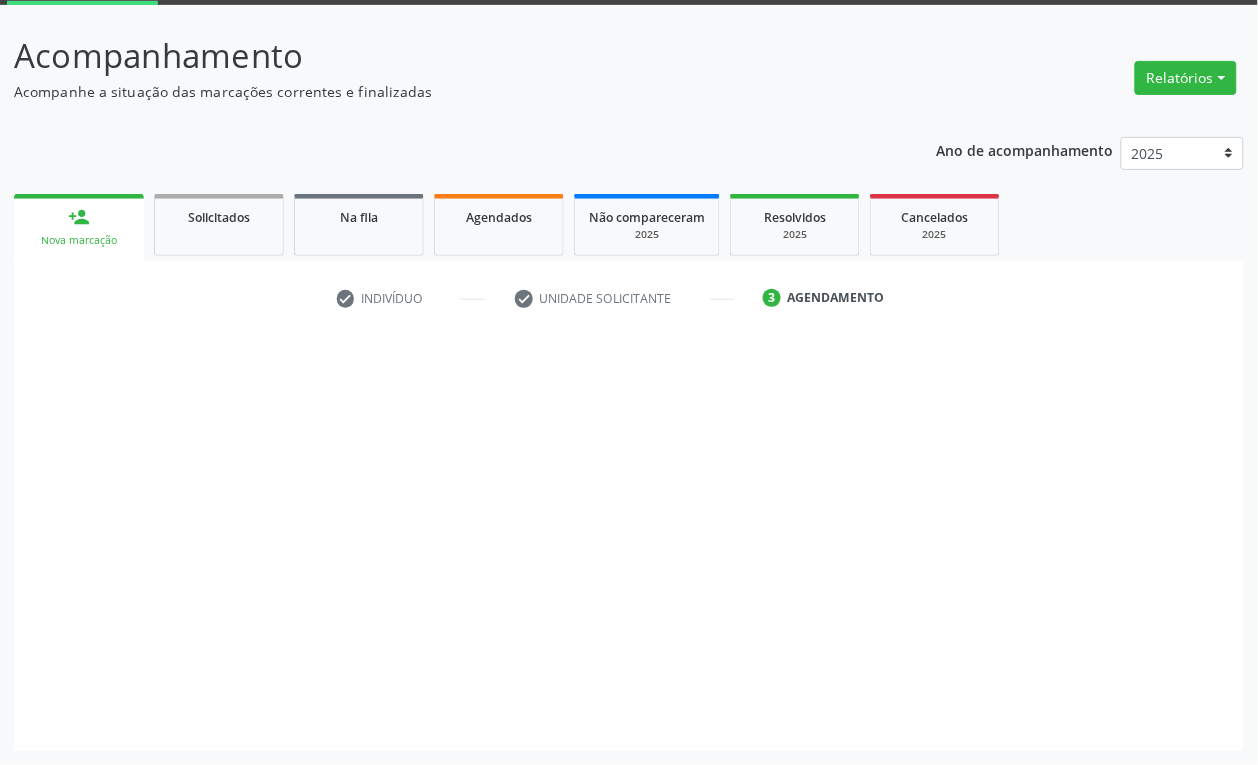 scroll, scrollTop: 106, scrollLeft: 0, axis: vertical 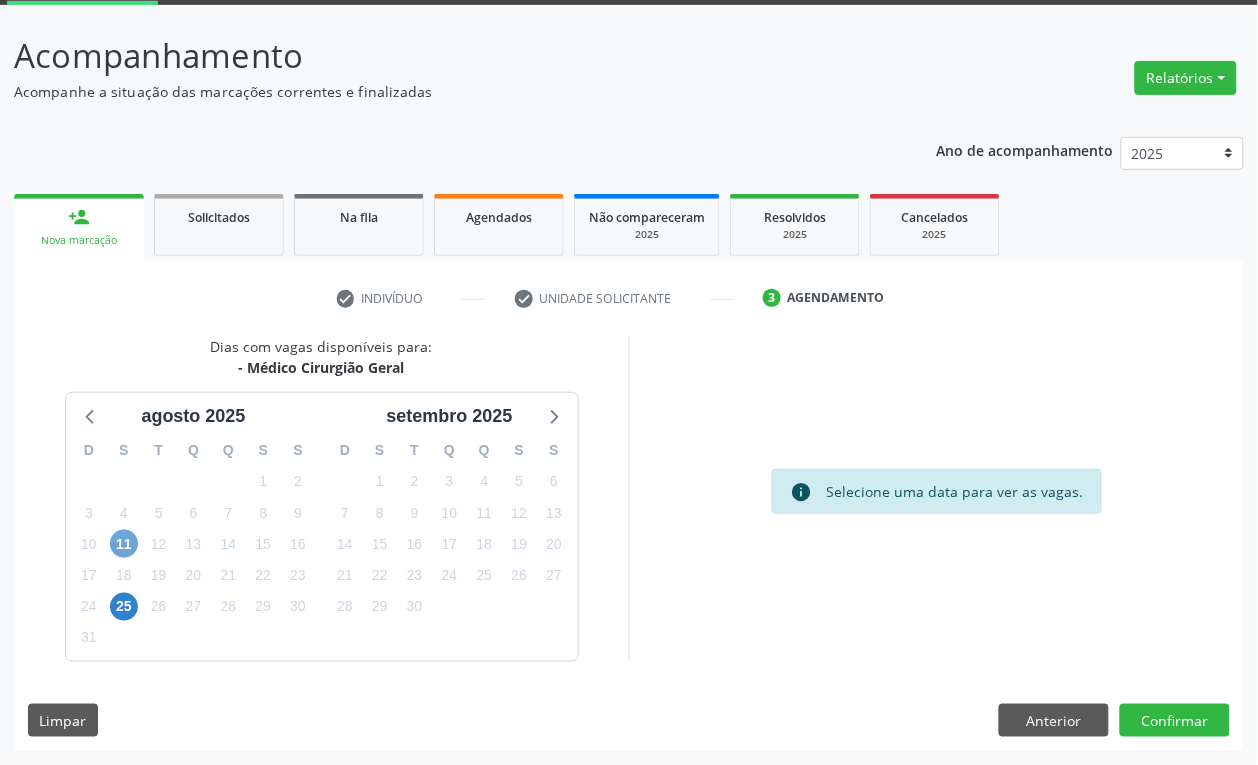 click on "11" at bounding box center [124, 544] 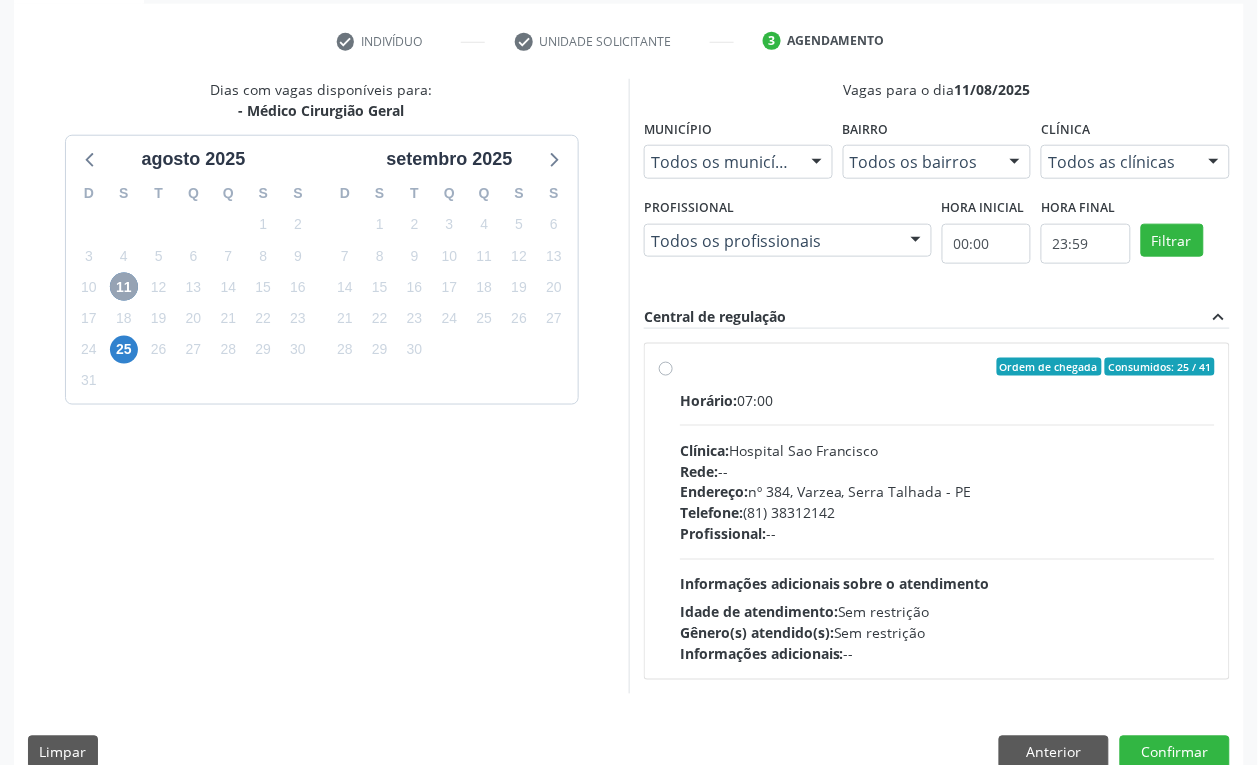 scroll, scrollTop: 395, scrollLeft: 0, axis: vertical 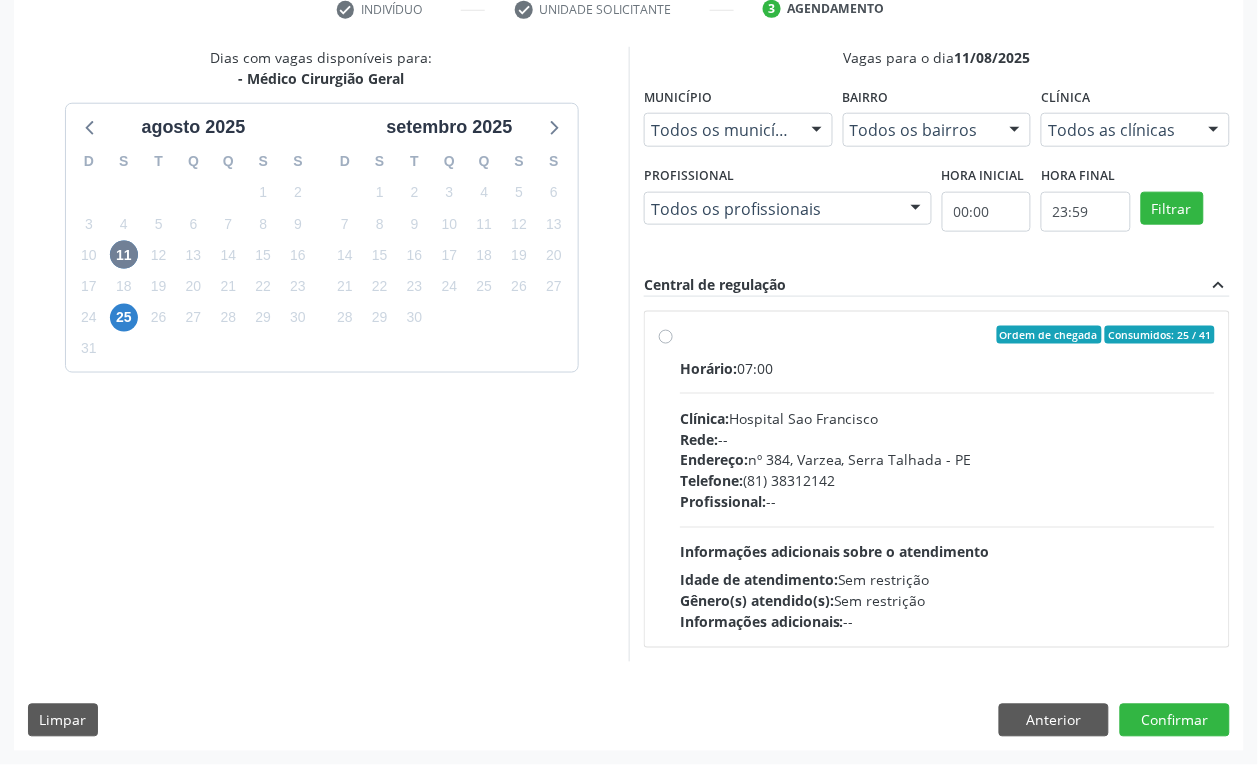 click on "Telefone:   [PHONE]" at bounding box center [947, 481] 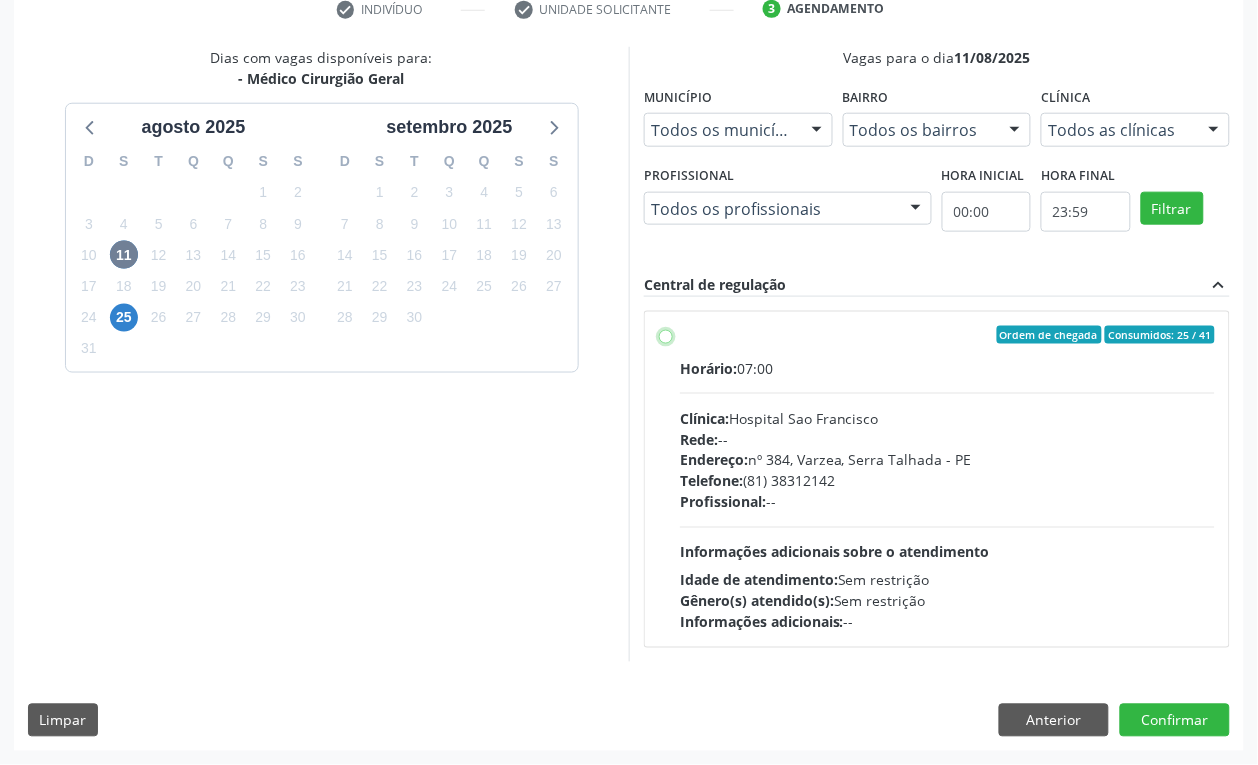 radio on "true" 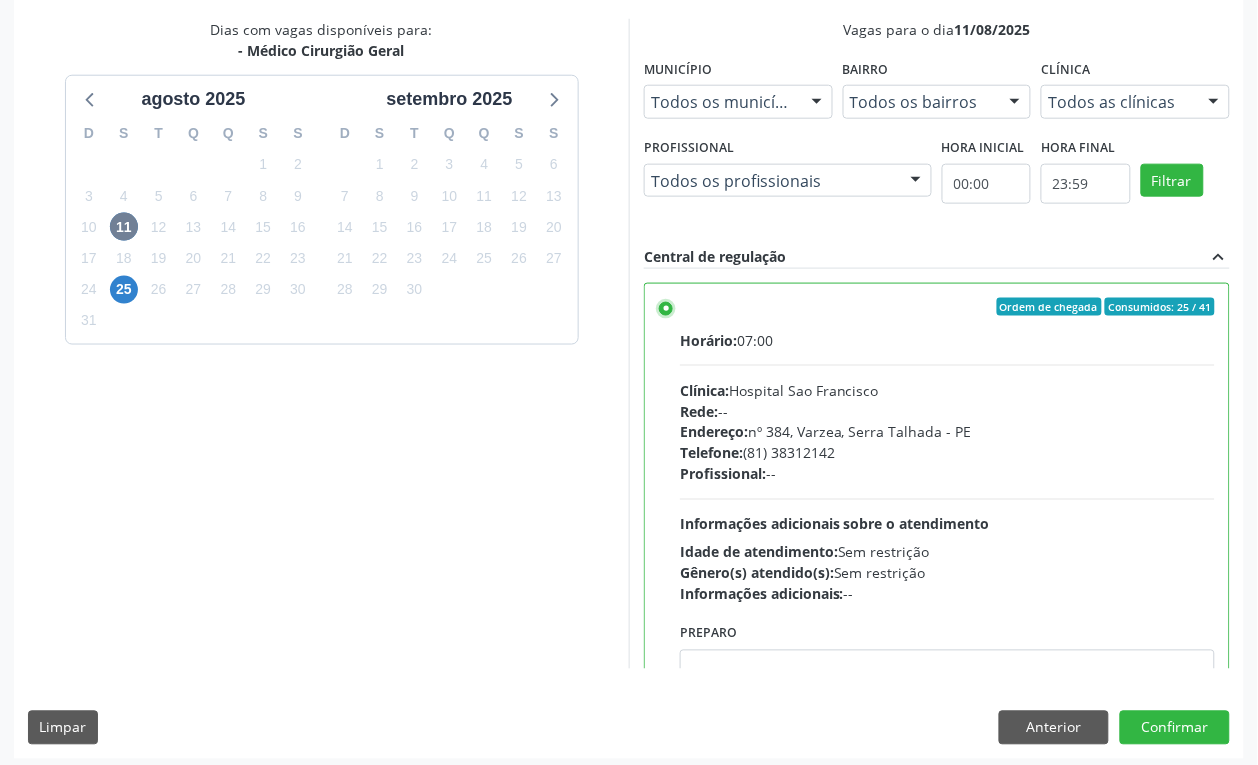 scroll, scrollTop: 430, scrollLeft: 0, axis: vertical 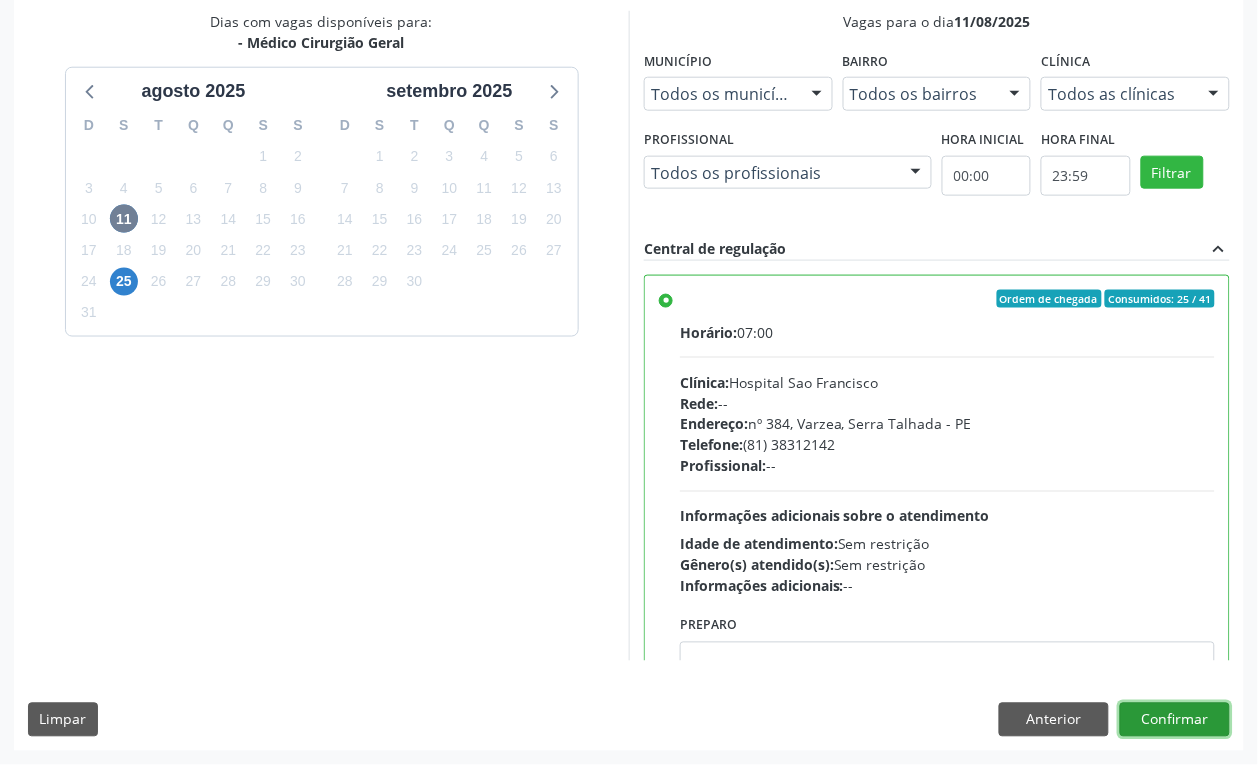 click on "Confirmar" at bounding box center (1175, 720) 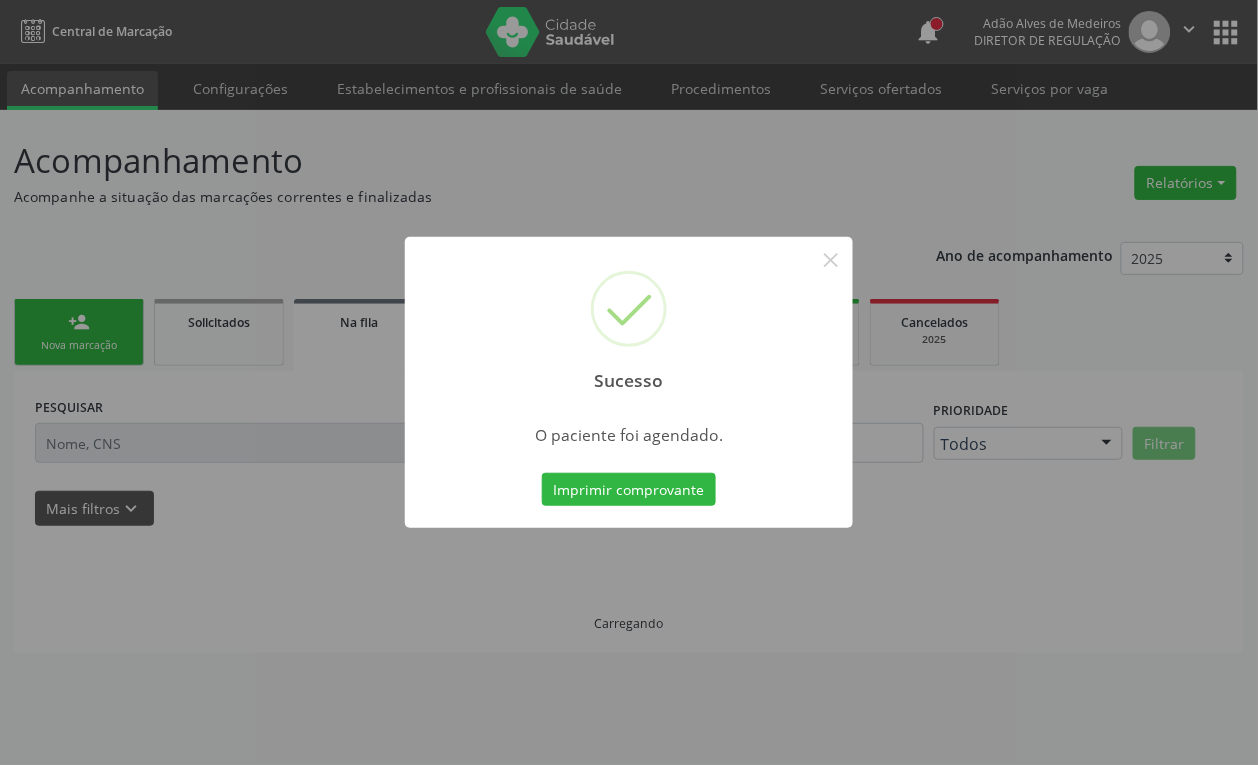 scroll, scrollTop: 0, scrollLeft: 0, axis: both 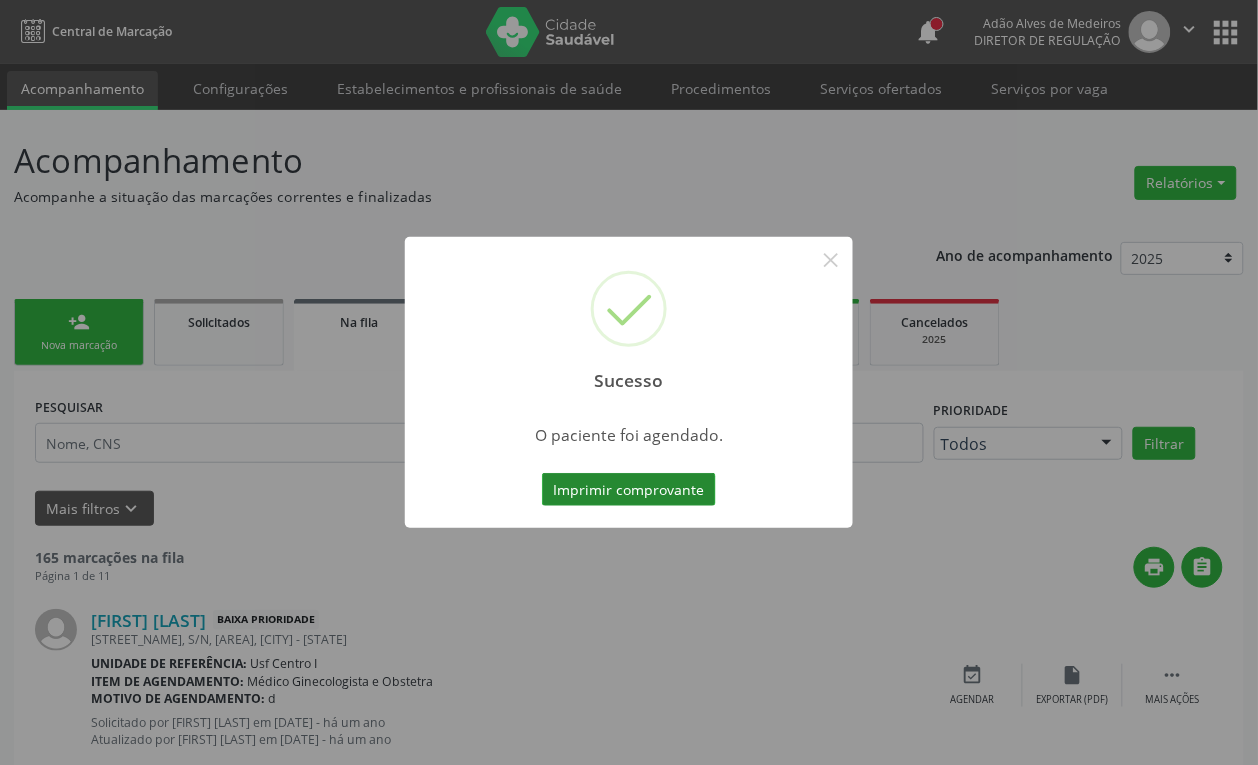 click on "Imprimir comprovante" at bounding box center (629, 490) 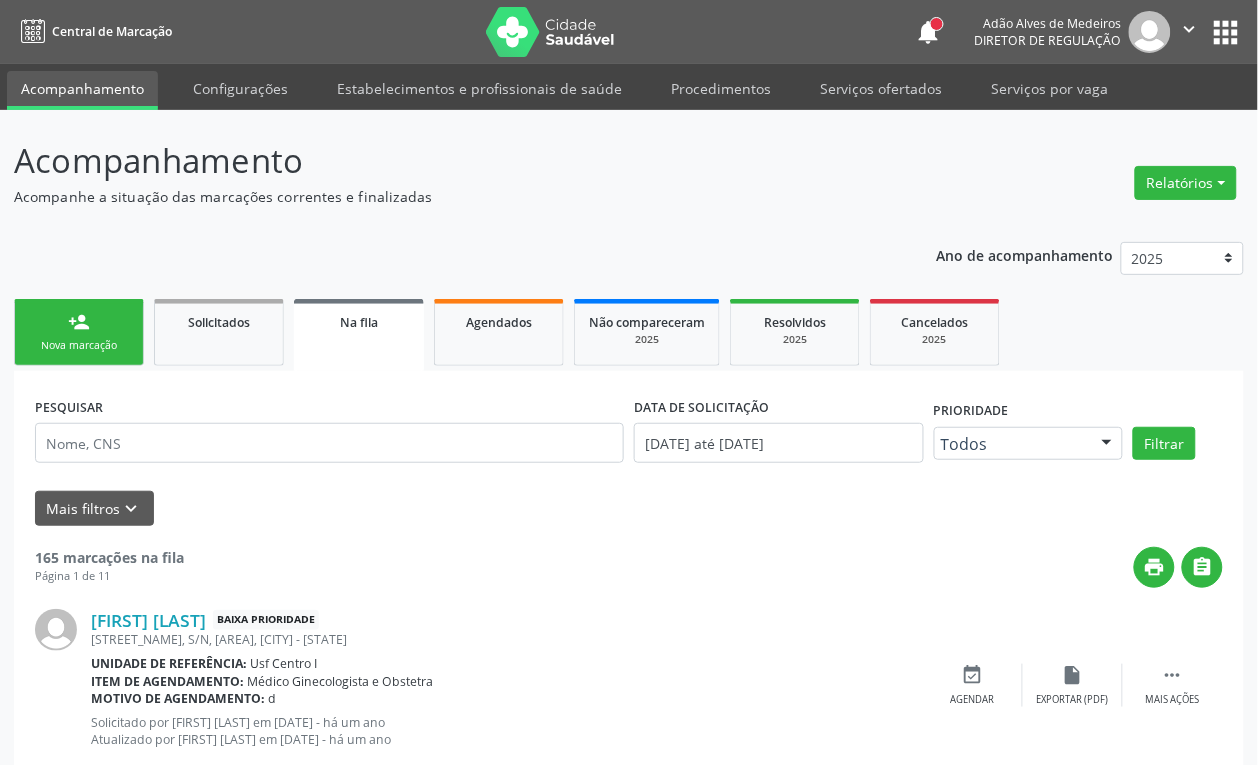 click on "Nova marcação" at bounding box center (79, 345) 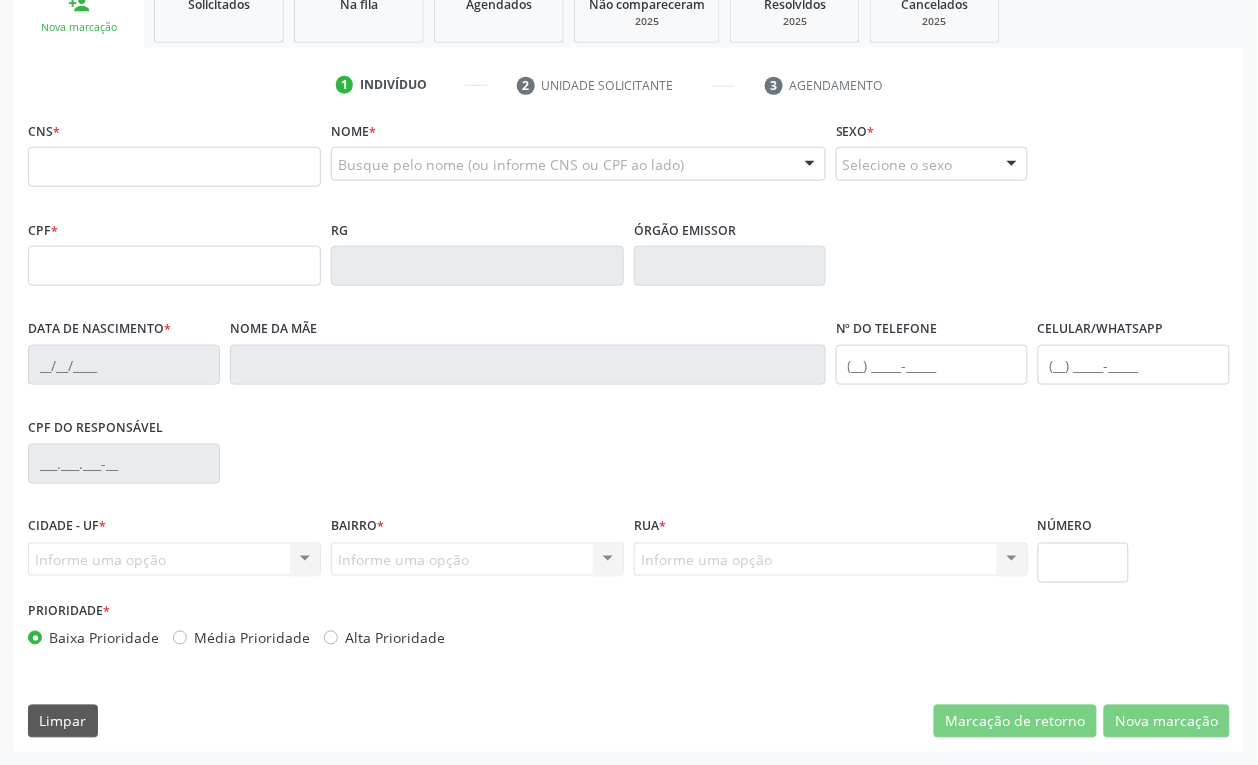 scroll, scrollTop: 320, scrollLeft: 0, axis: vertical 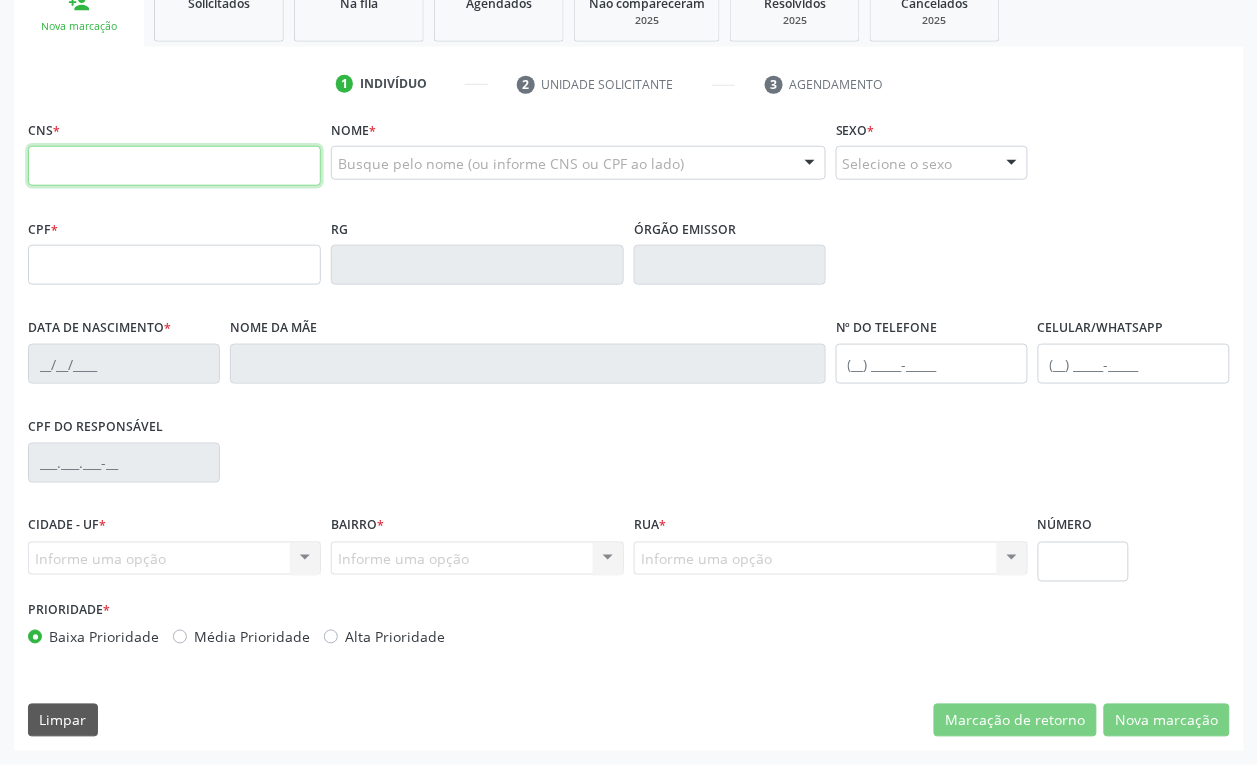 click at bounding box center (174, 166) 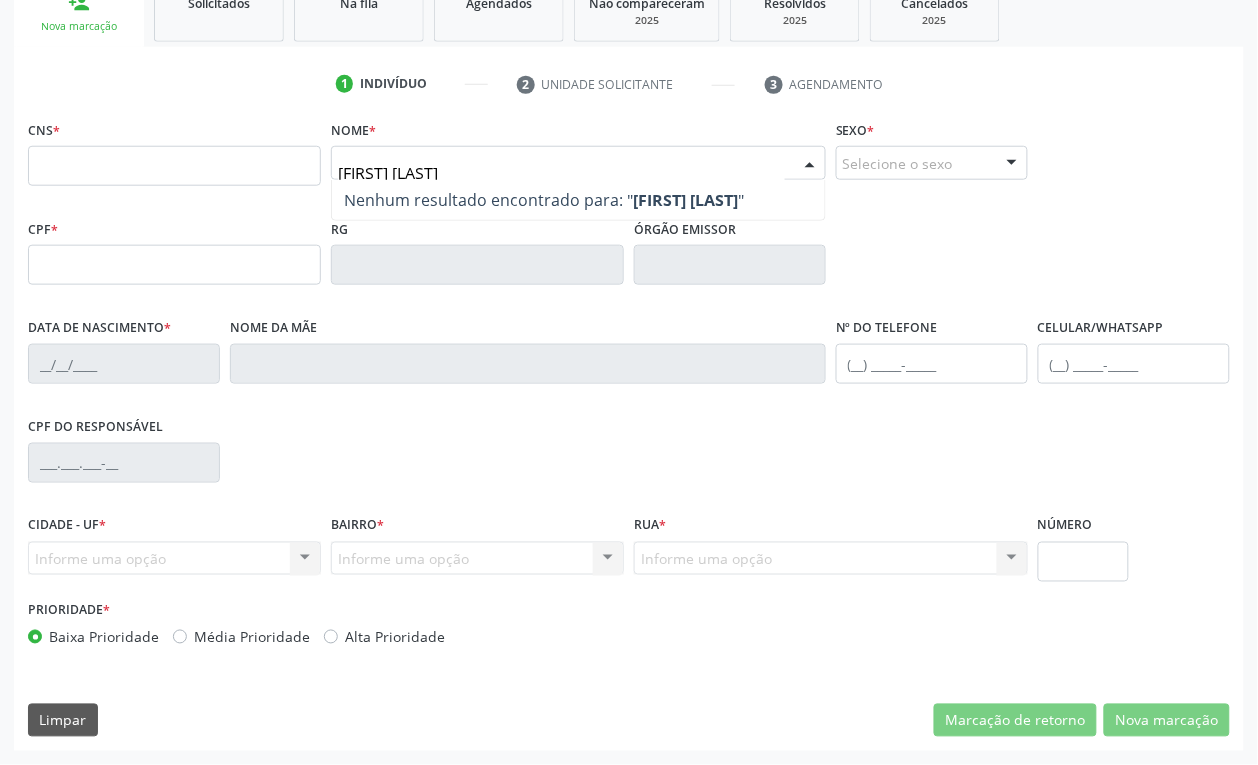 type on "[FIRST] [LAST]" 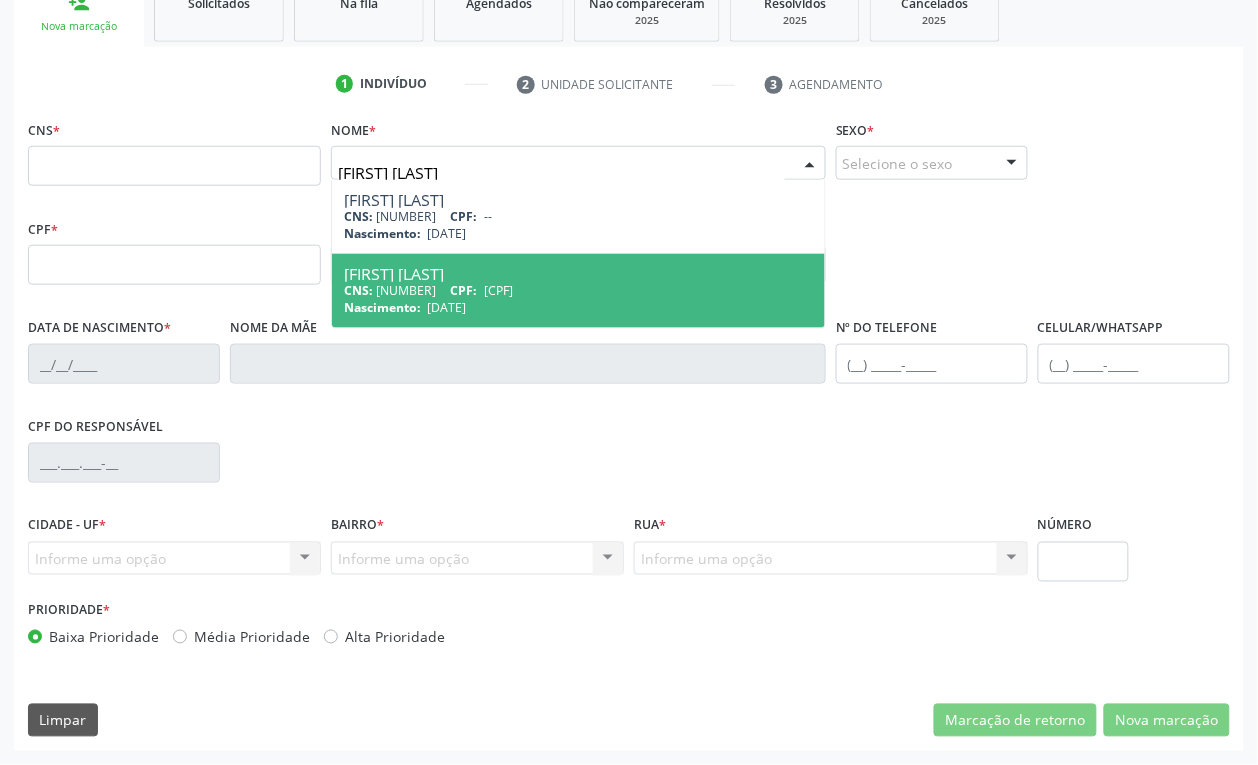 click on "CNS:
[NUMBER]
CPF:
[CPF]" at bounding box center (578, 290) 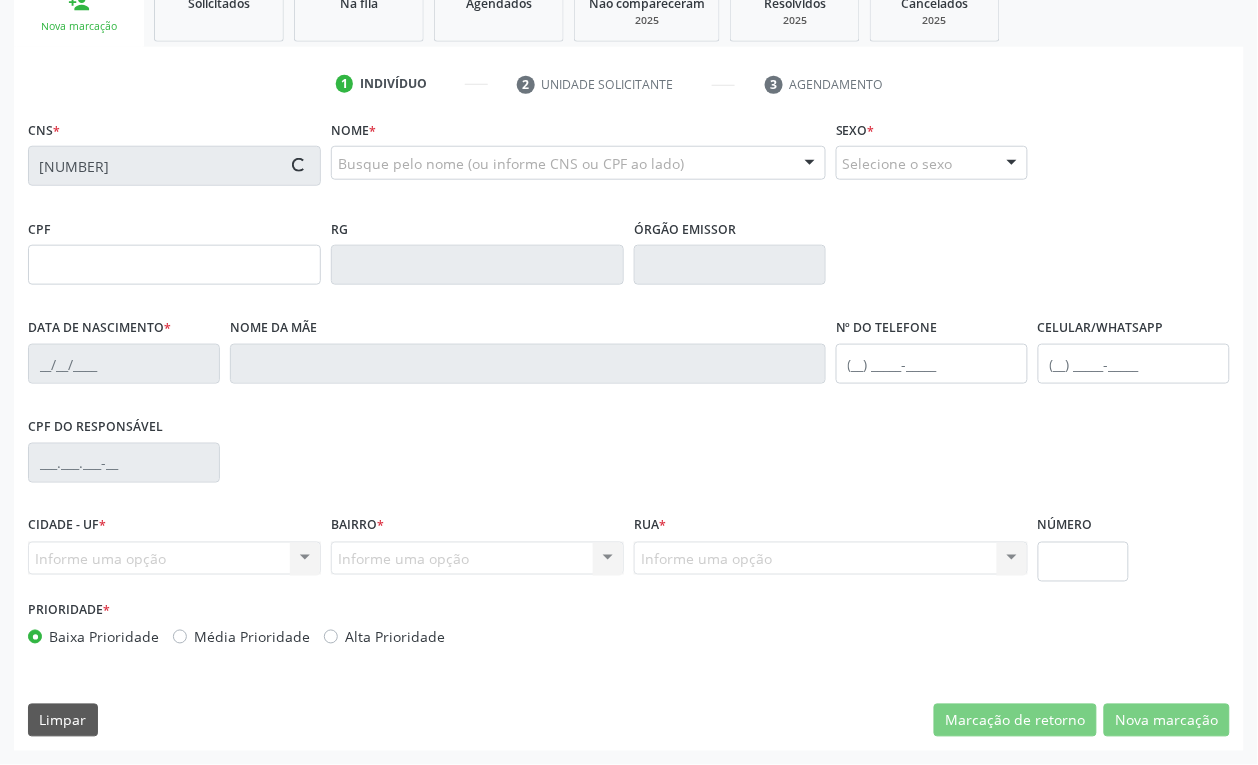 type on "[CPF]" 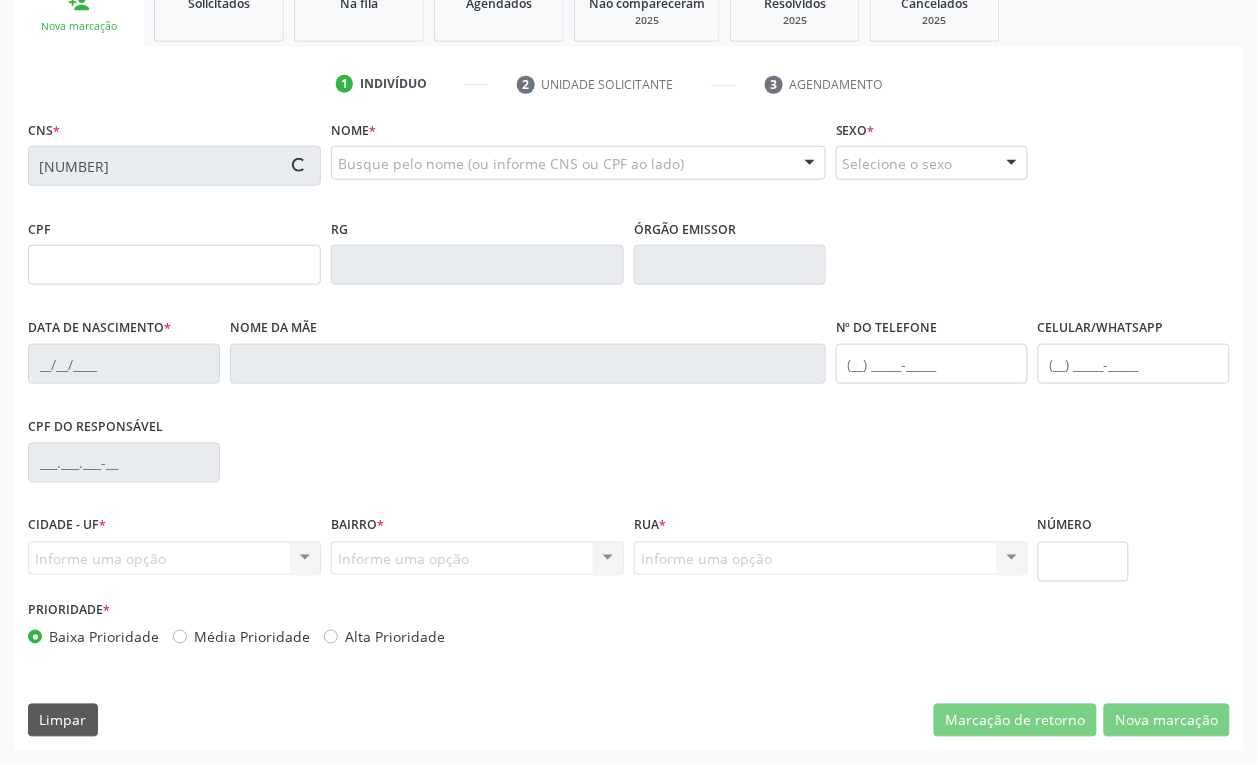 type on "[DATE]" 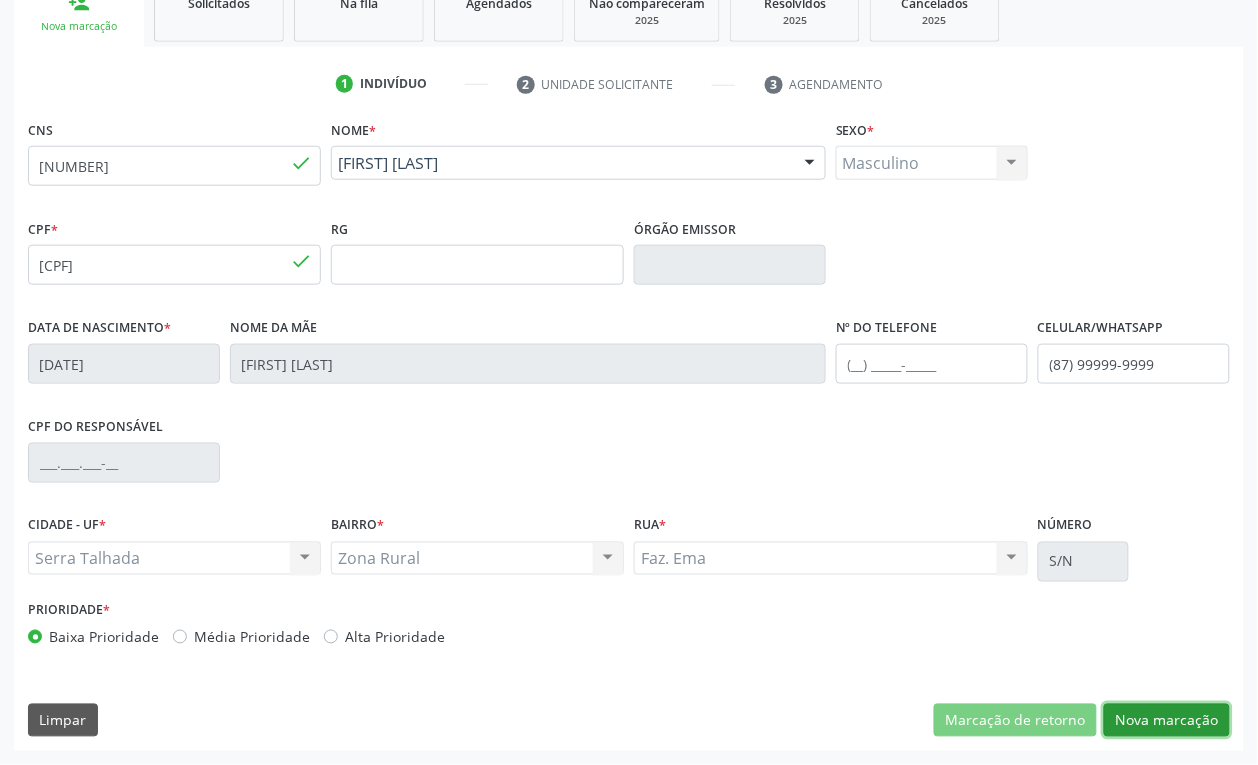 click on "Nova marcação" at bounding box center (1167, 721) 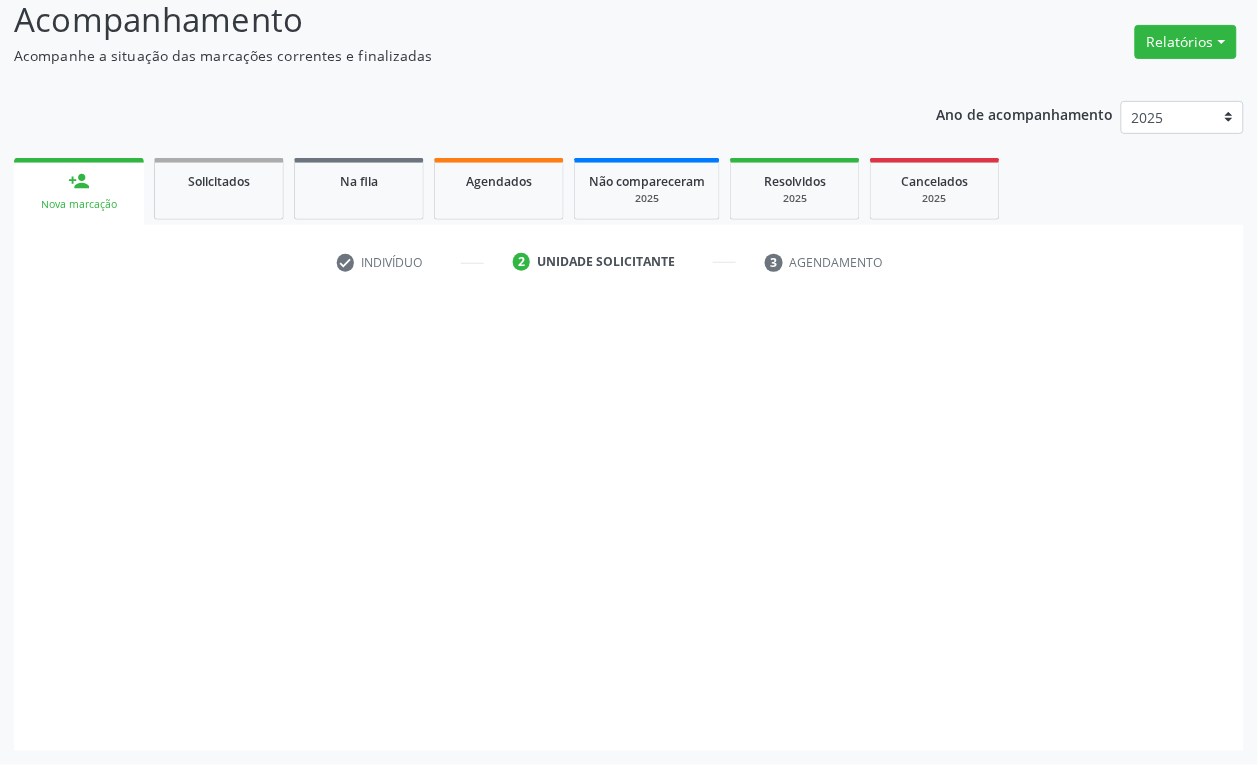 scroll, scrollTop: 141, scrollLeft: 0, axis: vertical 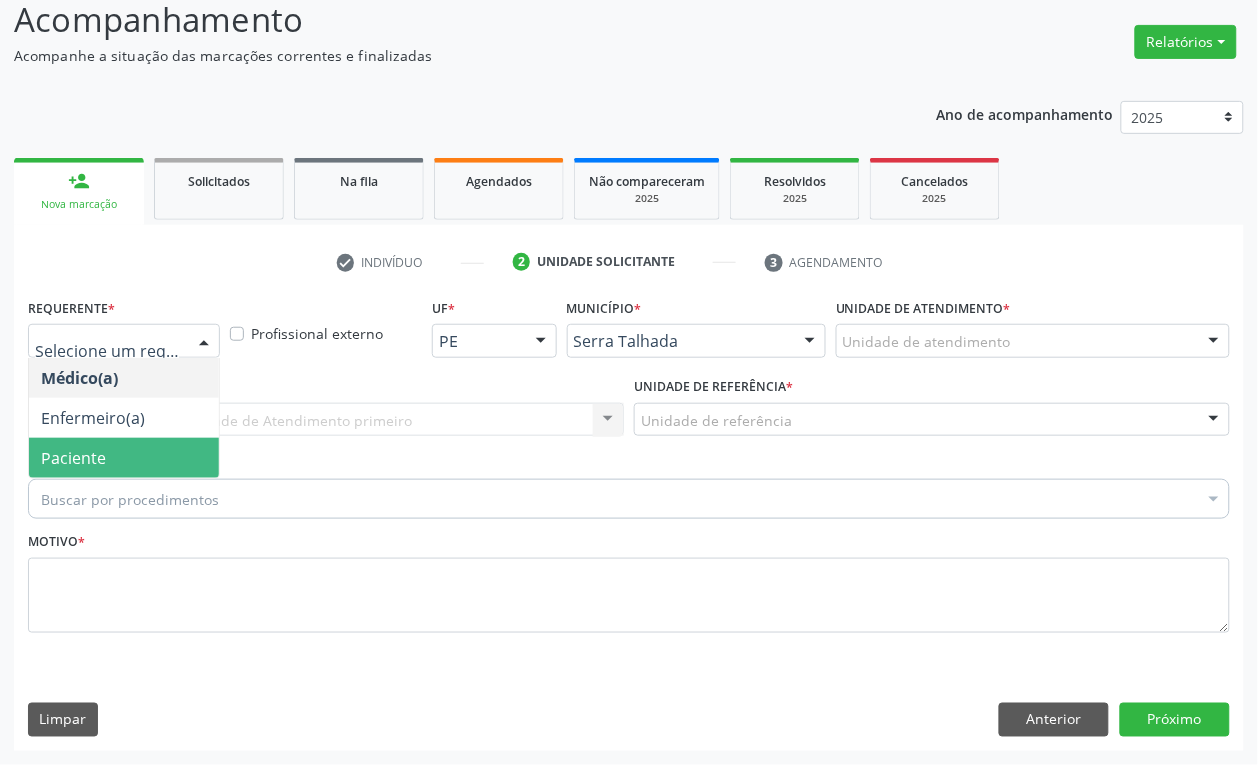 click on "Paciente" at bounding box center [124, 458] 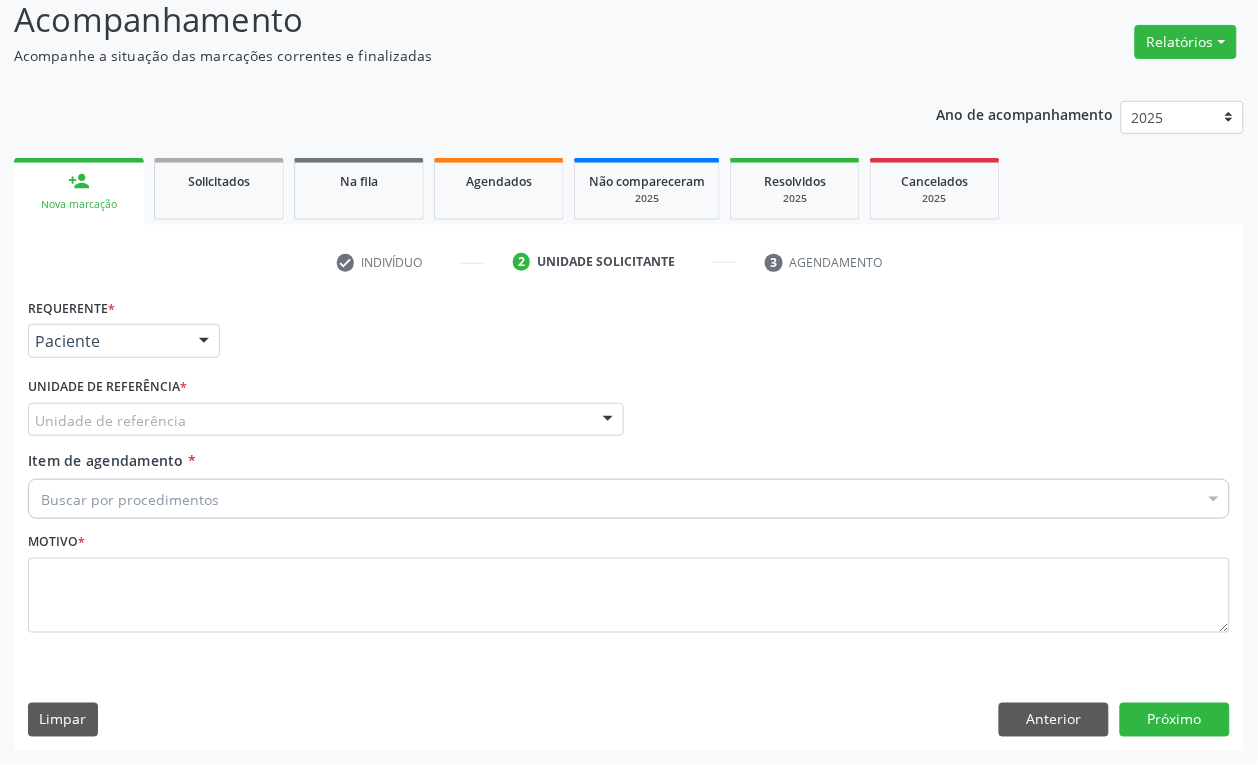 click on "Unidade de referência" at bounding box center (326, 420) 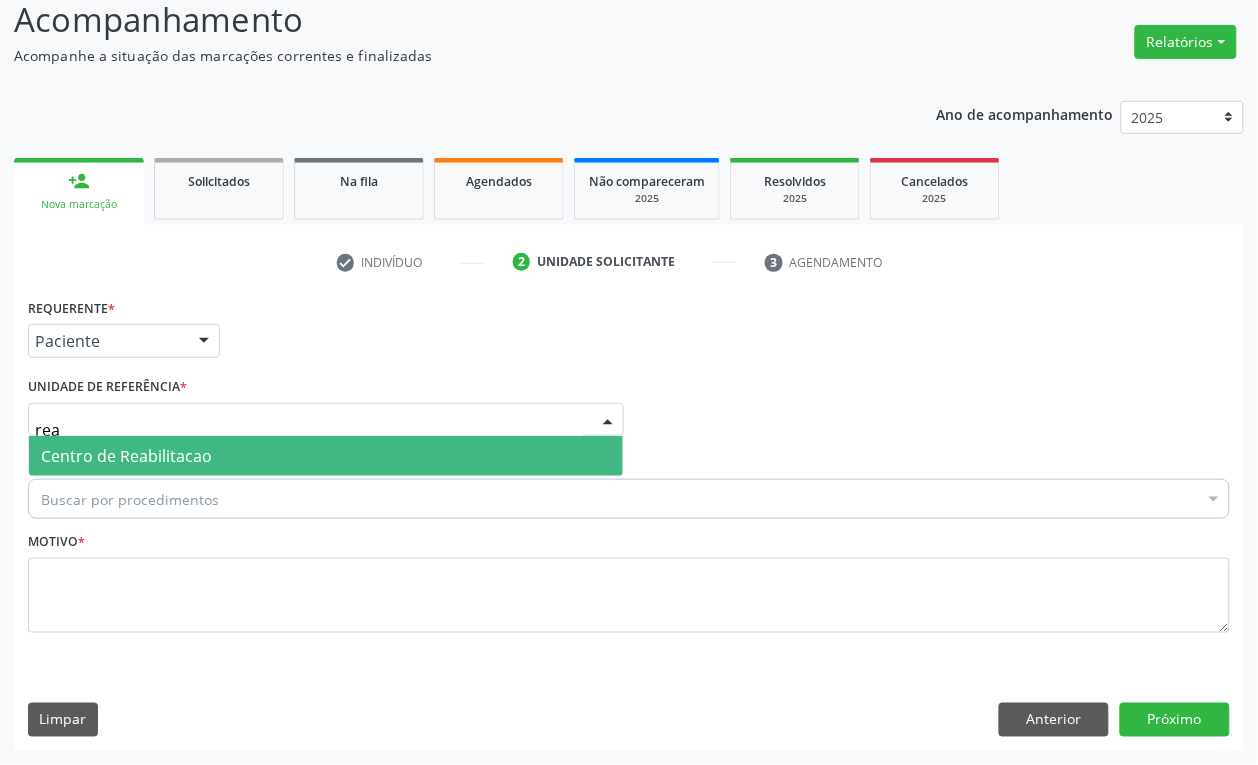 type on "reab" 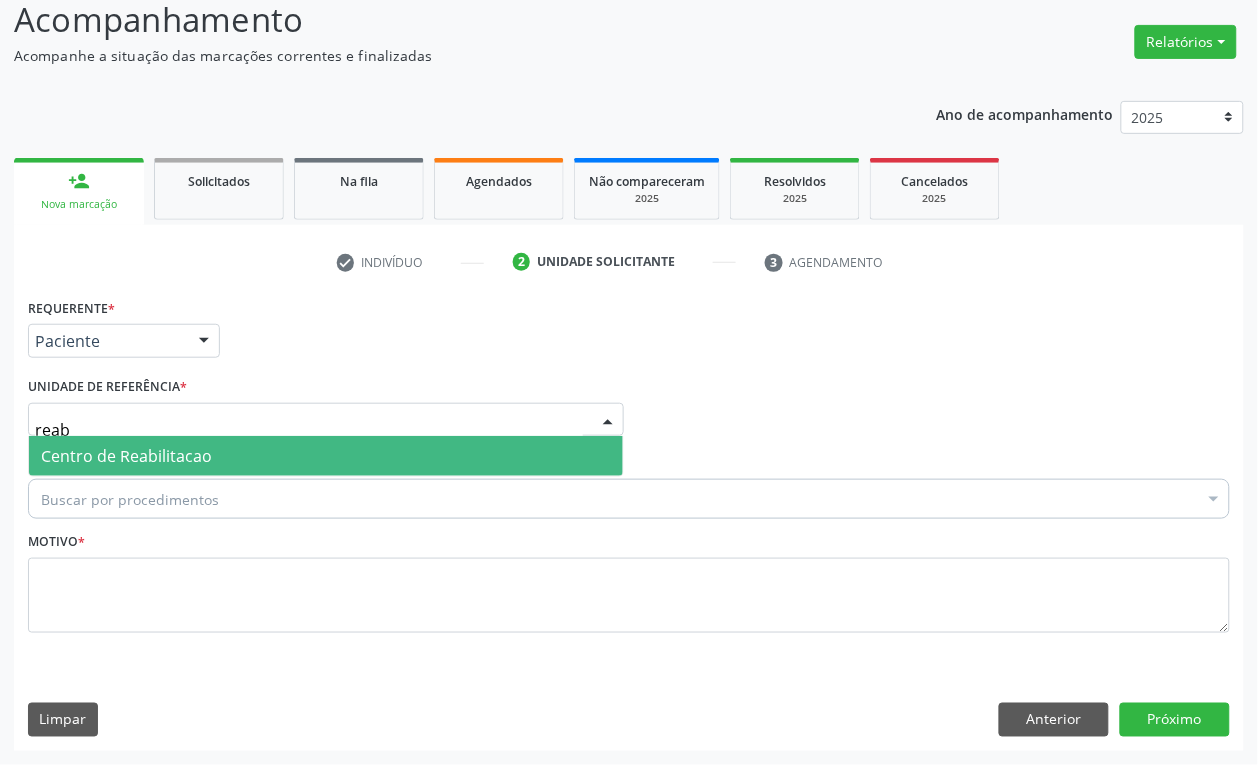 click on "Centro de Reabilitacao" at bounding box center (126, 456) 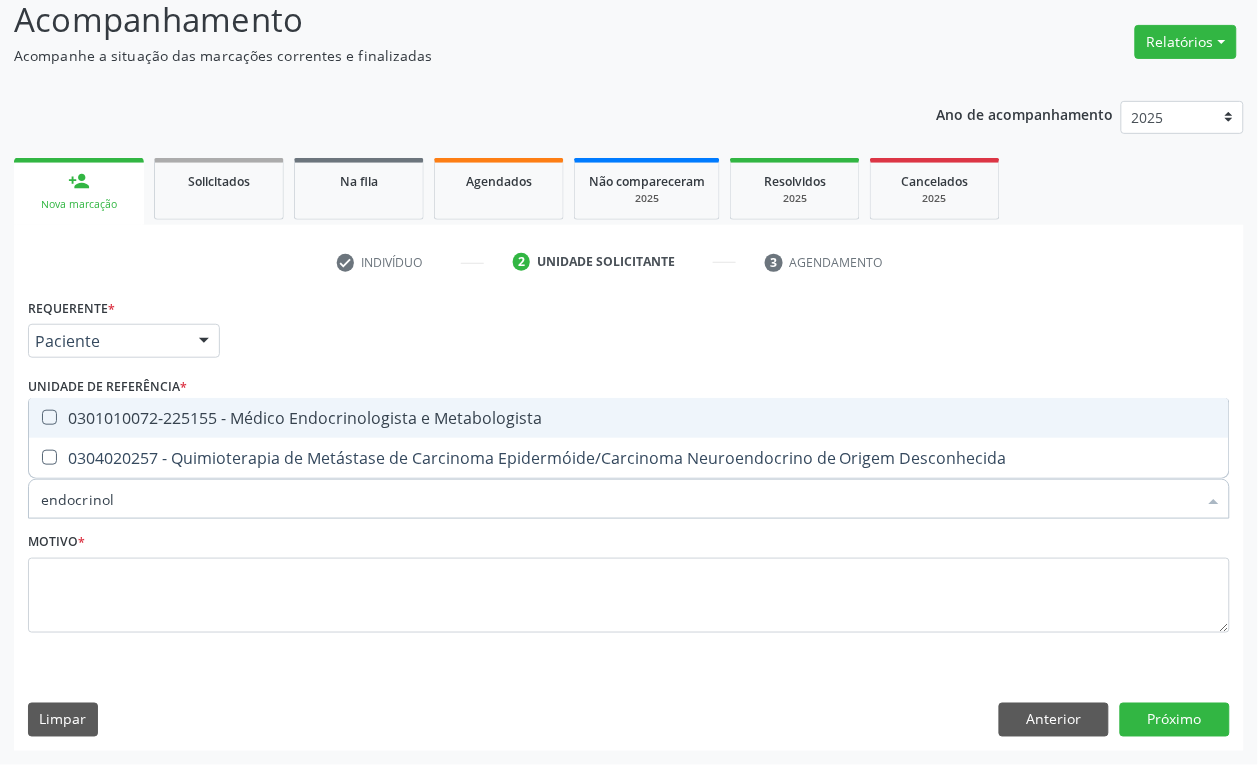 type on "endocrinolo" 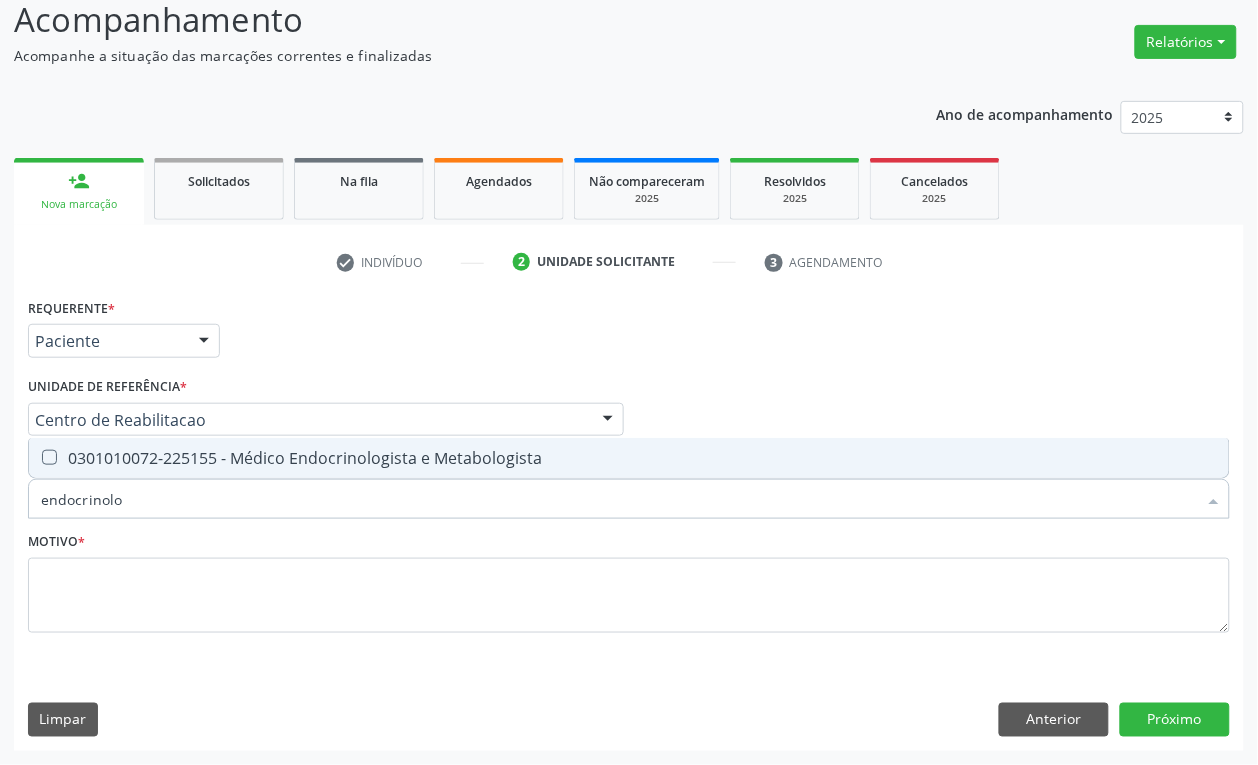 click on "0301010072-225155 - Médico Endocrinologista e Metabologista" at bounding box center (629, 458) 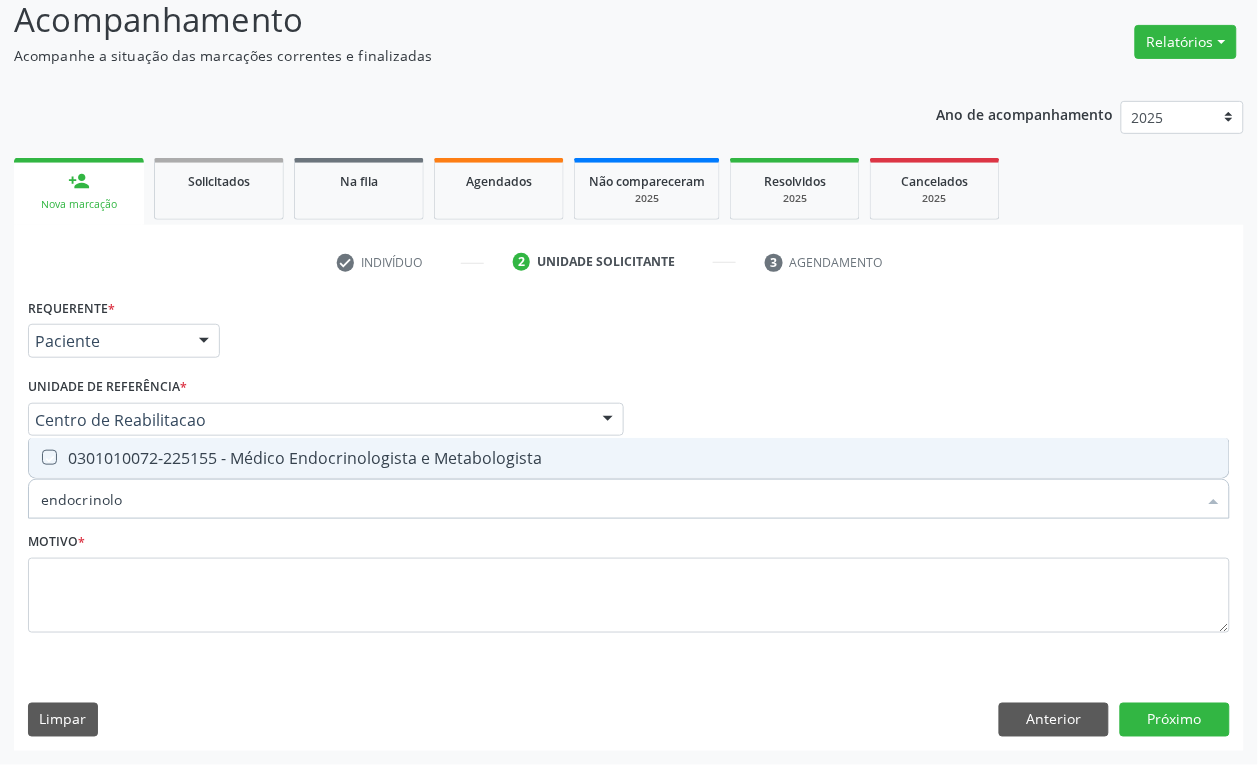 checkbox on "true" 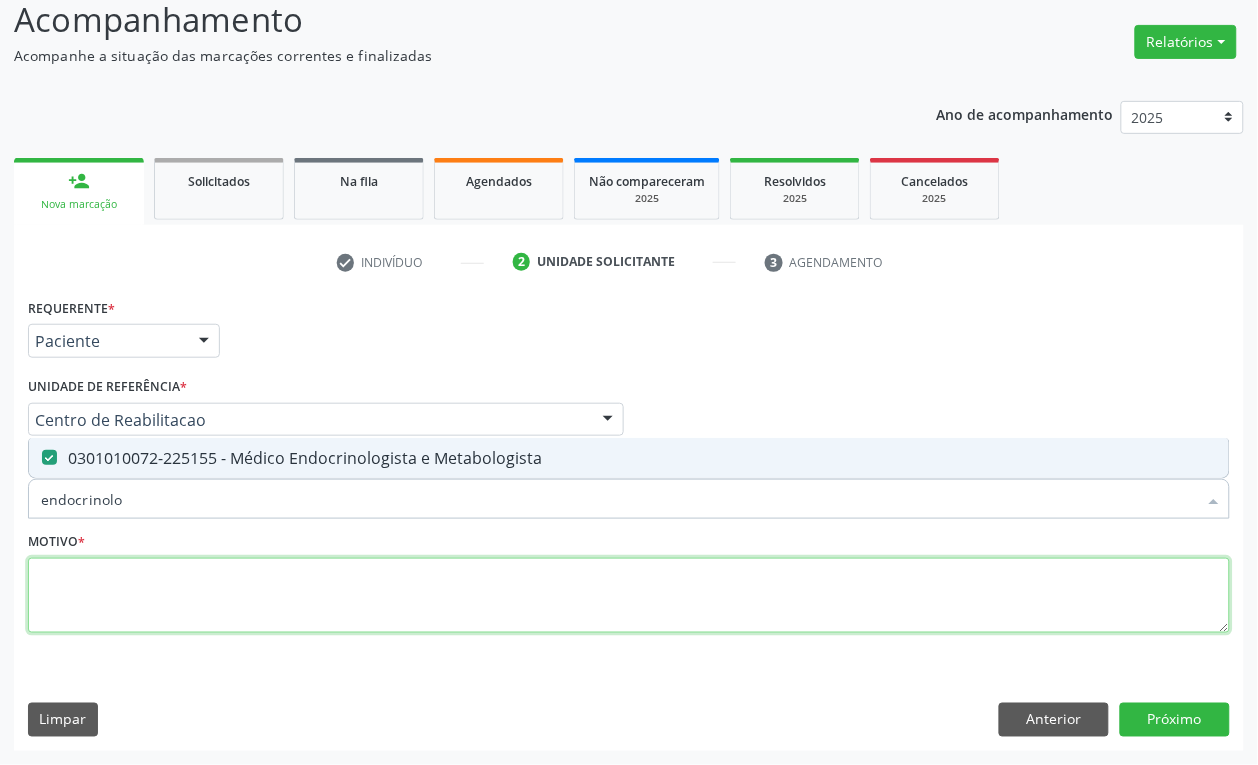 click at bounding box center [629, 596] 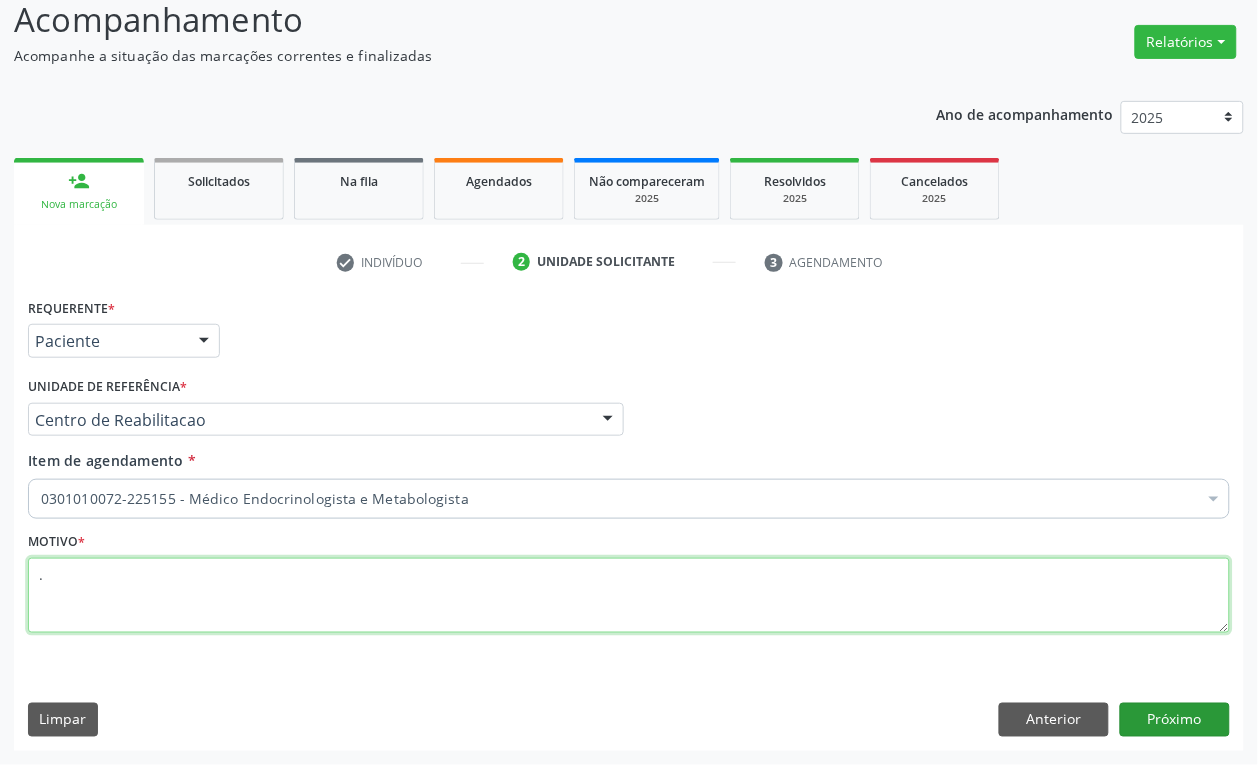type on "." 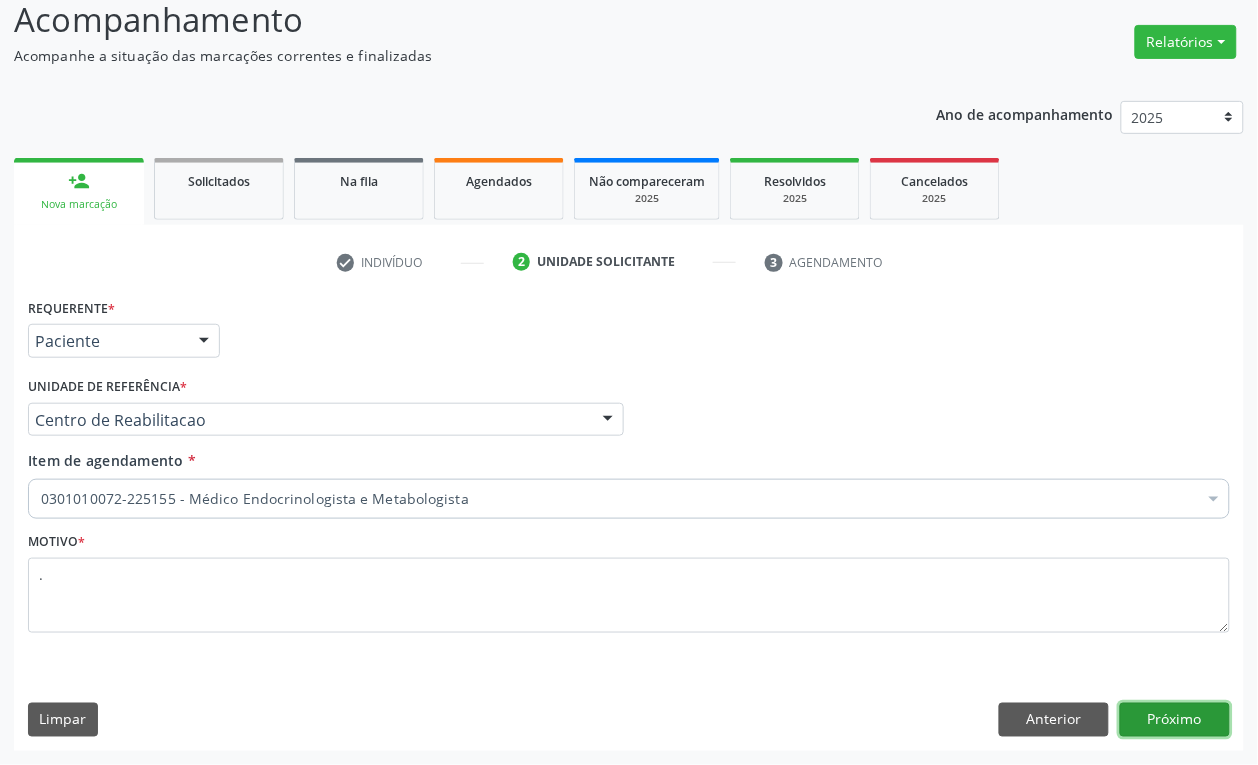 click on "Próximo" at bounding box center [1175, 720] 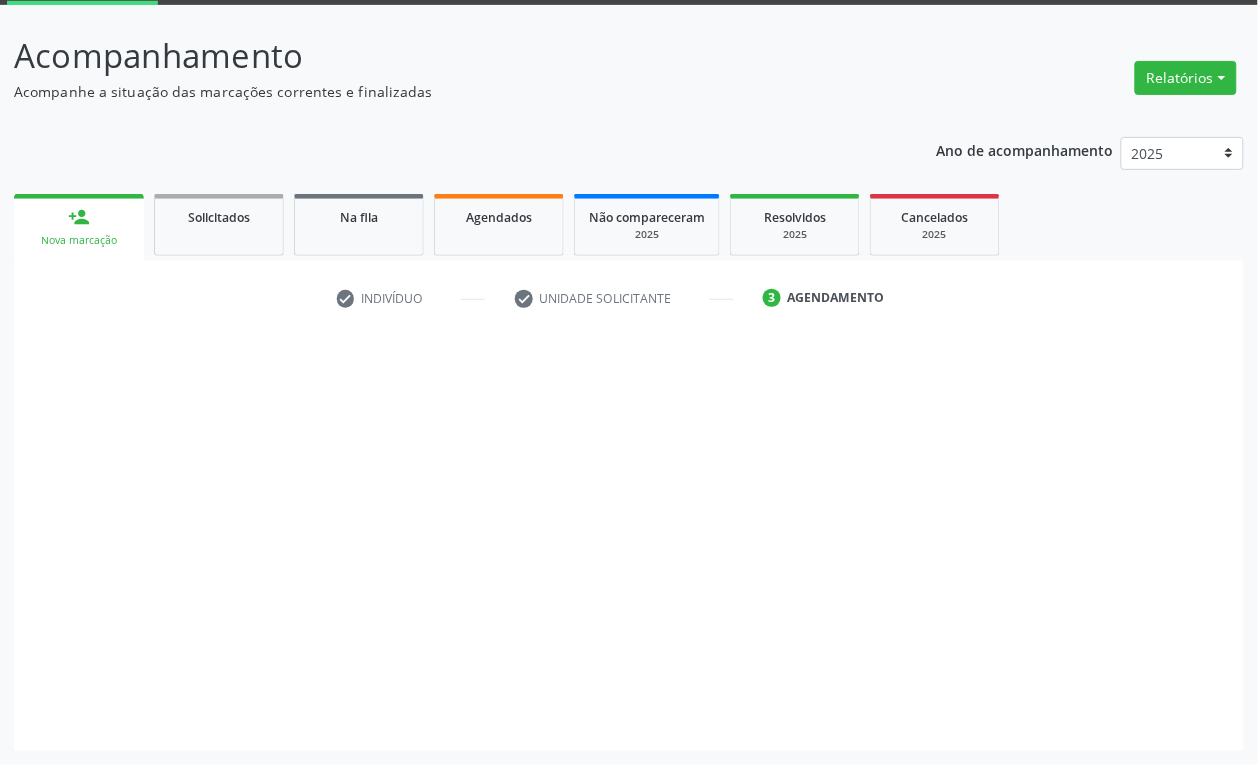 scroll, scrollTop: 106, scrollLeft: 0, axis: vertical 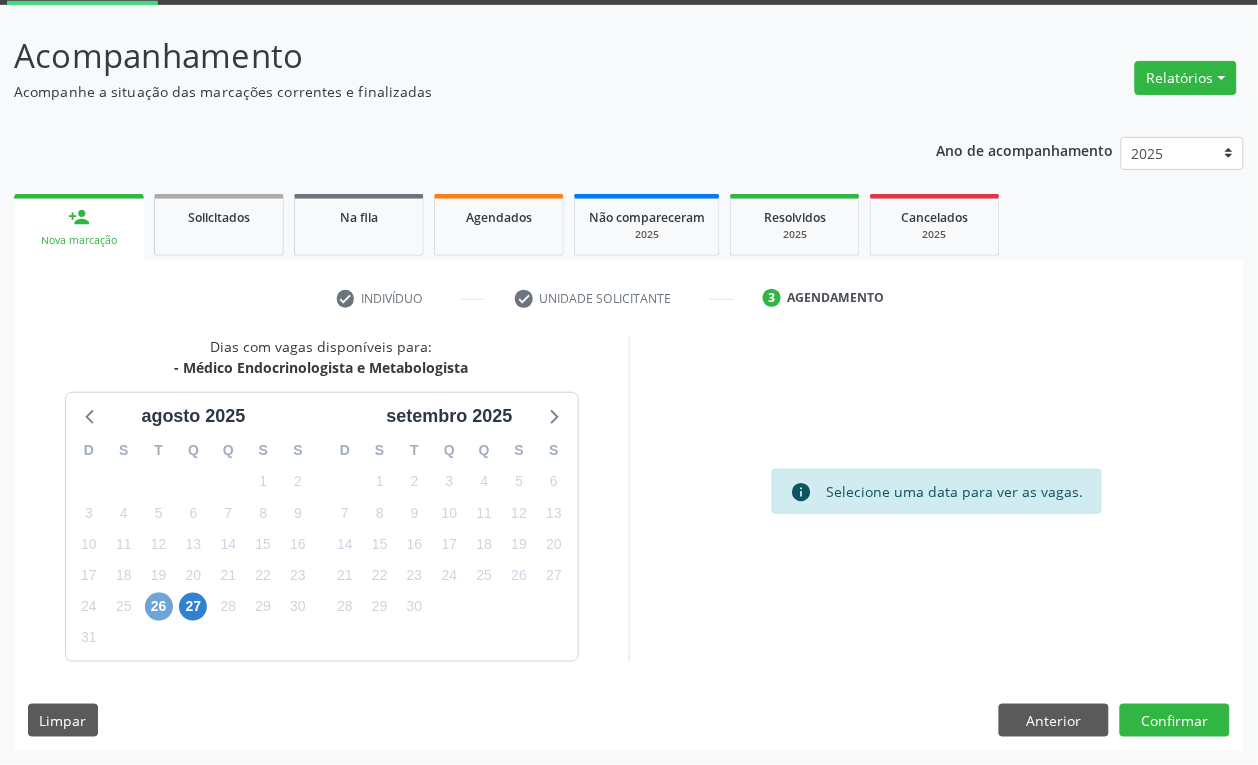 click on "26" at bounding box center [159, 607] 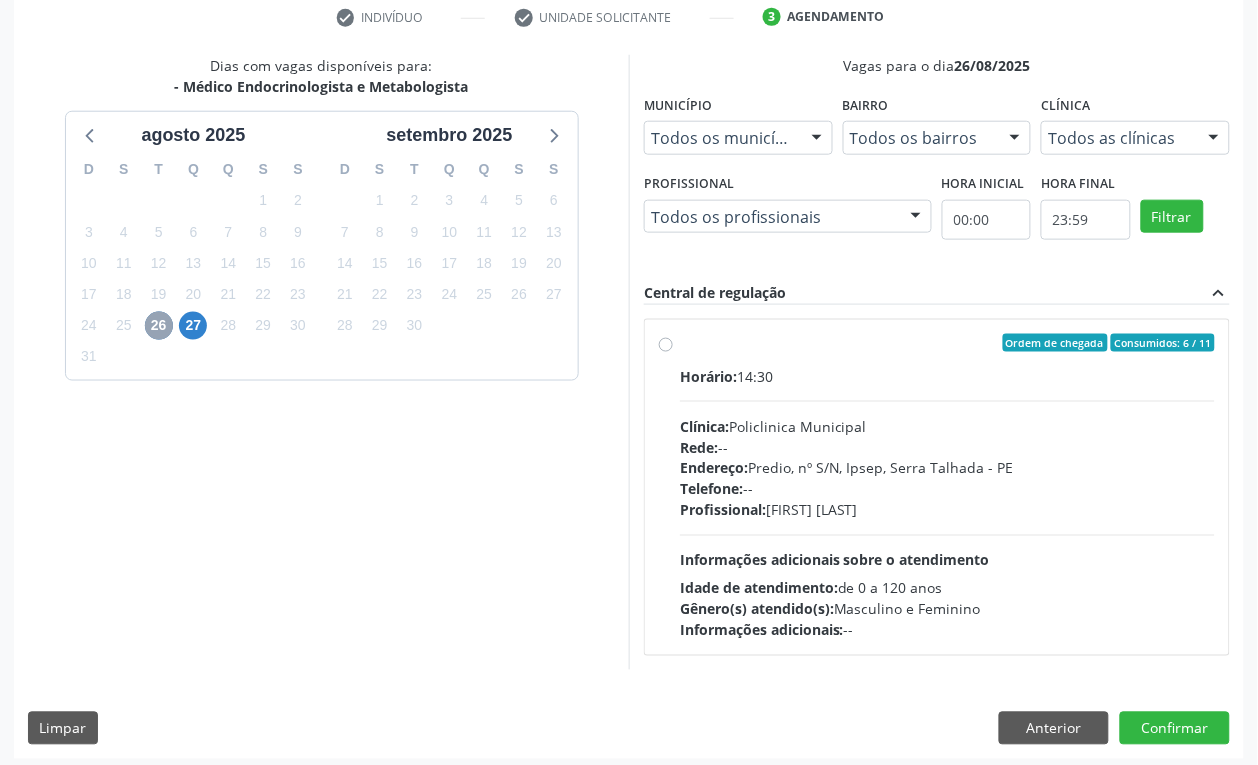 scroll, scrollTop: 395, scrollLeft: 0, axis: vertical 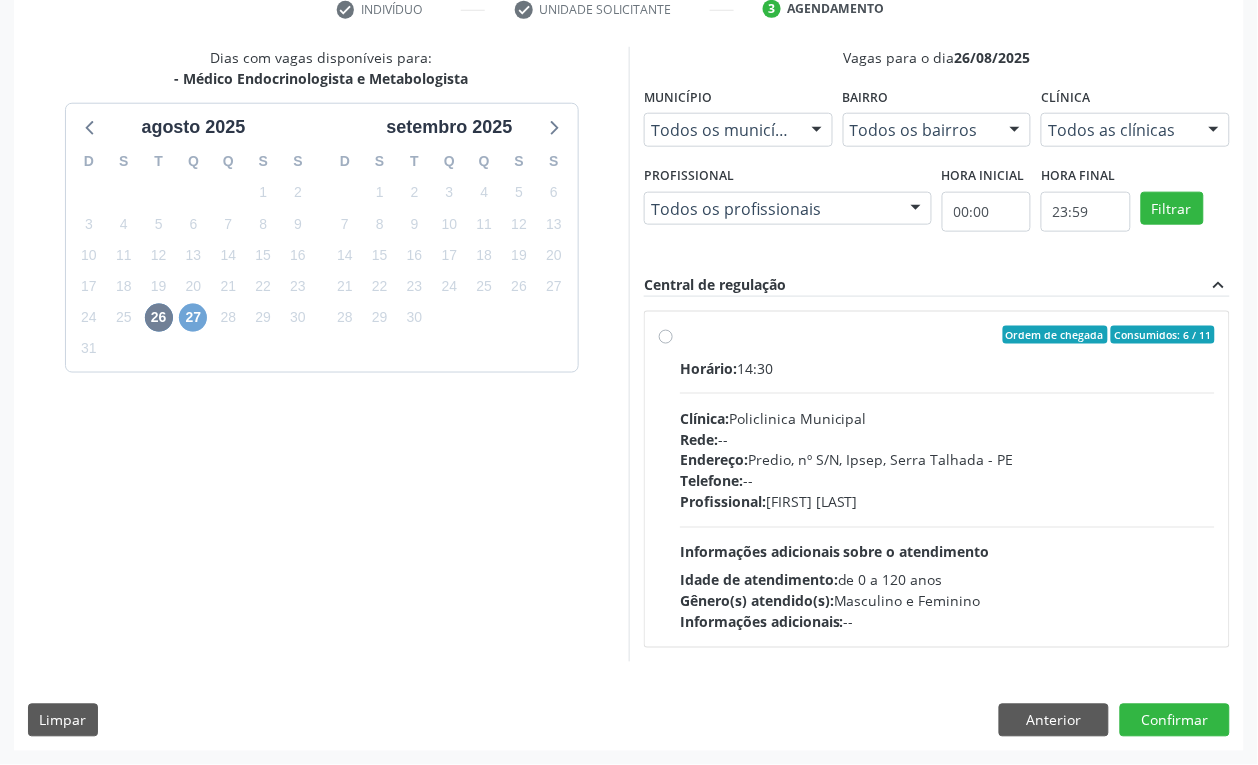 click on "27" at bounding box center (193, 318) 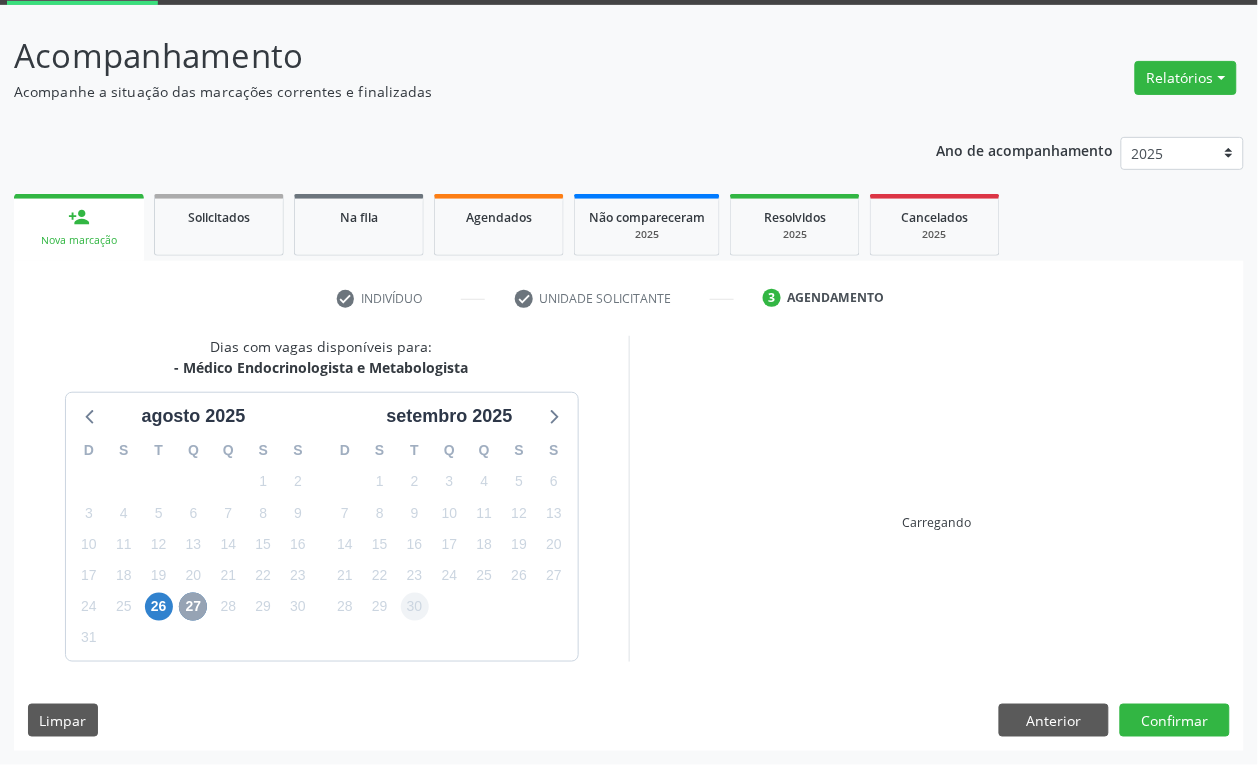 scroll, scrollTop: 395, scrollLeft: 0, axis: vertical 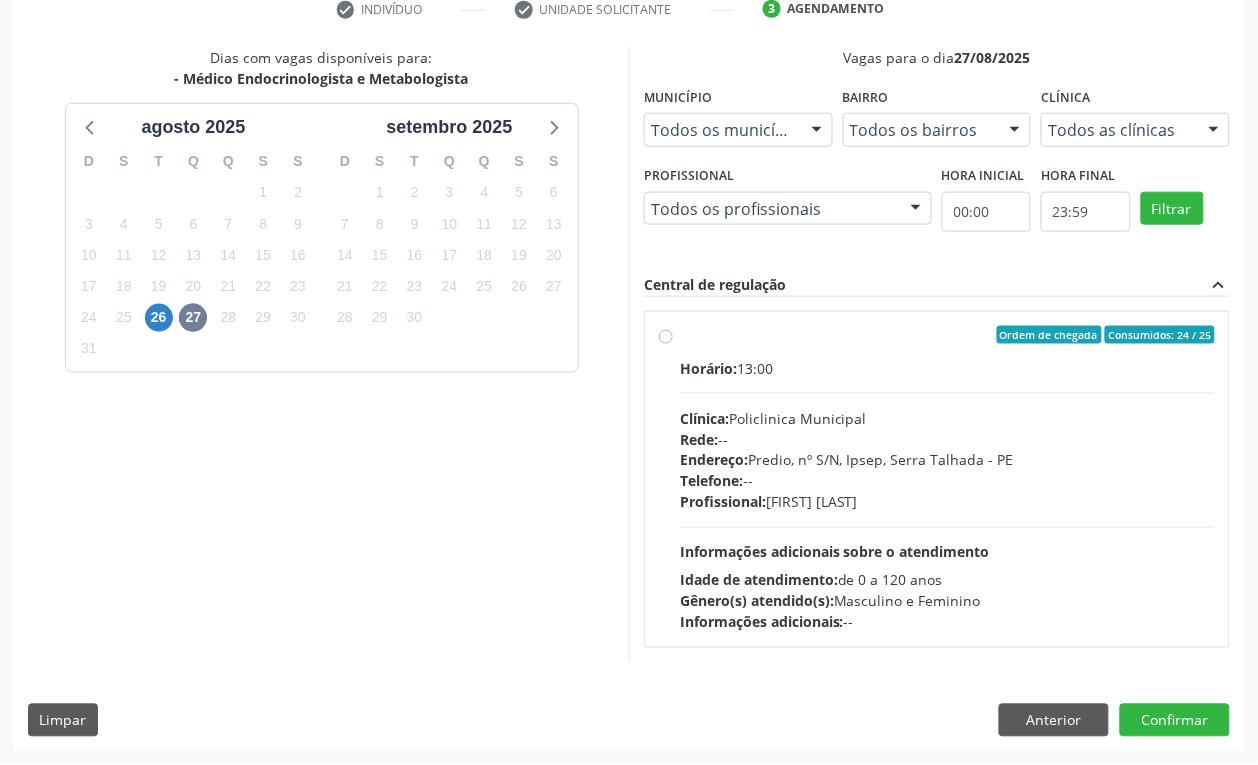 click on "Telefone:   --" at bounding box center (947, 481) 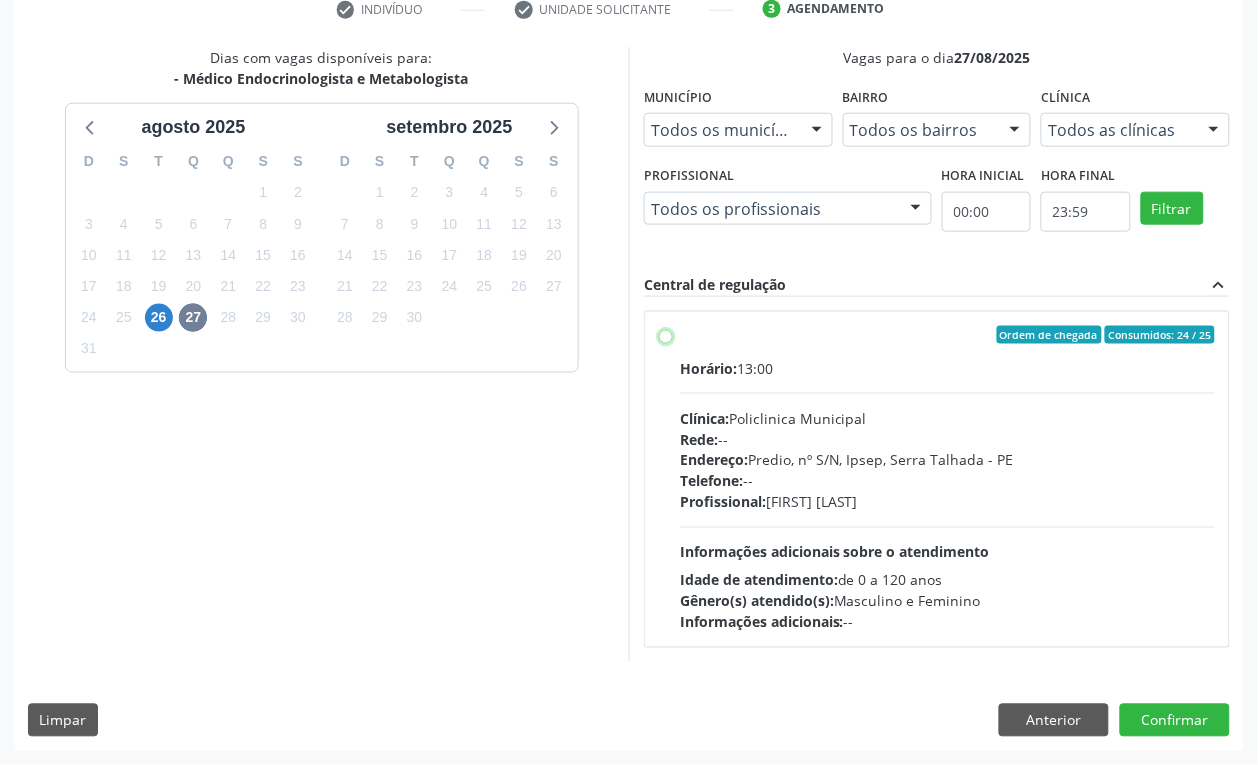 radio on "true" 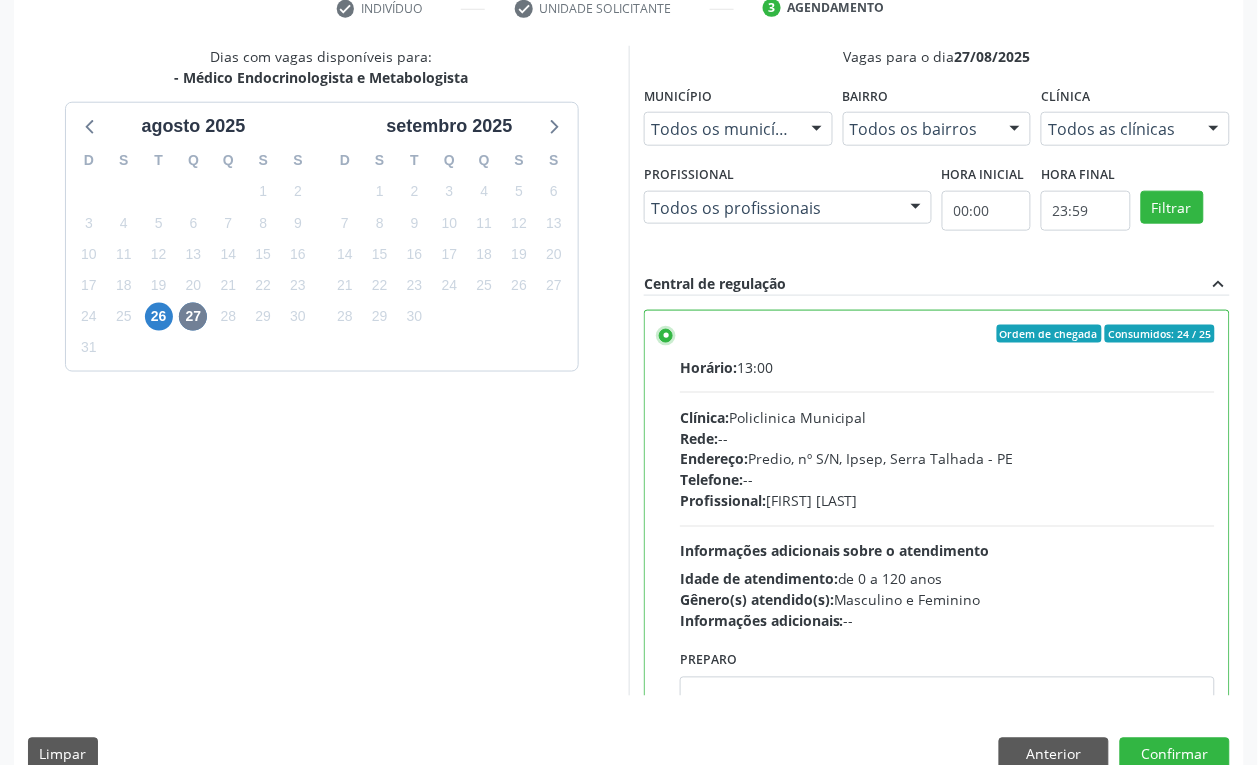 scroll, scrollTop: 430, scrollLeft: 0, axis: vertical 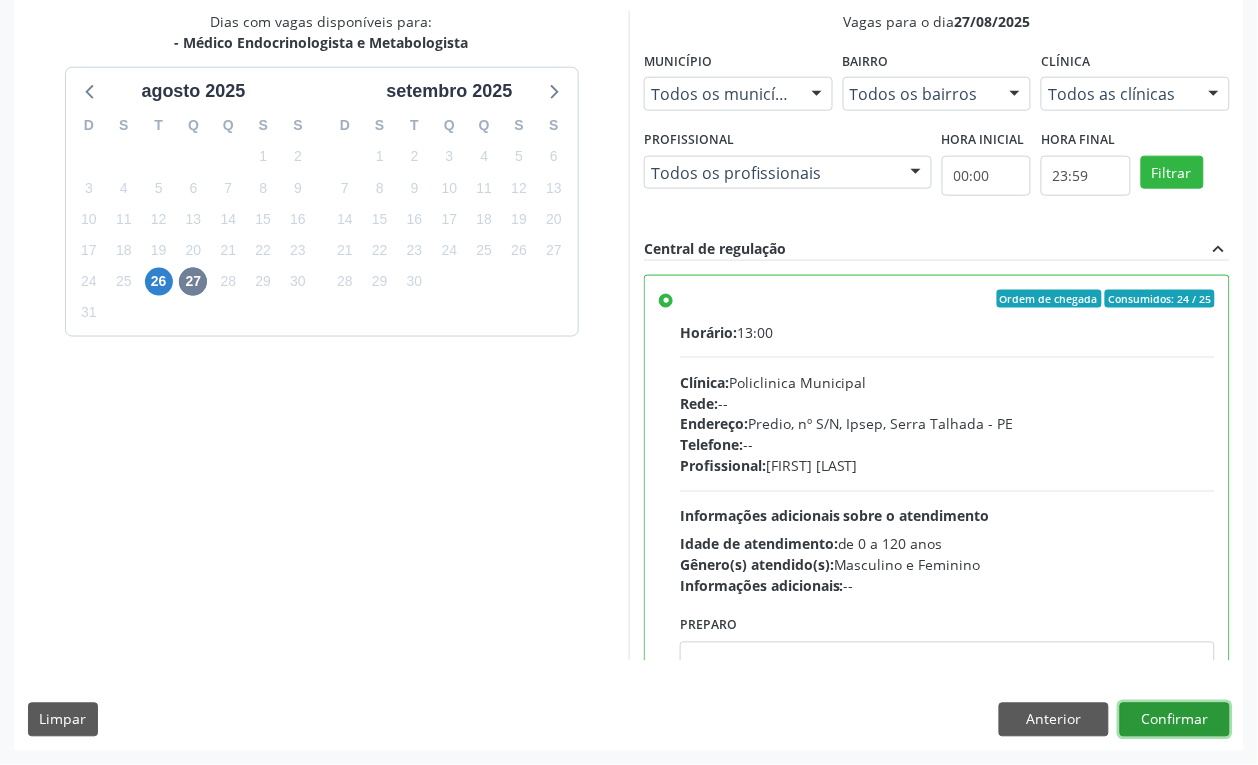 click on "Confirmar" at bounding box center (1175, 720) 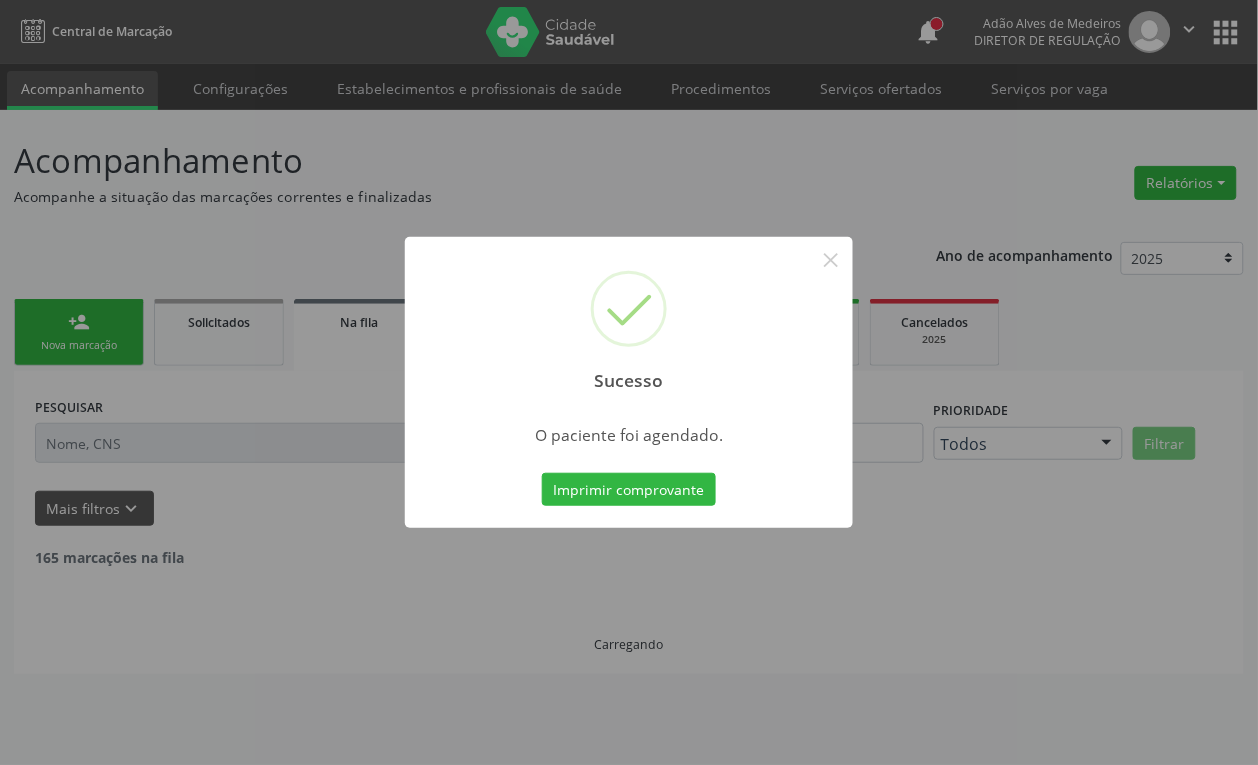 scroll, scrollTop: 0, scrollLeft: 0, axis: both 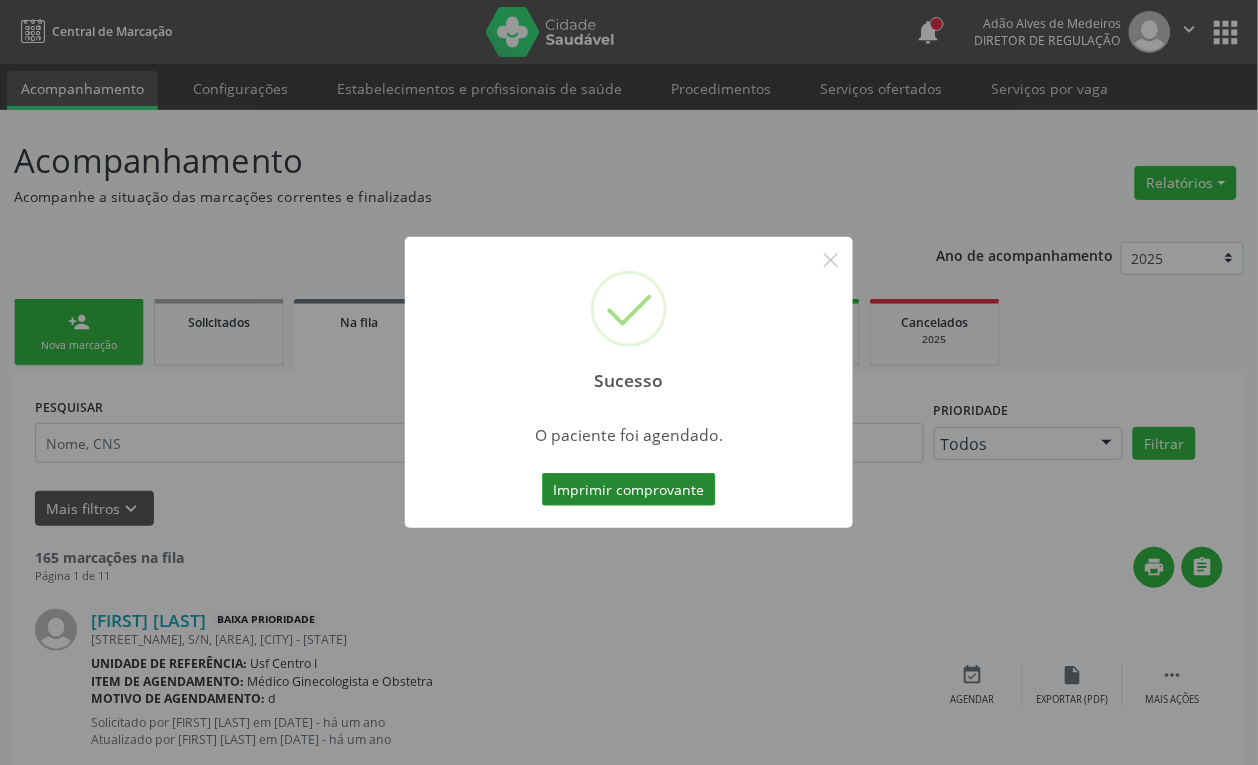 click on "Imprimir comprovante" at bounding box center (629, 490) 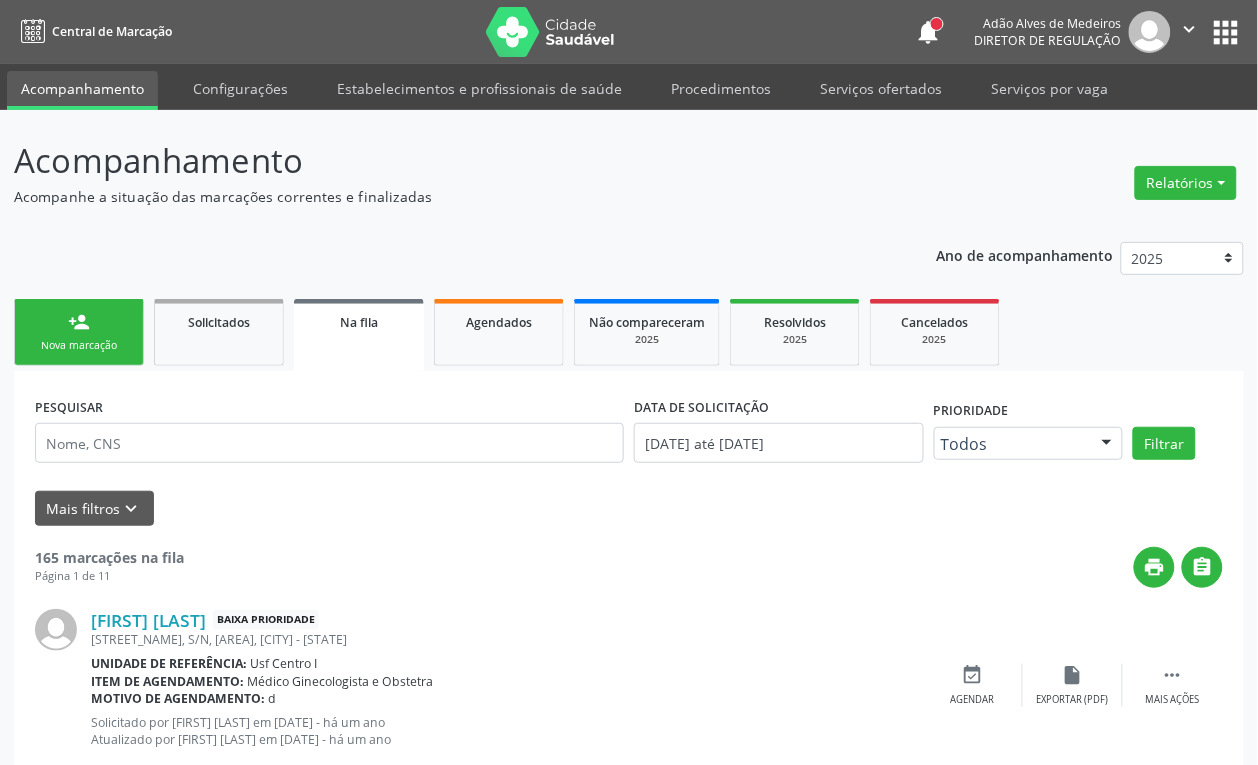 click on "person_add
Nova marcação" at bounding box center [79, 332] 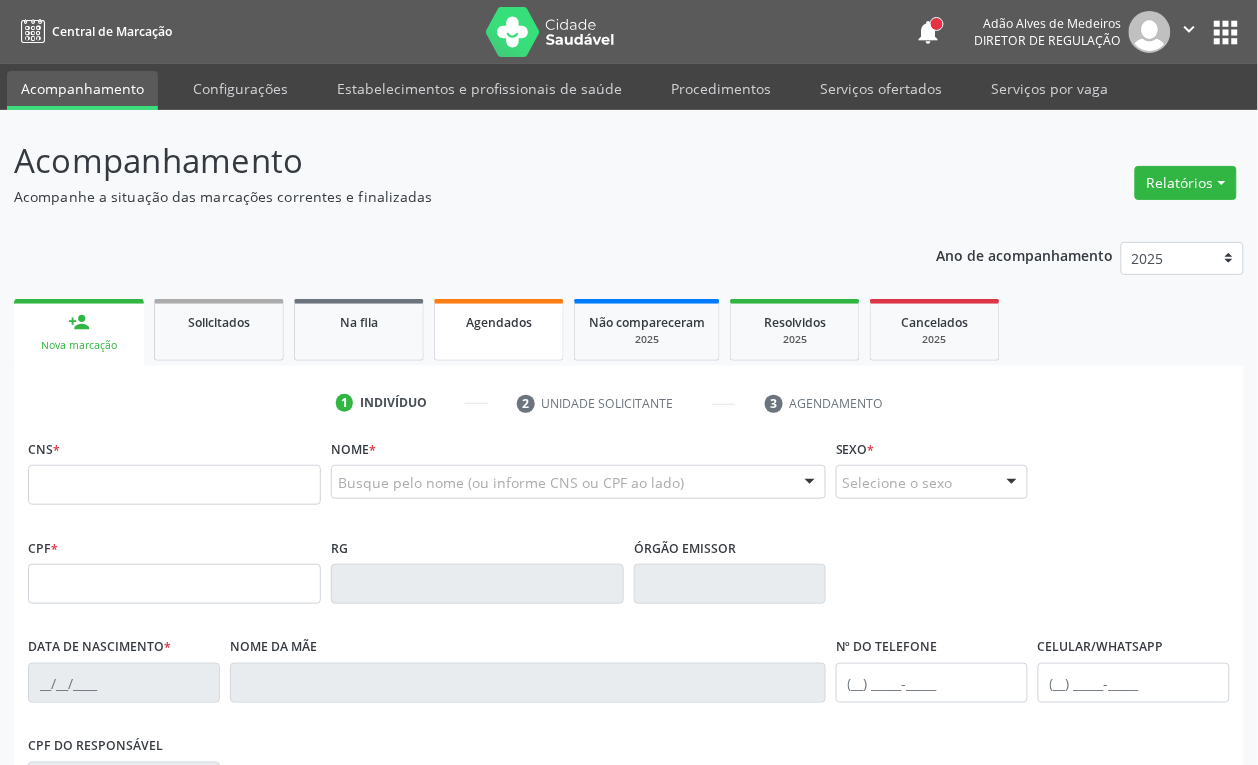 click on "Agendados" at bounding box center [499, 322] 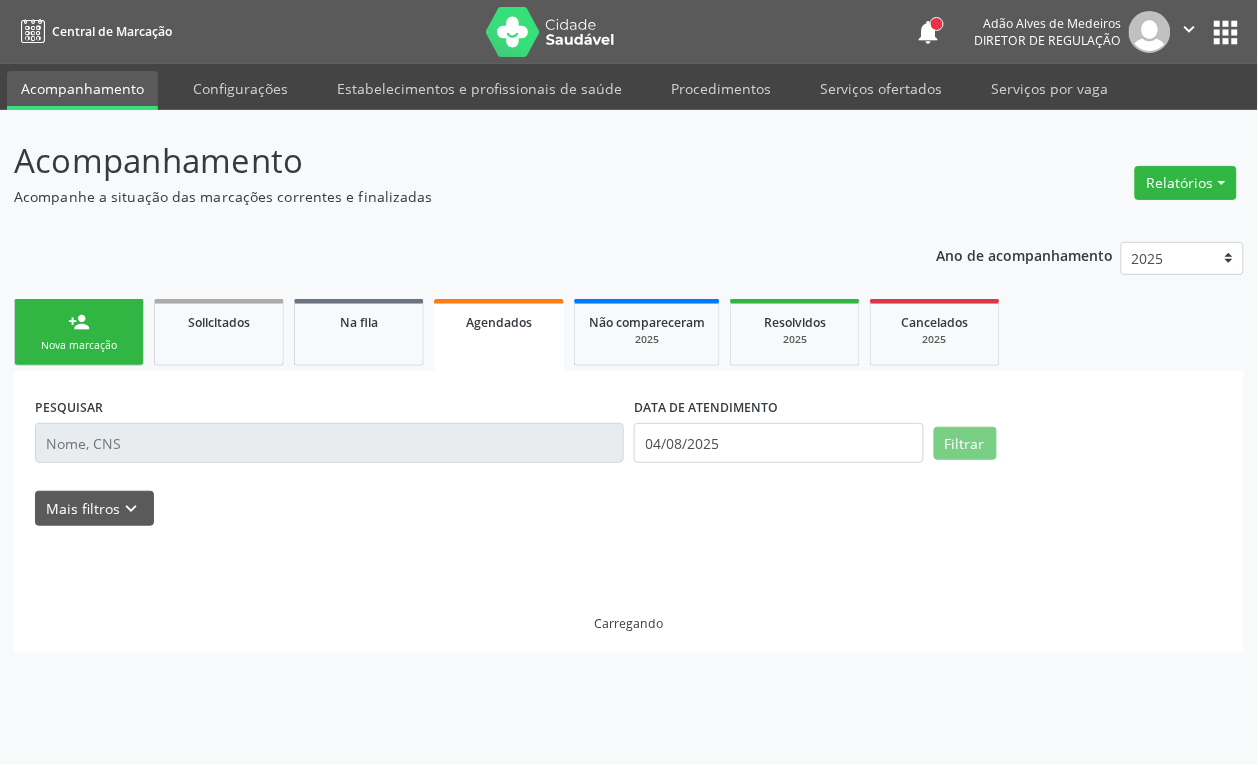 click on "Agendados" at bounding box center [499, 322] 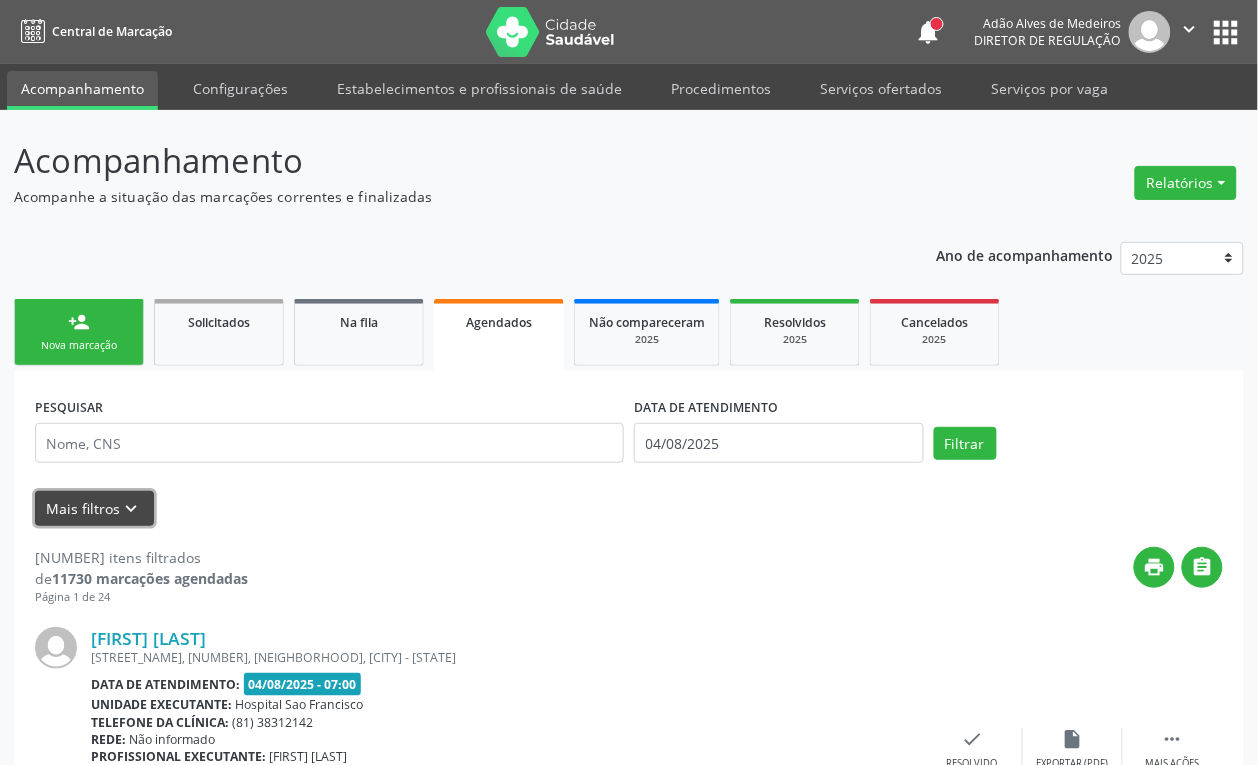 click on "keyboard_arrow_down" at bounding box center [132, 509] 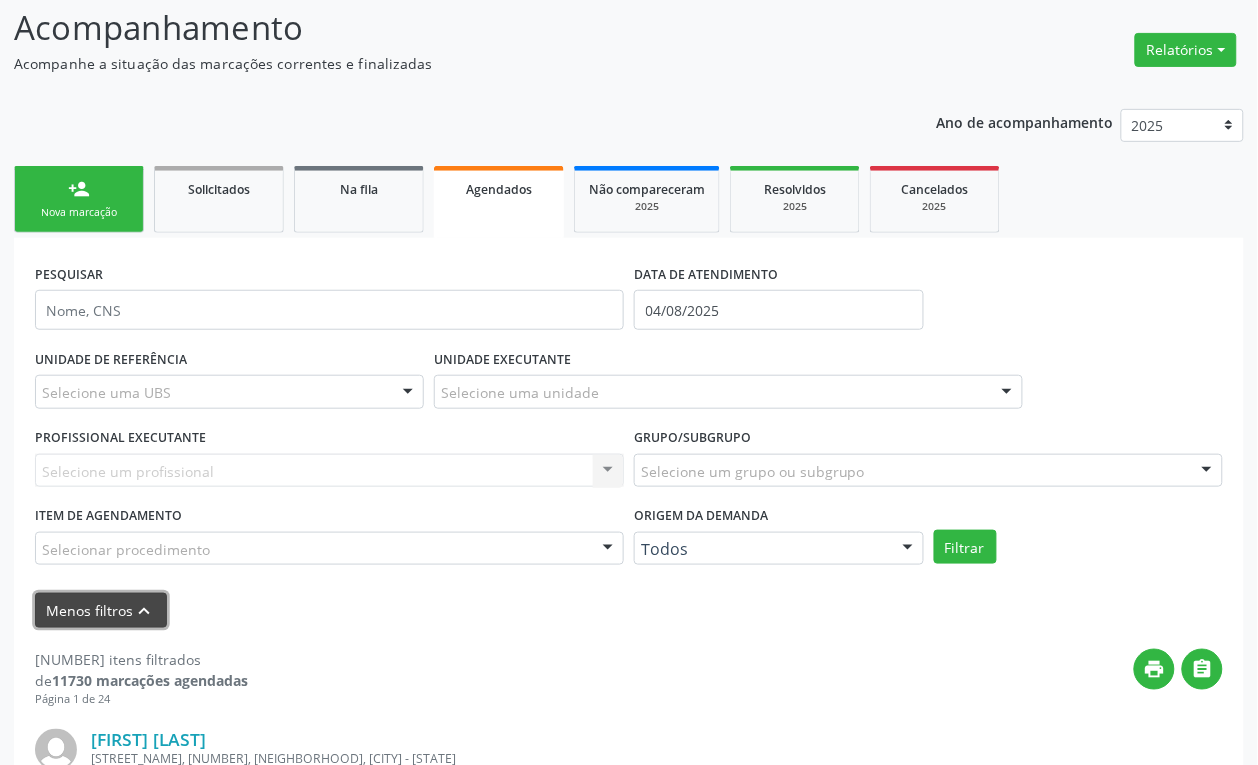 scroll, scrollTop: 375, scrollLeft: 0, axis: vertical 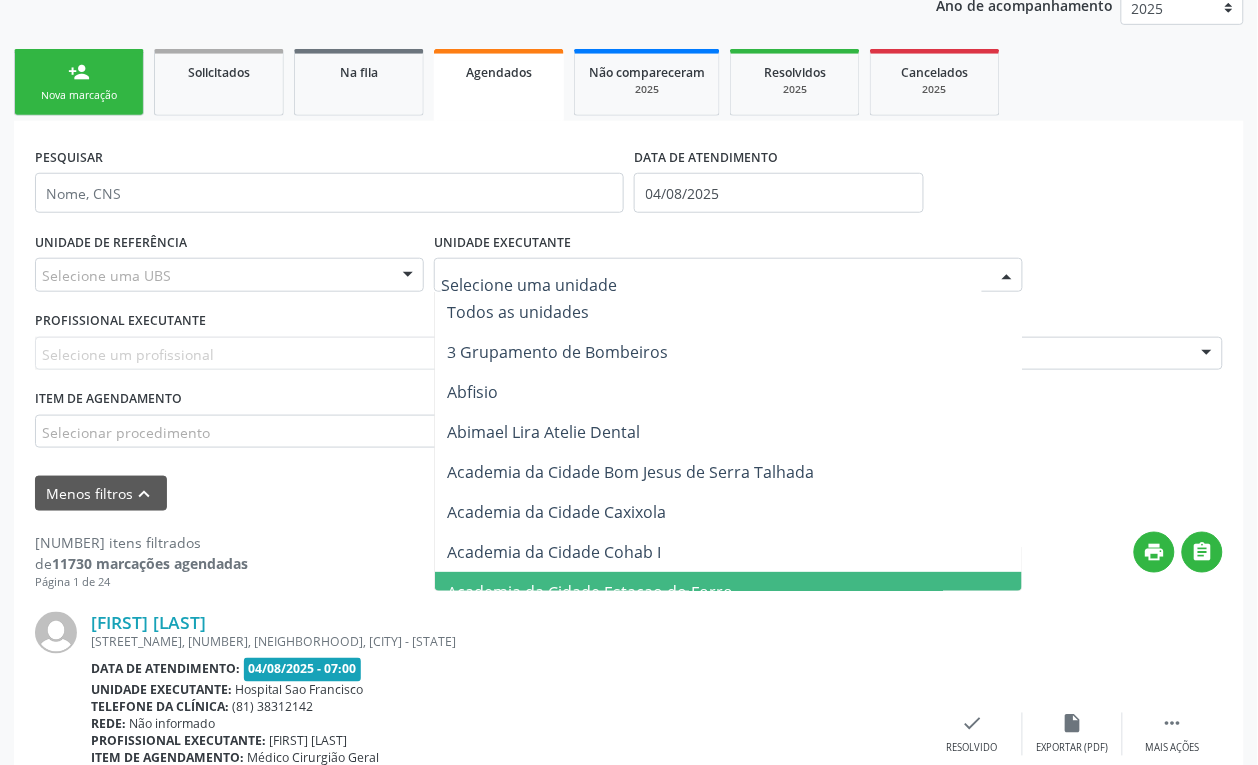 click on "[FIRST] [LAST]
[STREET_NAME], [NUMBER], [NEIGHBORHOOD], [CITY] - [STATE]
Data de atendimento:
[DATE] - 07:00
Unidade executante:
[INSTITUTION]
Telefone da clínica:
[PHONE]
Rede:
Não informado
Profissional executante:
[FIRST] [LAST]
Item de agendamento:
[SPECIALTY]
Motivo de agendamento:
.
Preparo:
Não informado
Senha de atendimento:
[ID]
Solicitado por [FIRST] [LAST] em [DATE] - há 13 dias" at bounding box center (507, 734) 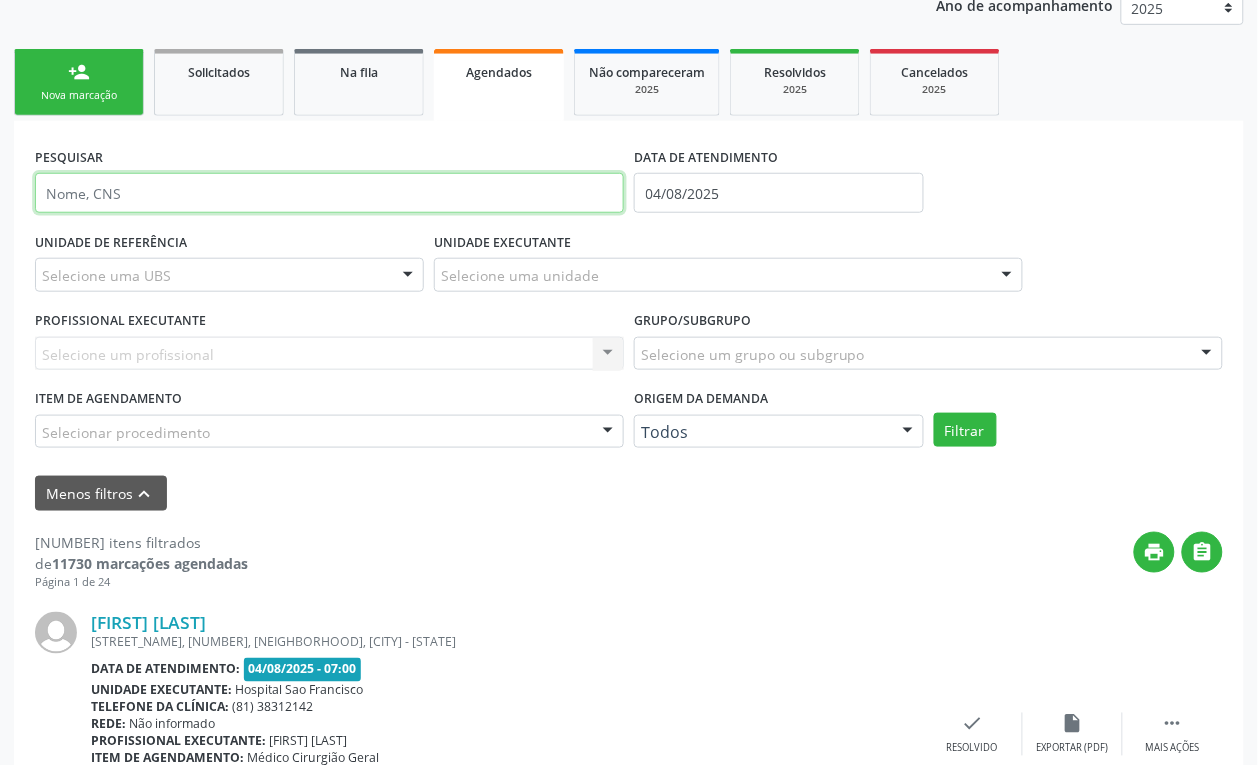 click at bounding box center [329, 193] 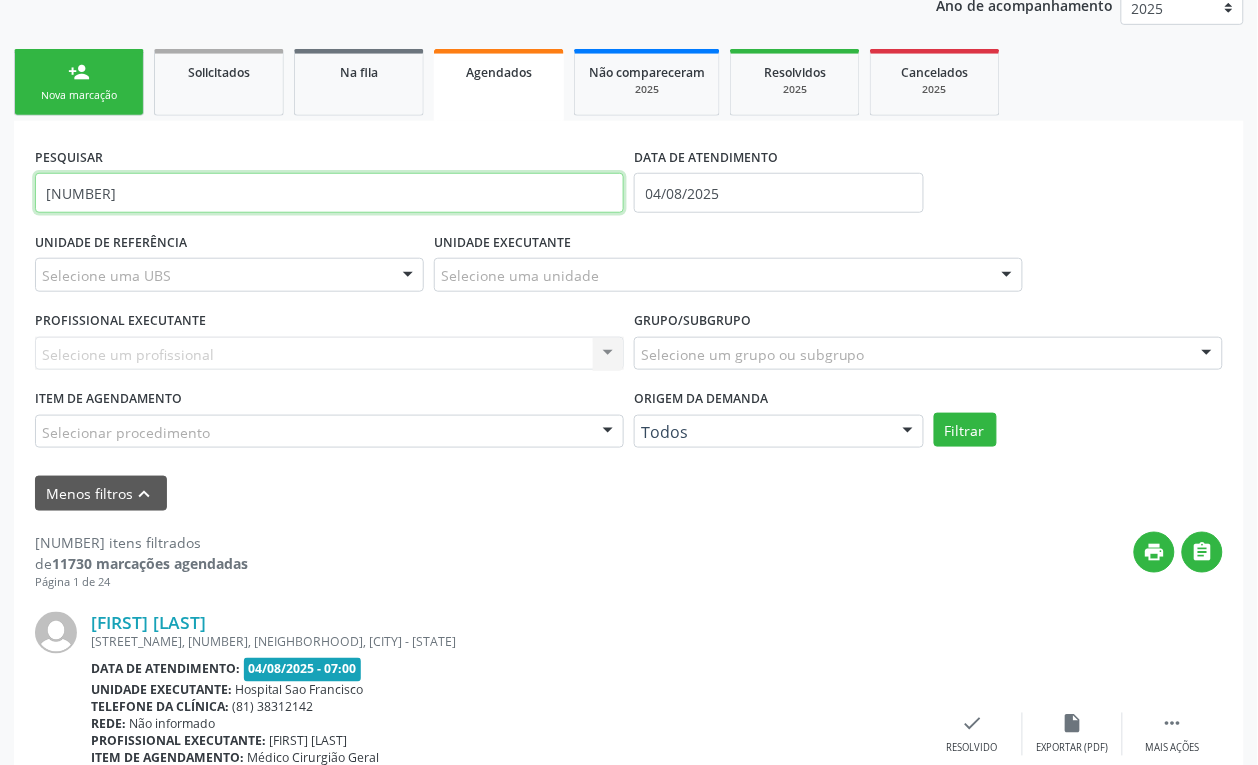 type on "[NUMBER]" 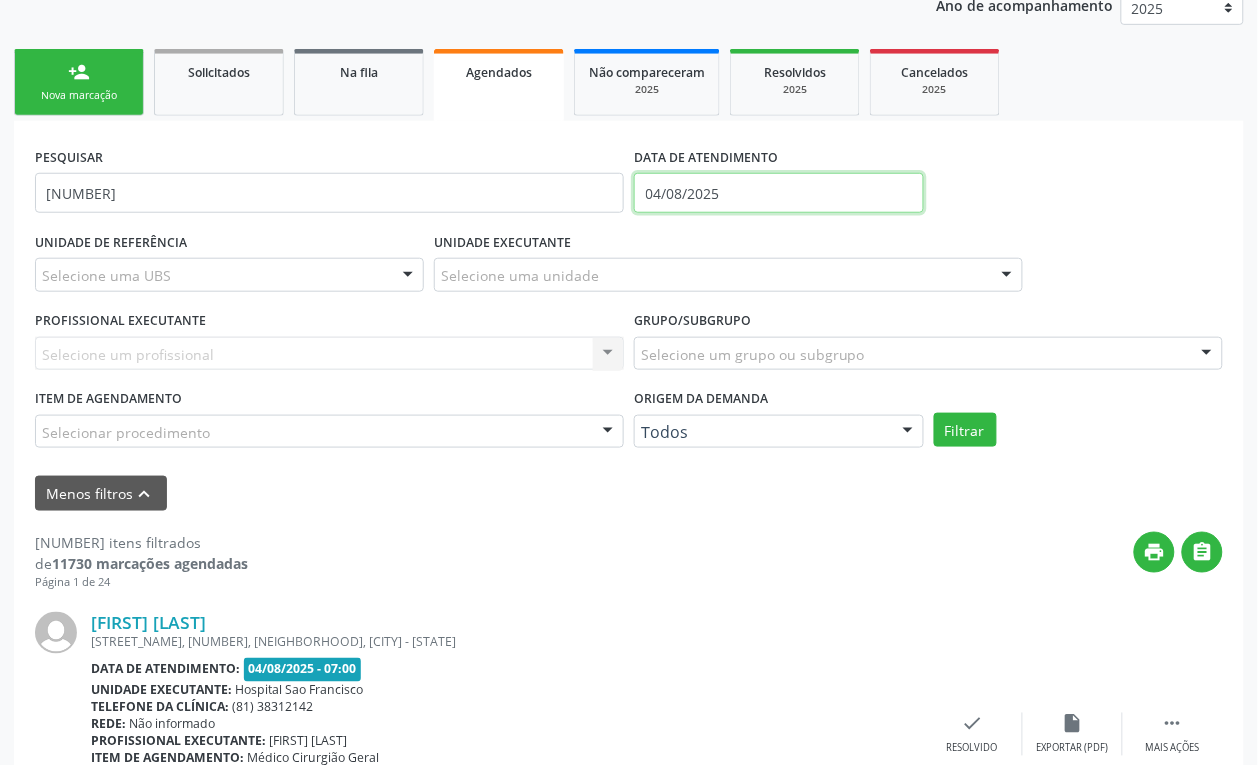 click on "04/08/2025" at bounding box center (779, 193) 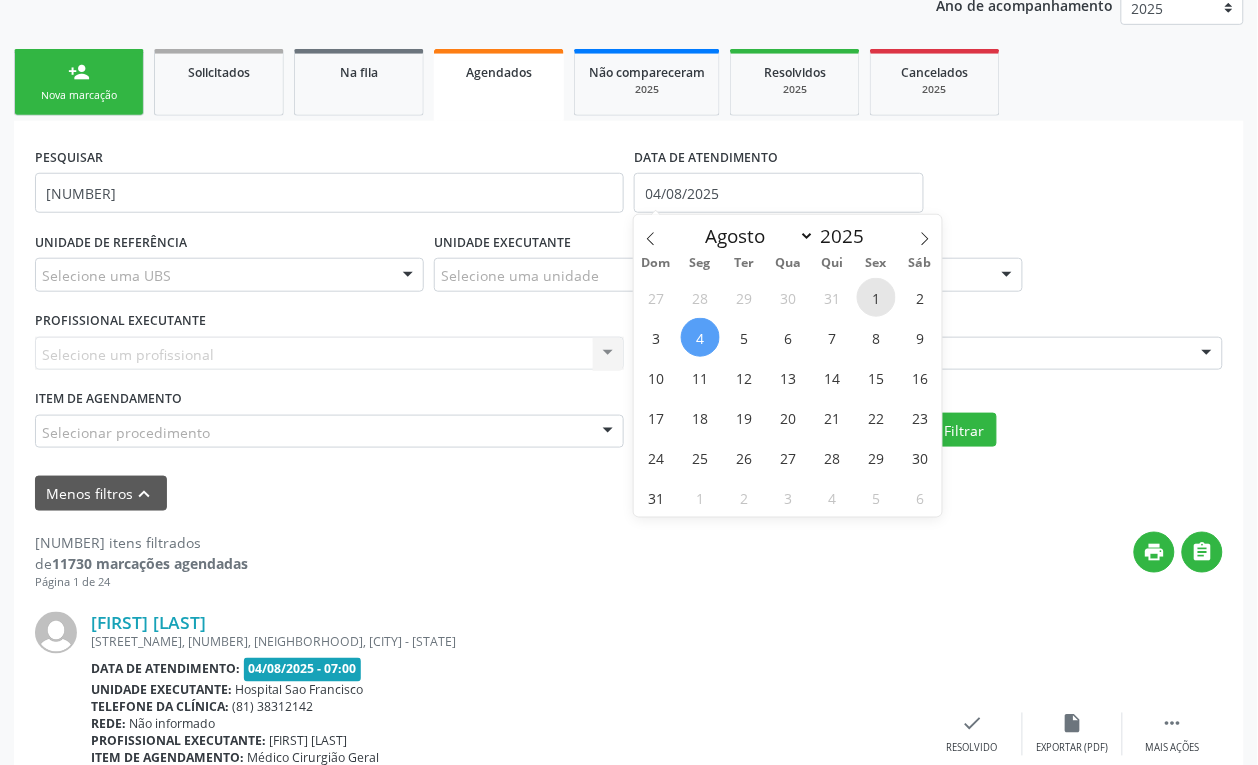 click on "1" at bounding box center (876, 297) 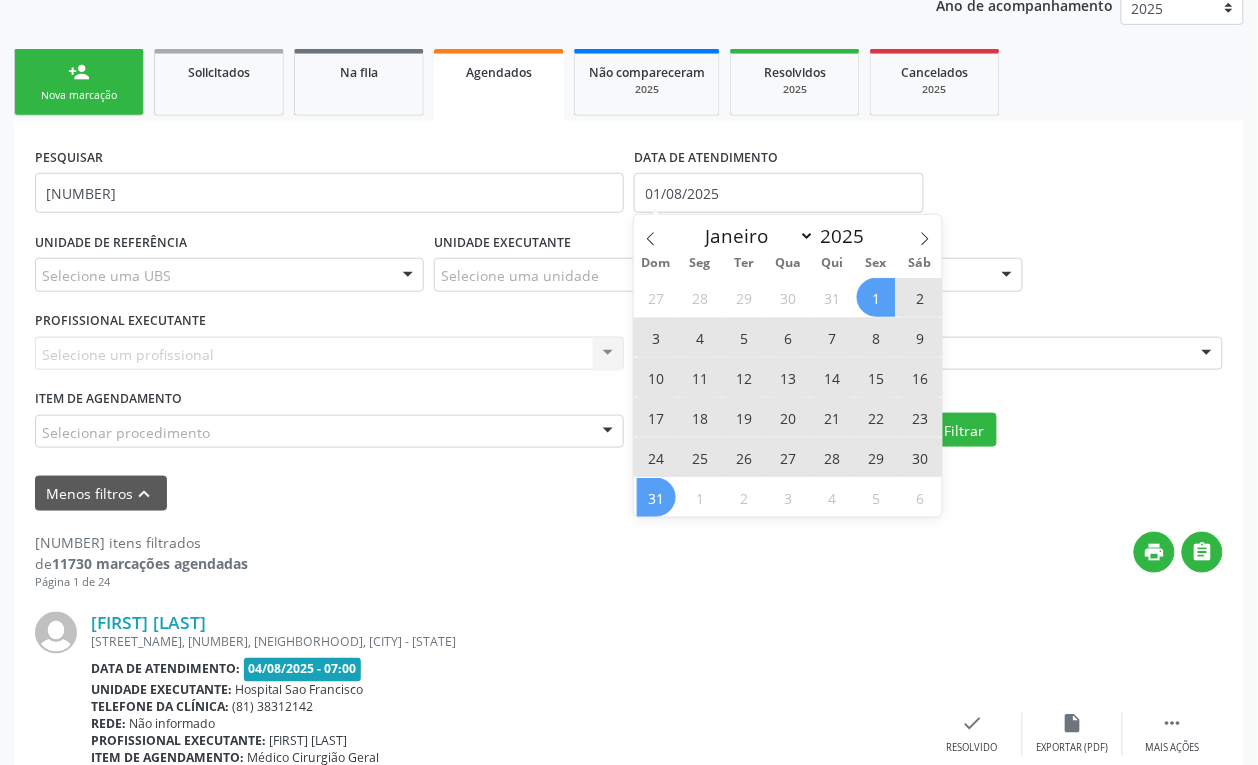 click on "31" at bounding box center [656, 497] 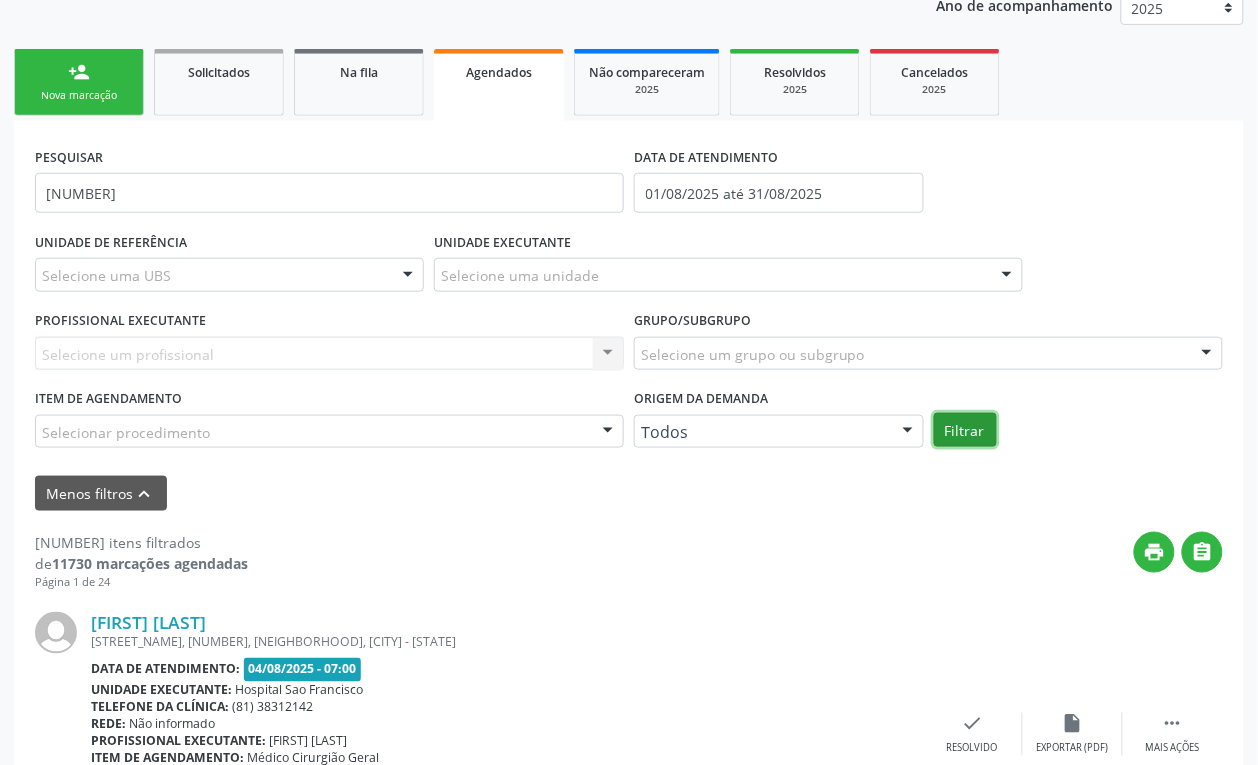 click on "Filtrar" at bounding box center (965, 430) 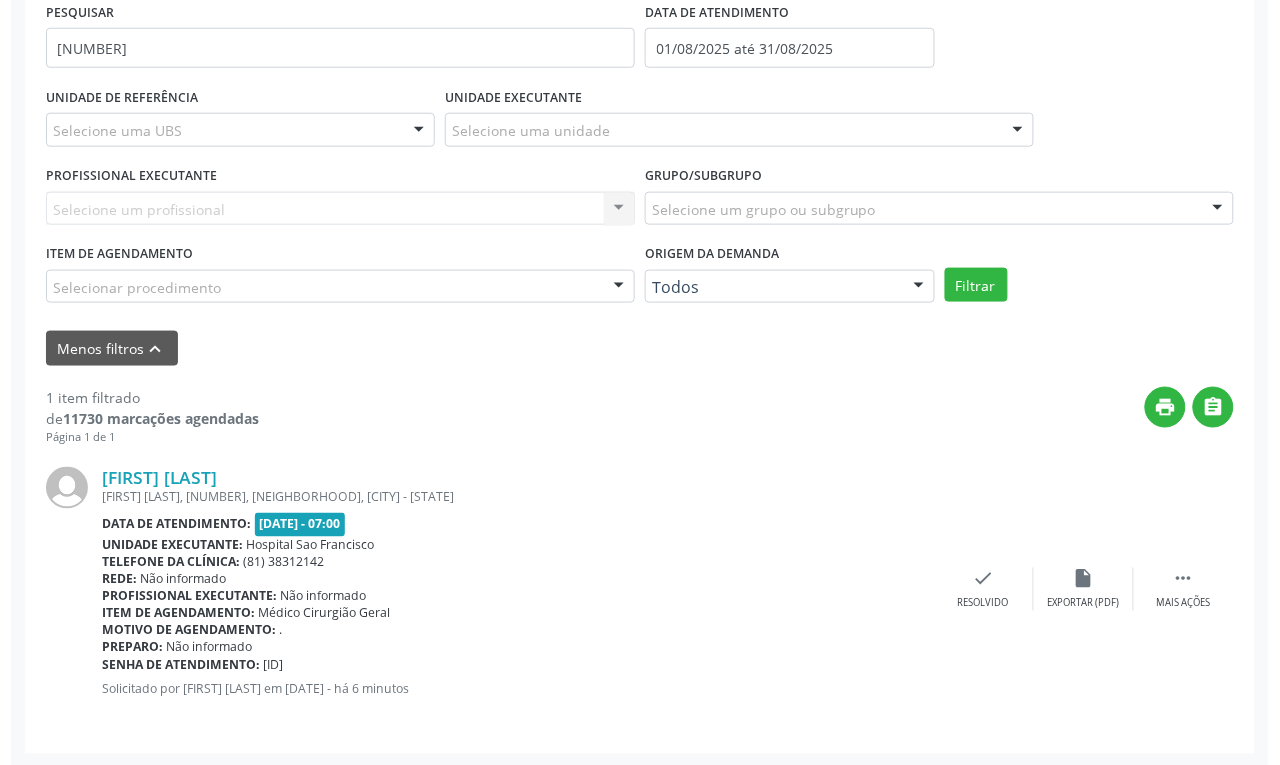 scroll, scrollTop: 398, scrollLeft: 0, axis: vertical 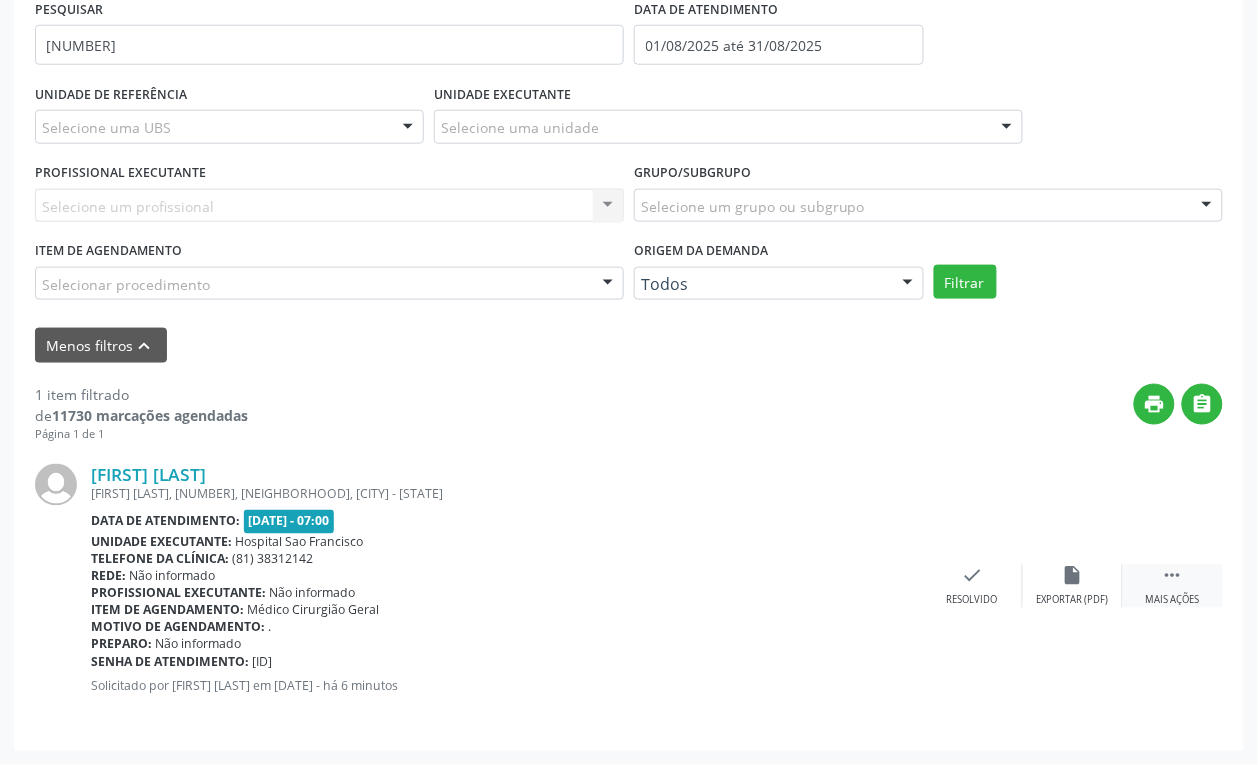 click on "Mais ações" at bounding box center [1173, 601] 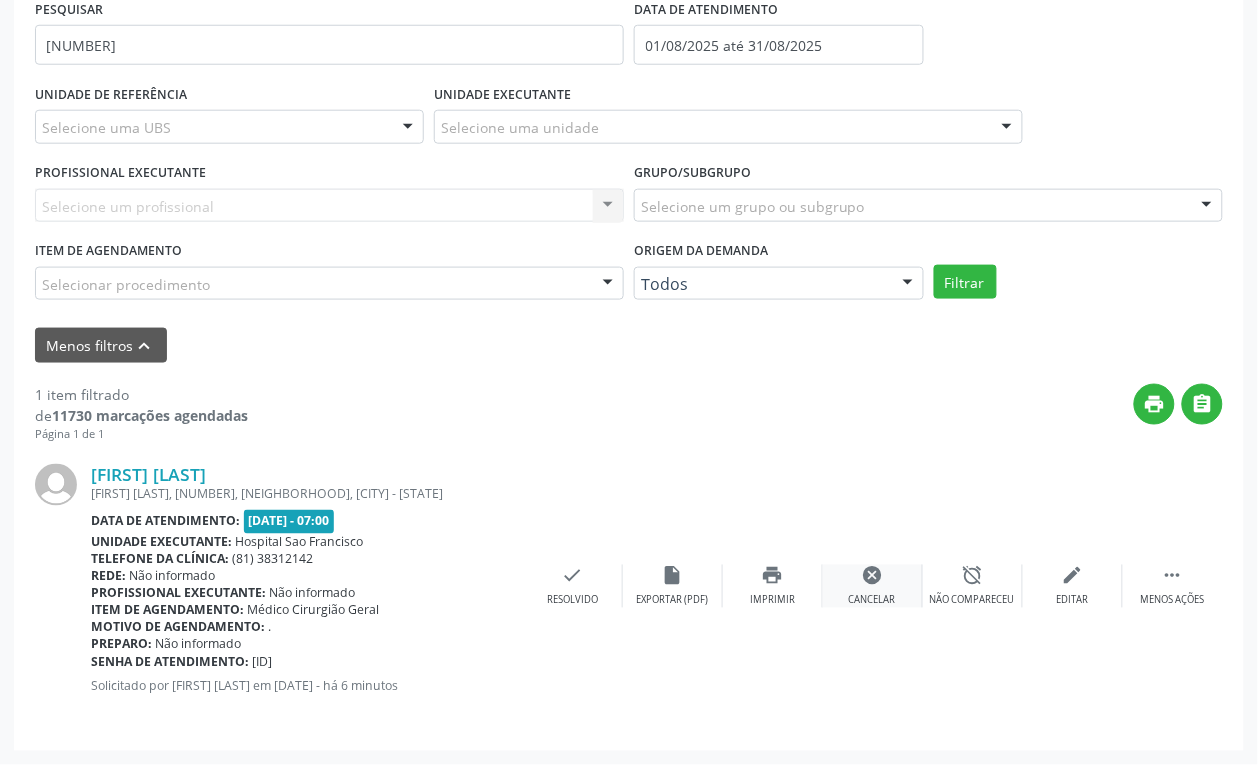 click on "cancel" at bounding box center [873, 576] 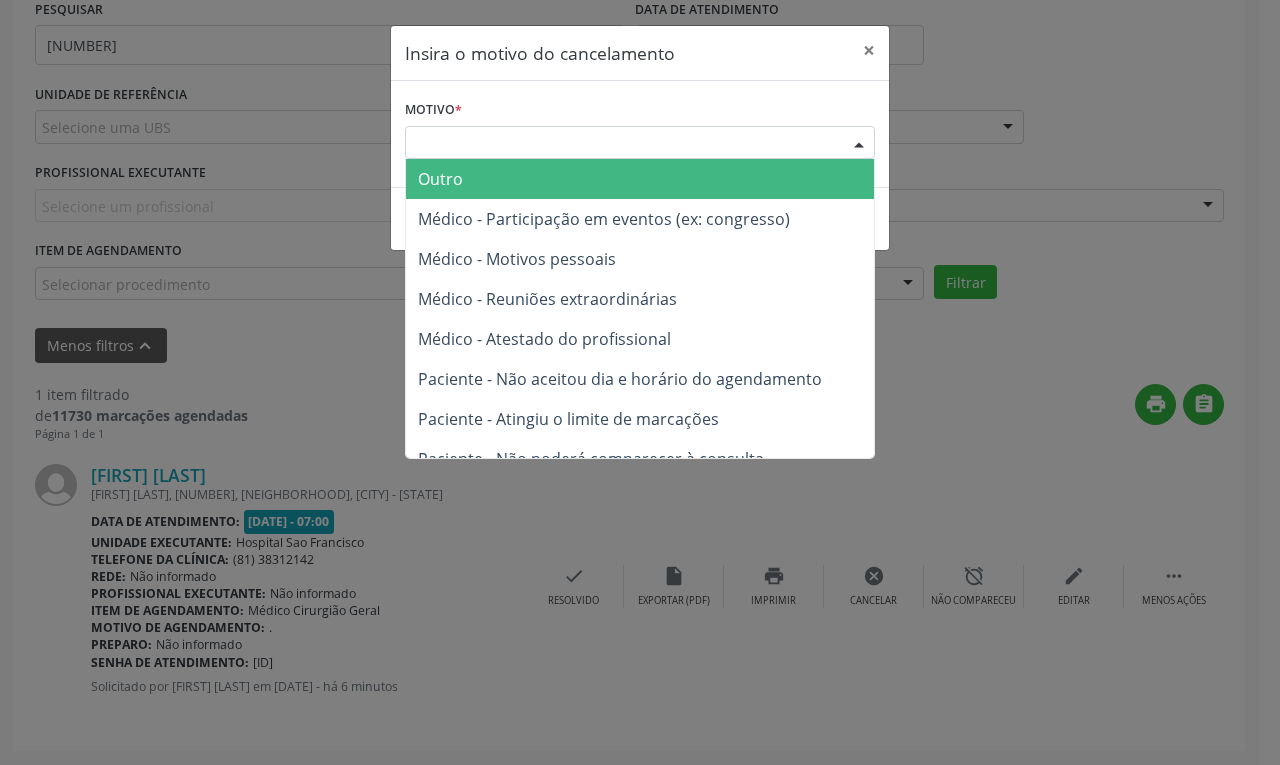 click on "Escolha o motivo" at bounding box center (640, 143) 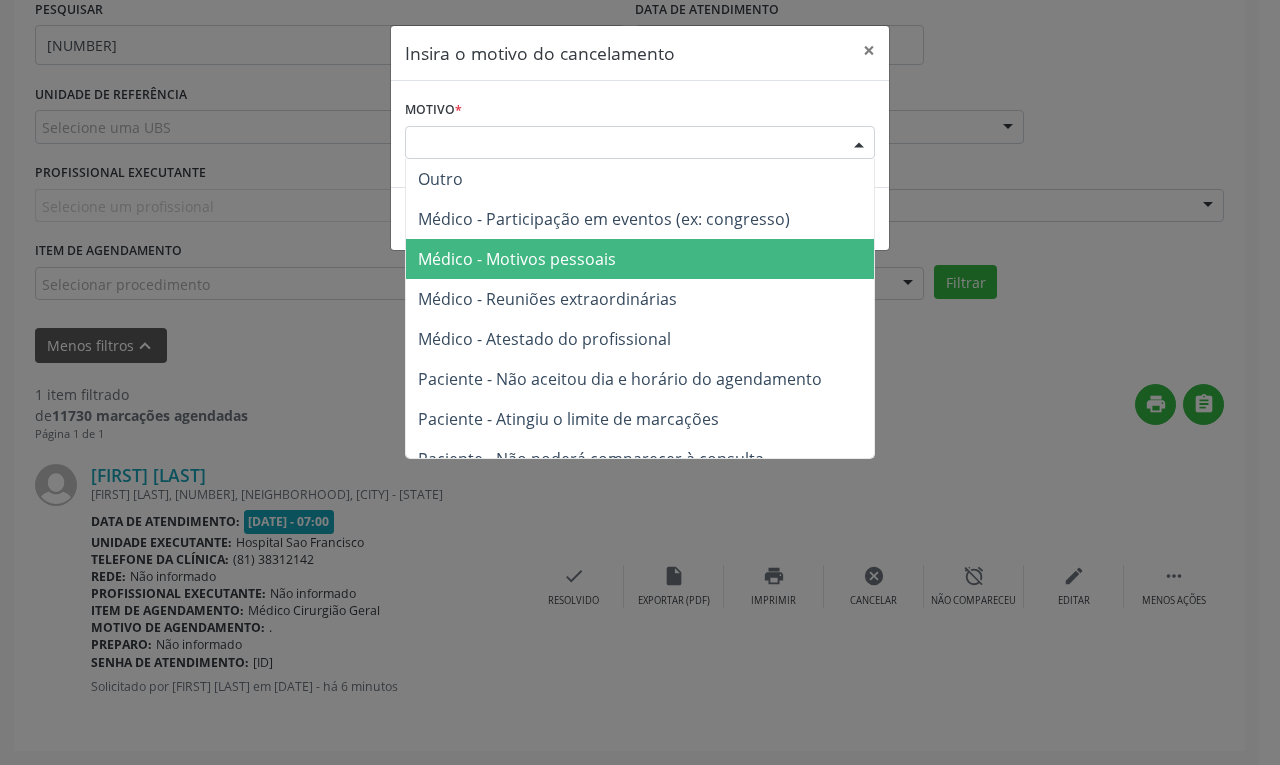 click on "Médico - Motivos pessoais" at bounding box center (517, 259) 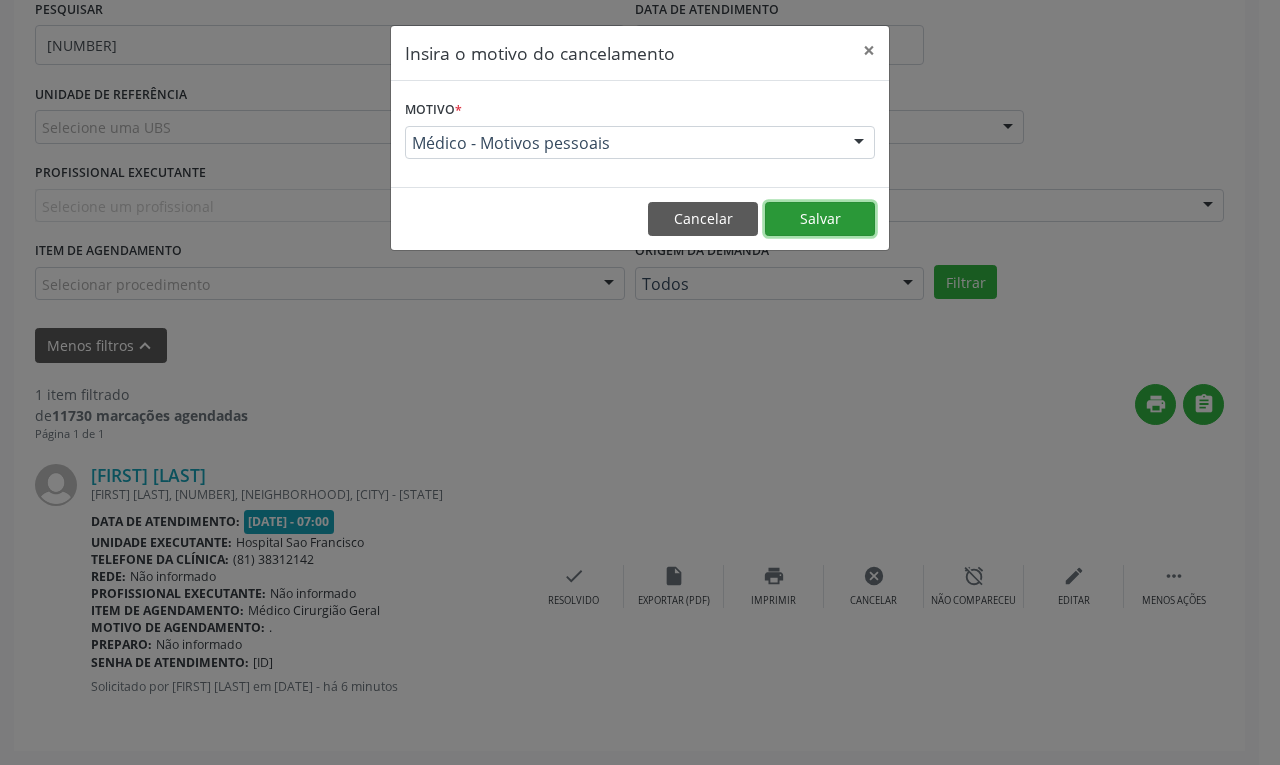 click on "Salvar" at bounding box center (820, 219) 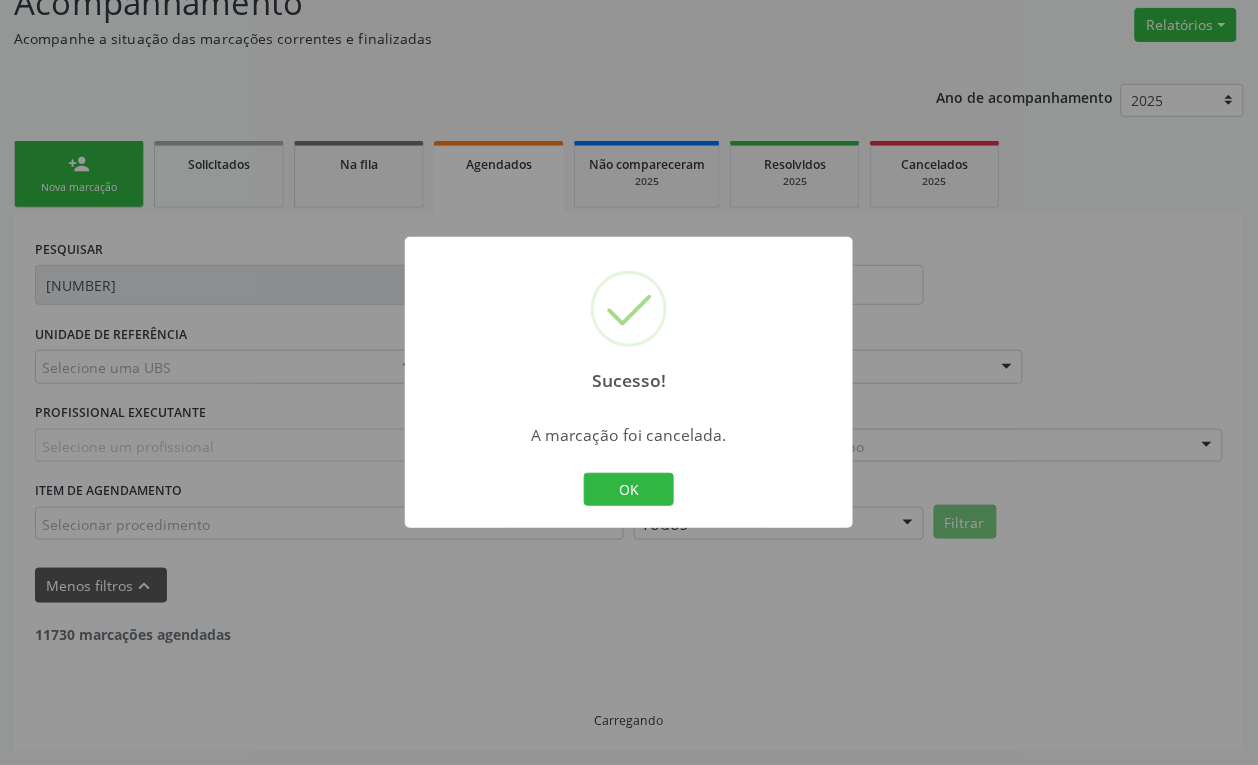 scroll, scrollTop: 93, scrollLeft: 0, axis: vertical 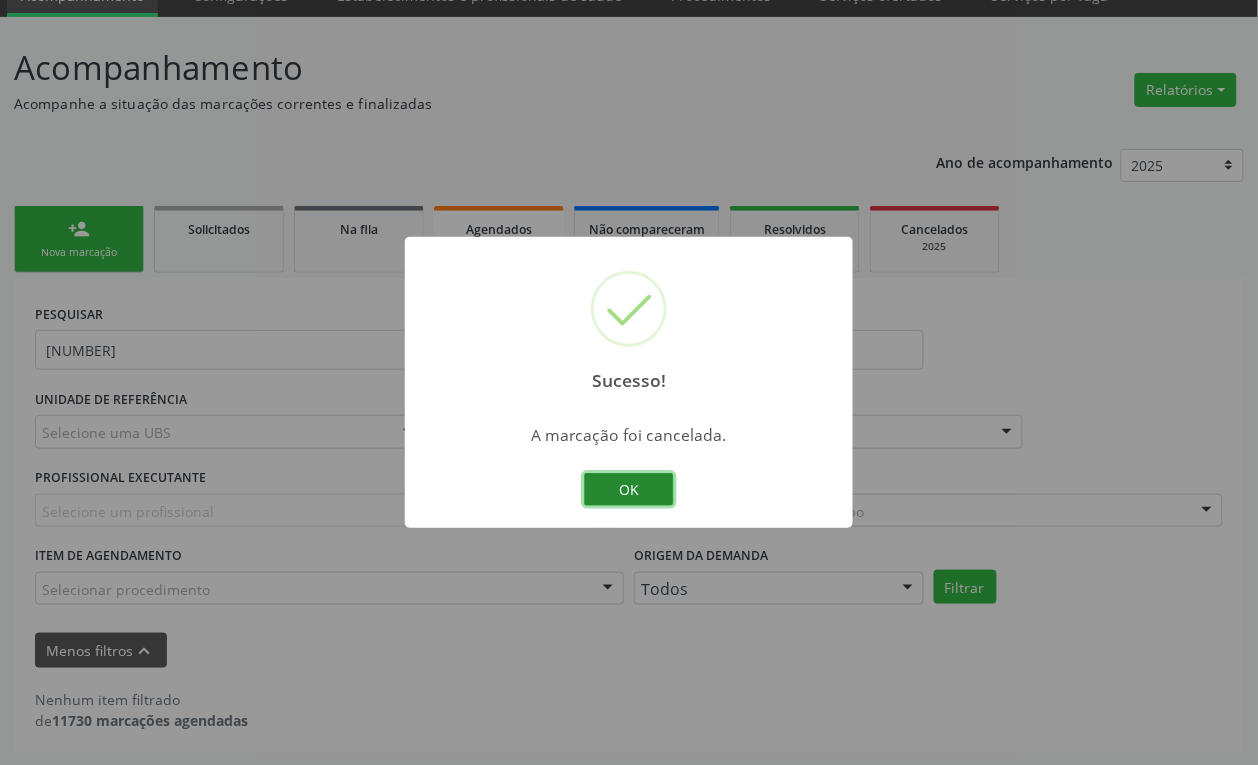 click on "OK" at bounding box center [629, 490] 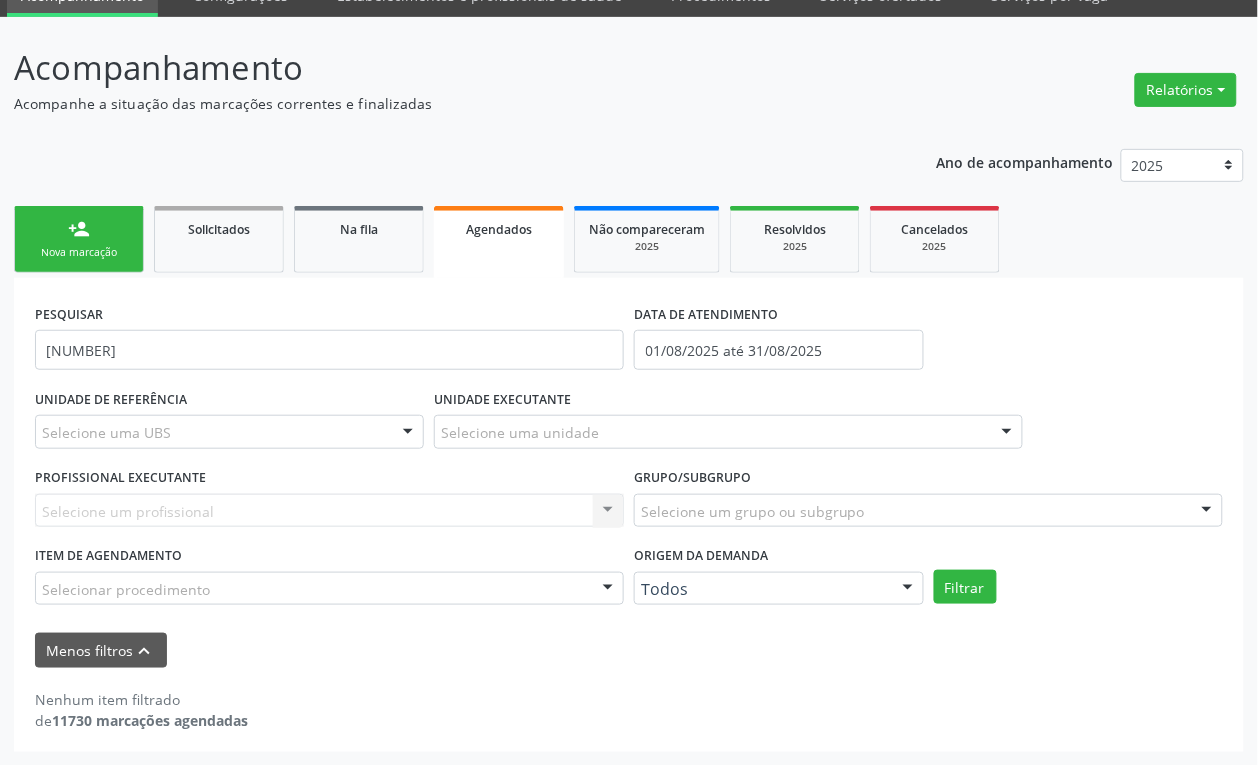 click on "Nova marcação" at bounding box center (79, 252) 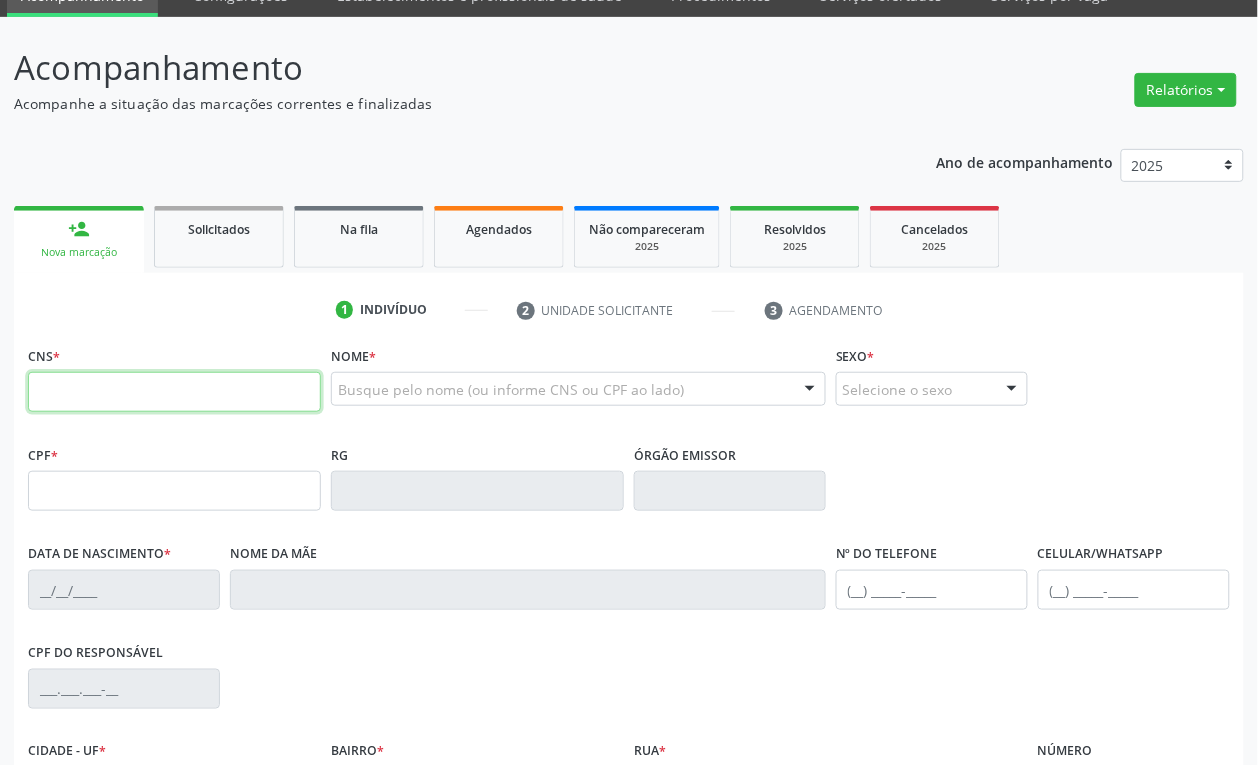 click at bounding box center [174, 392] 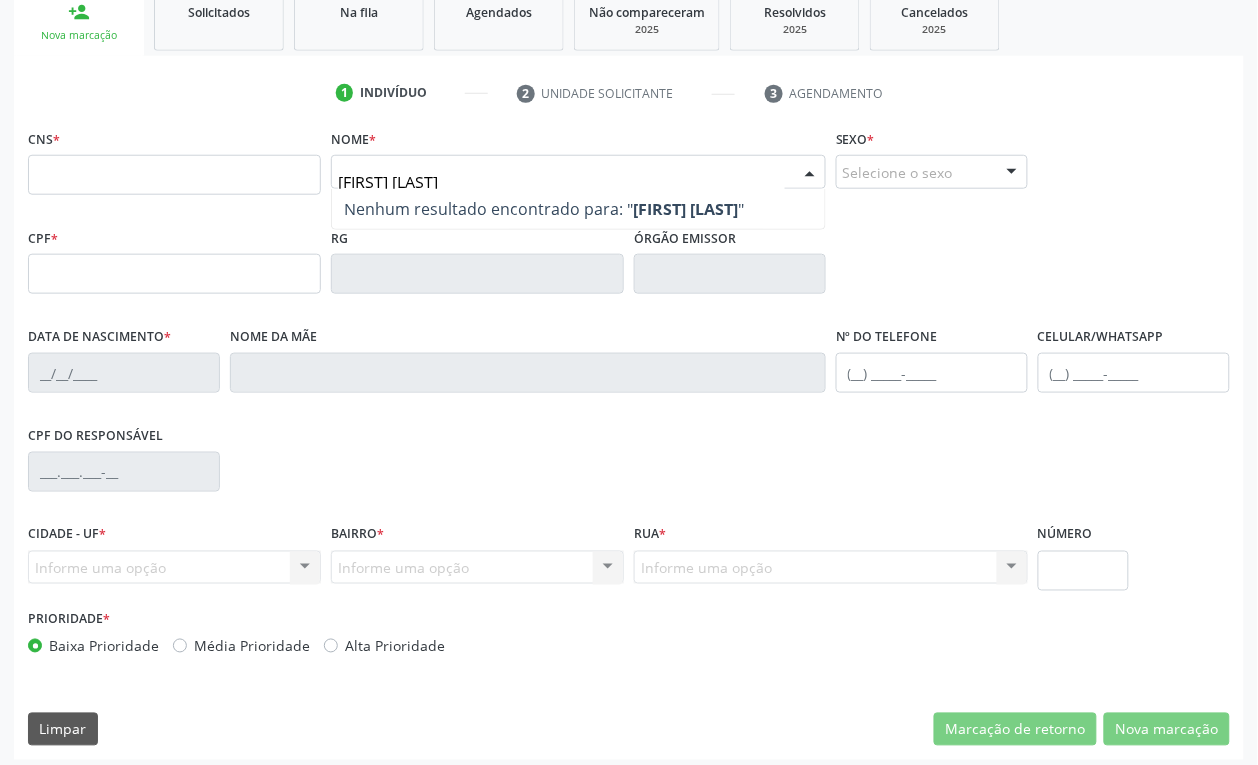 scroll, scrollTop: 320, scrollLeft: 0, axis: vertical 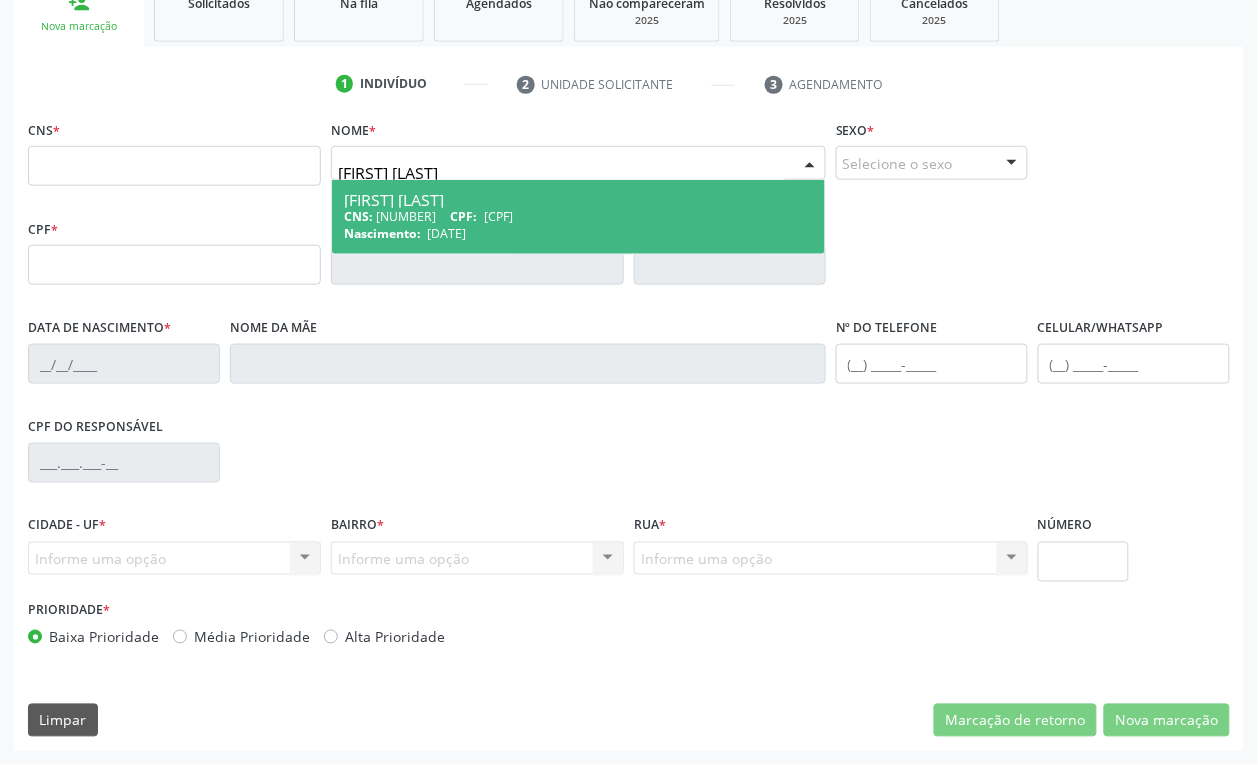 click on "[FIRST] [LAST]" at bounding box center [561, 173] 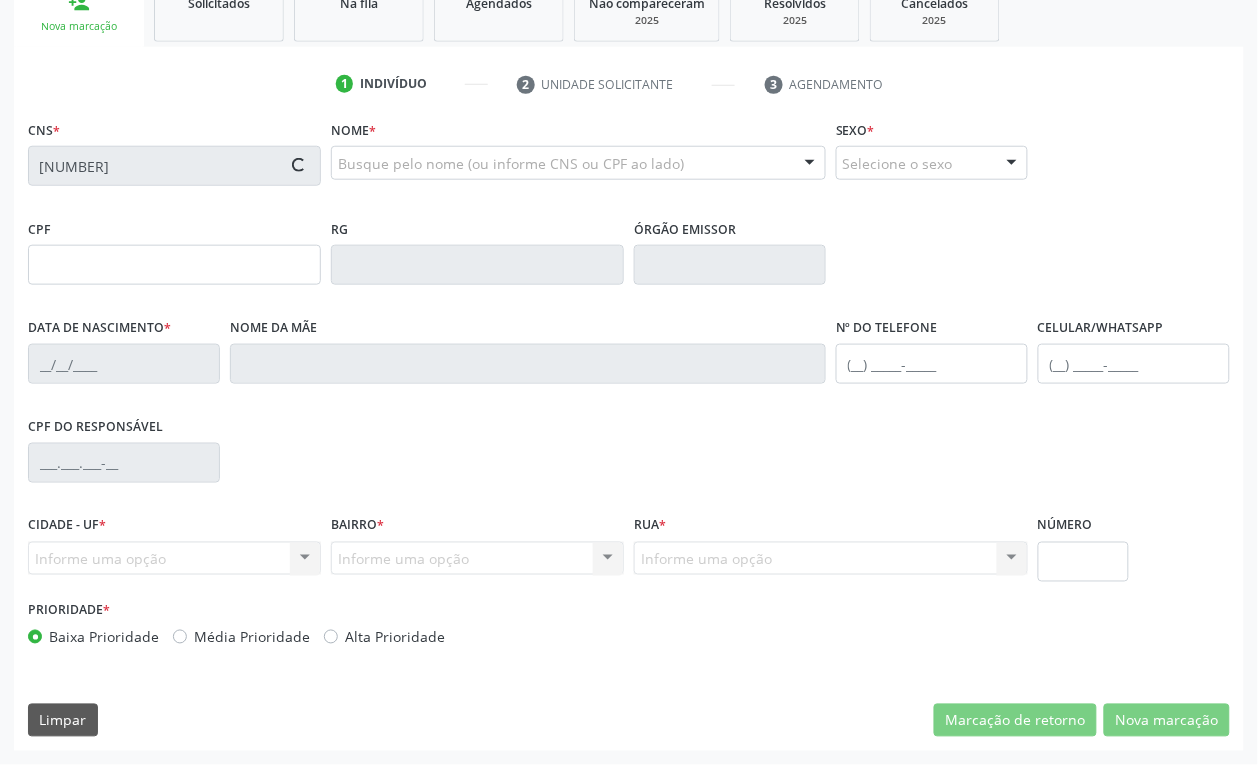 type on "[CPF]" 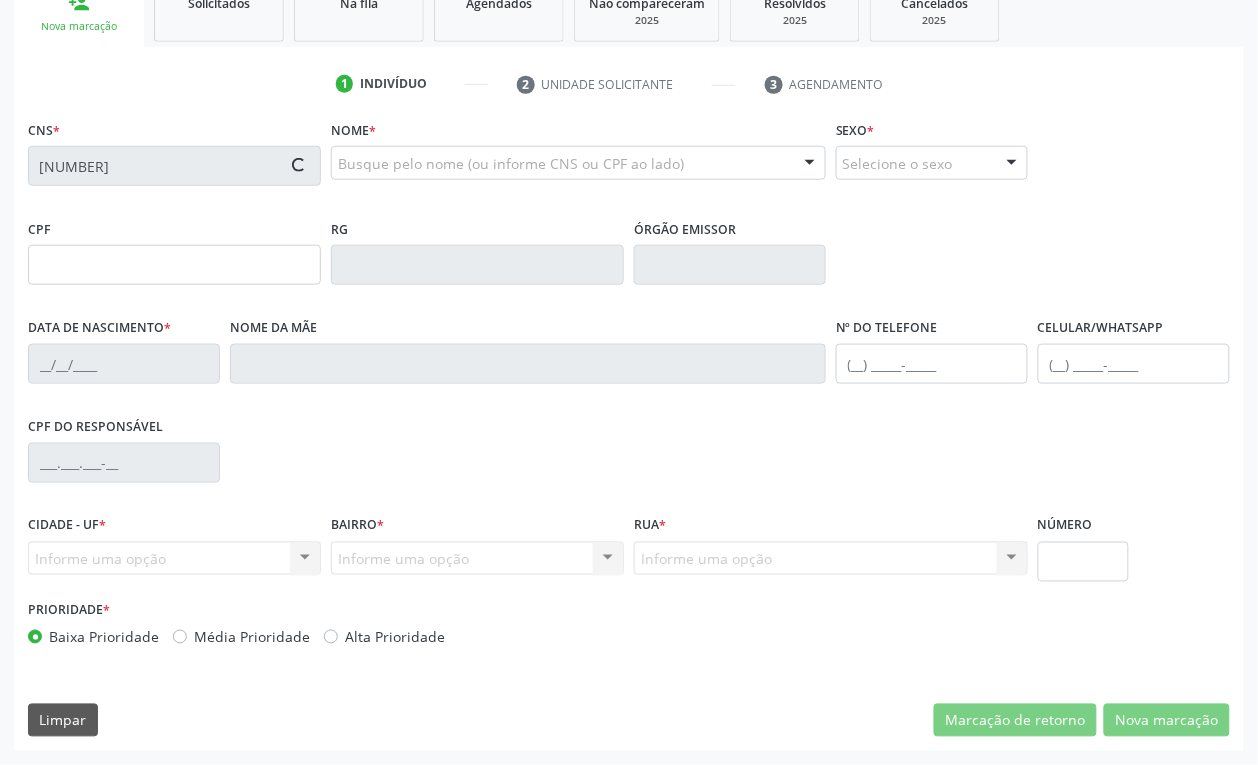 type on "[DATE]" 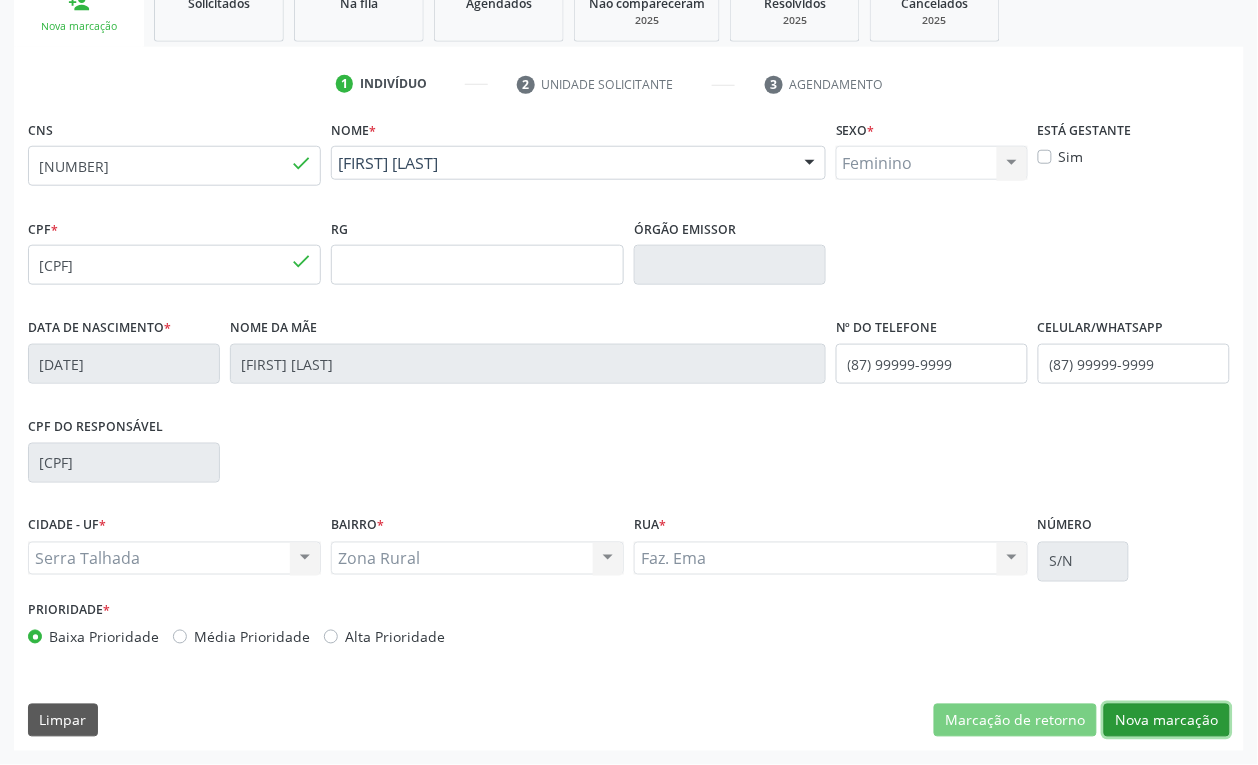 click on "Nova marcação" at bounding box center [1167, 721] 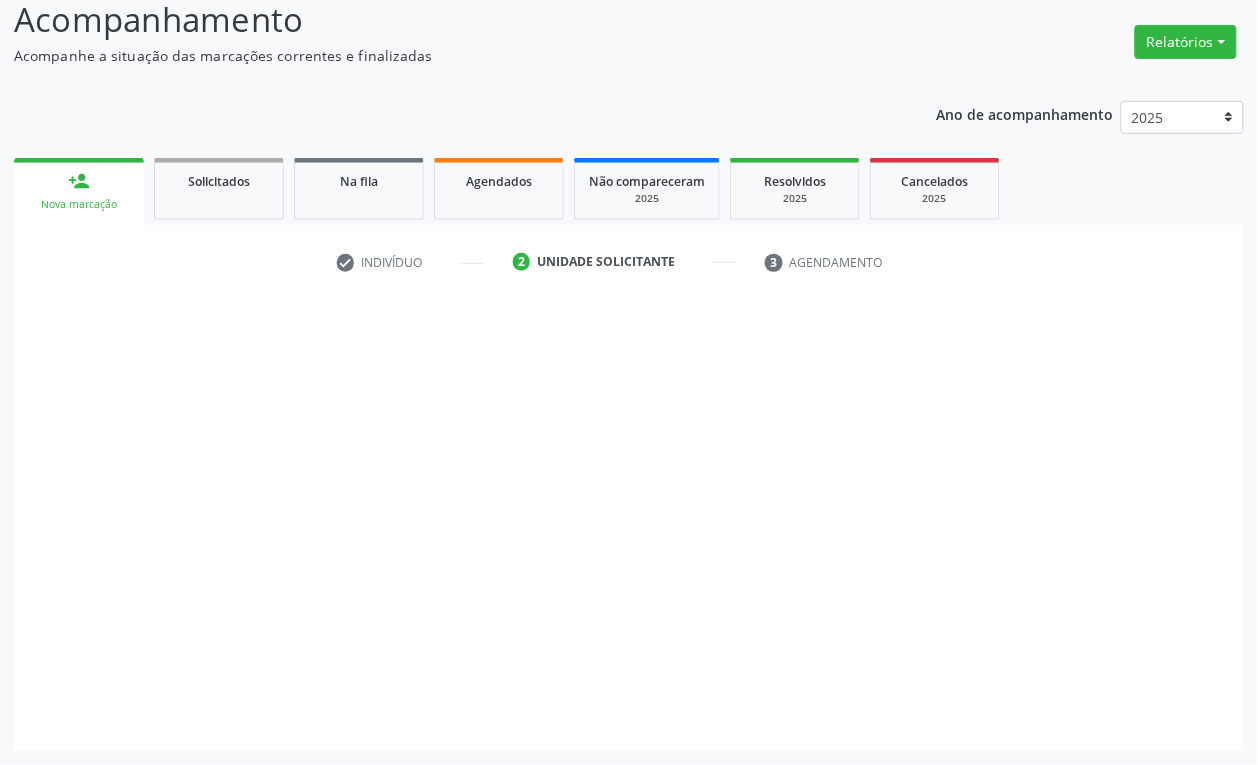 scroll, scrollTop: 141, scrollLeft: 0, axis: vertical 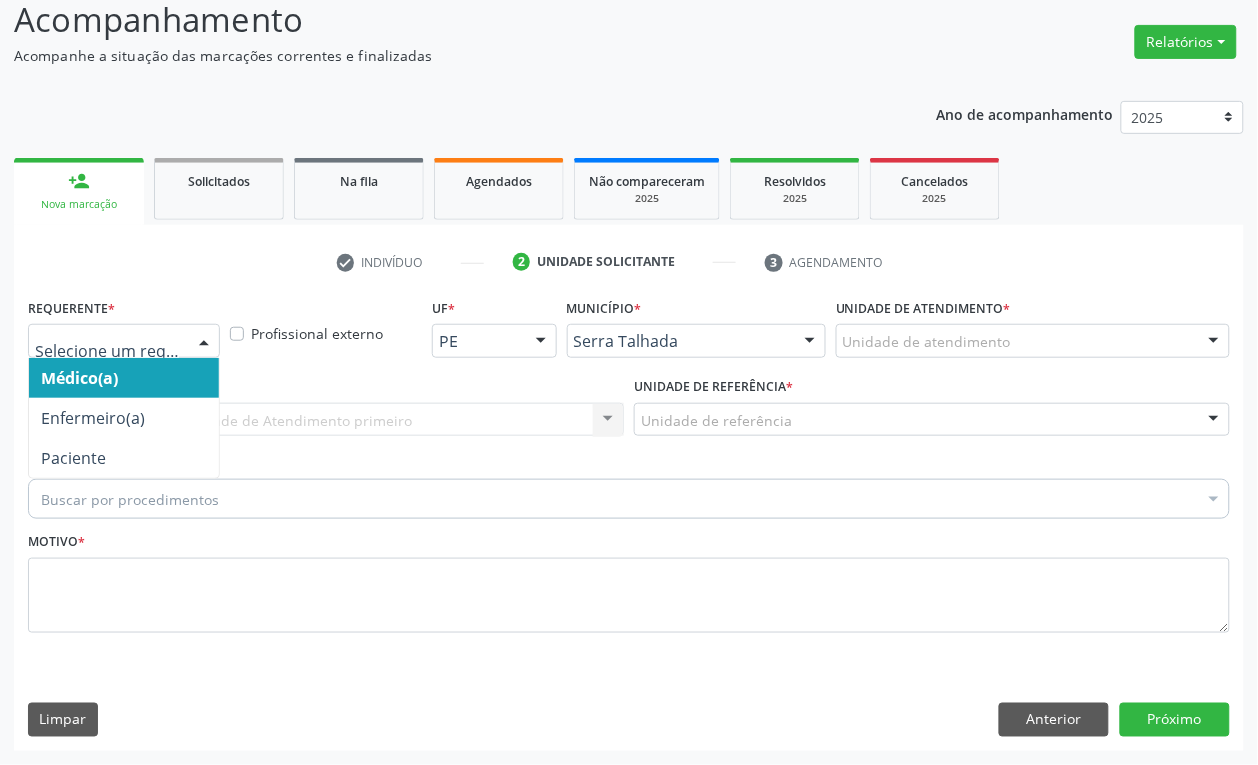 click at bounding box center (124, 341) 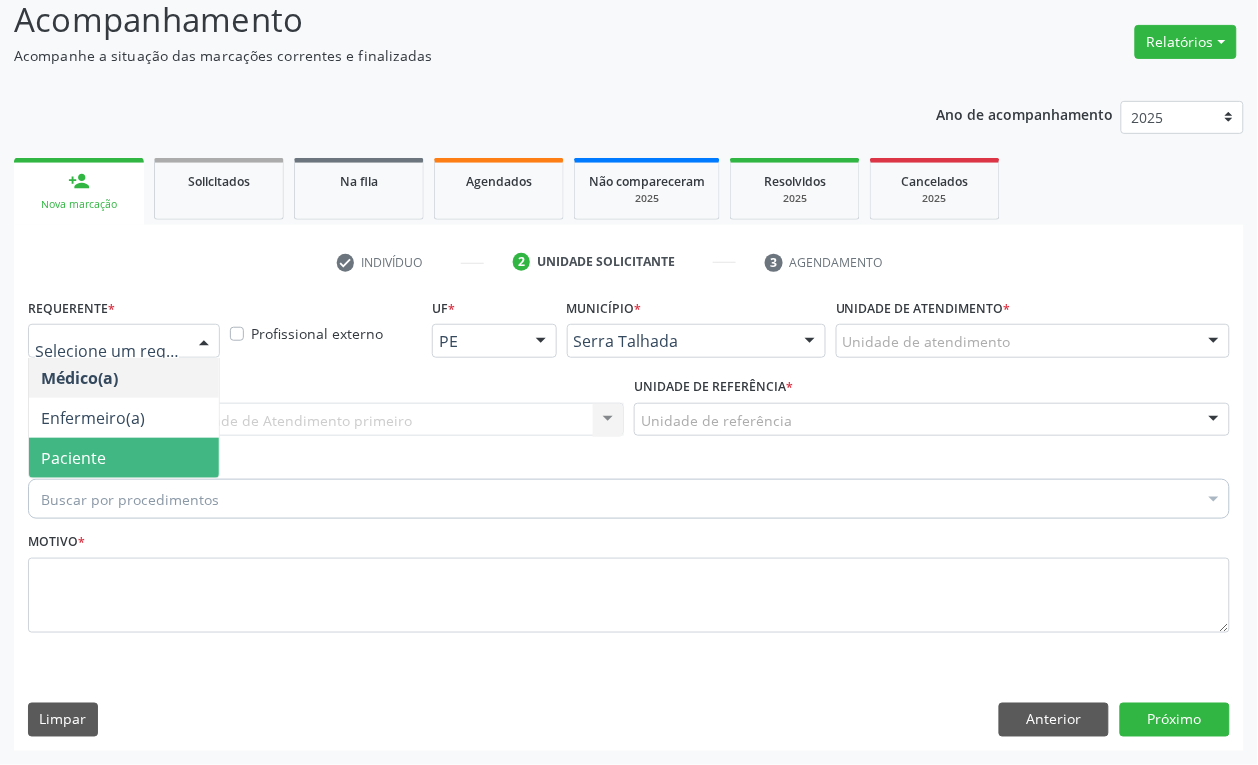 click on "Paciente" at bounding box center [73, 458] 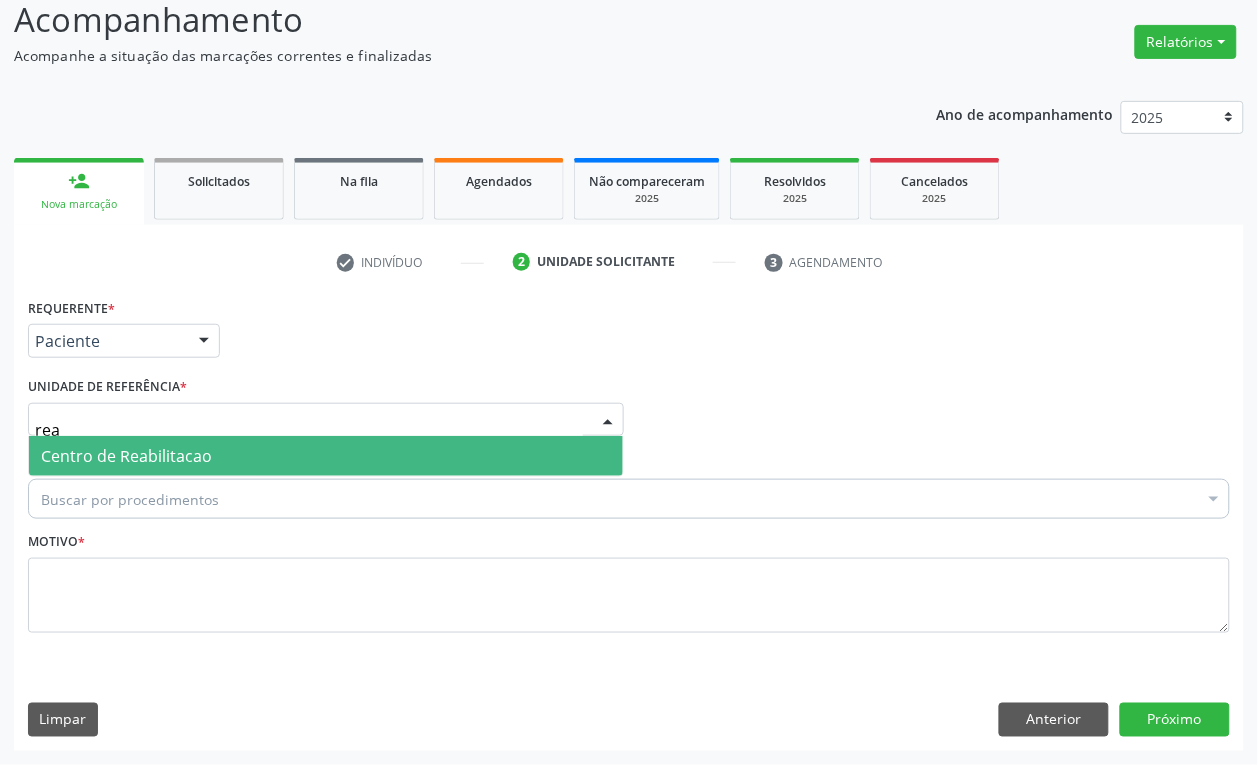 type on "reab" 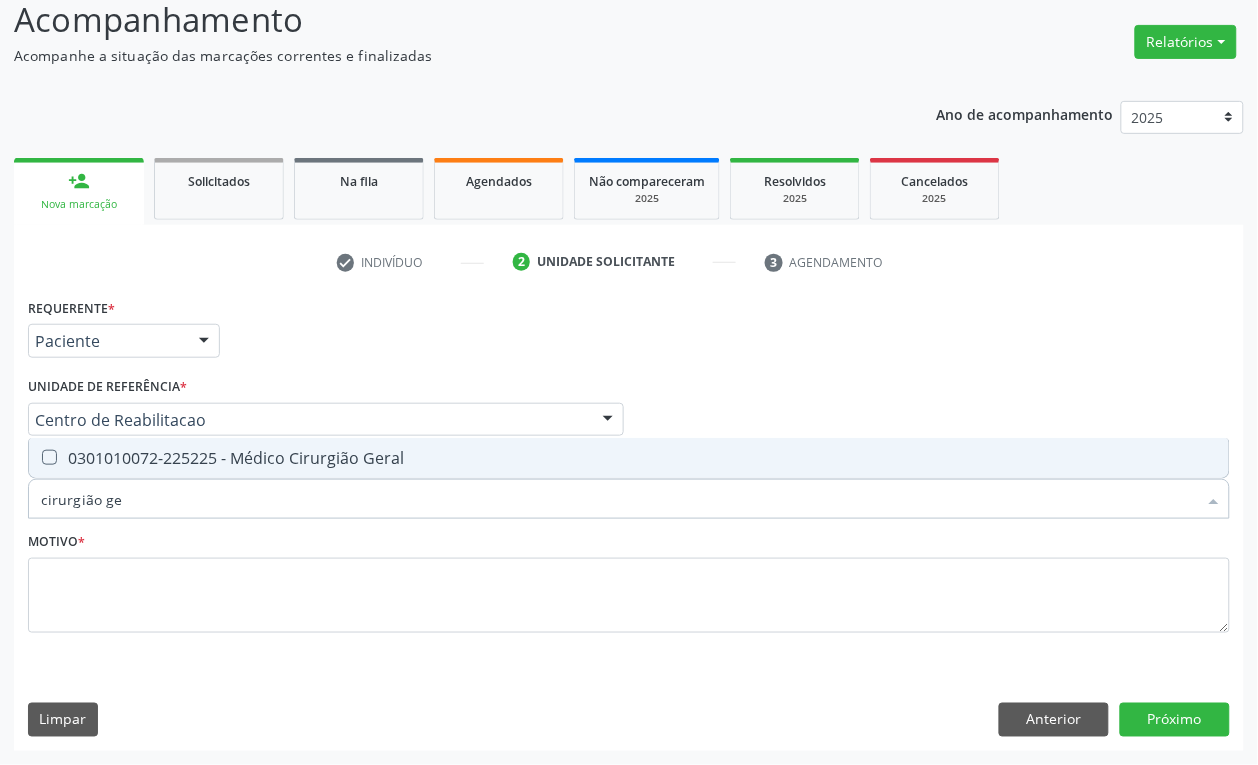 type on "cirurgião ger" 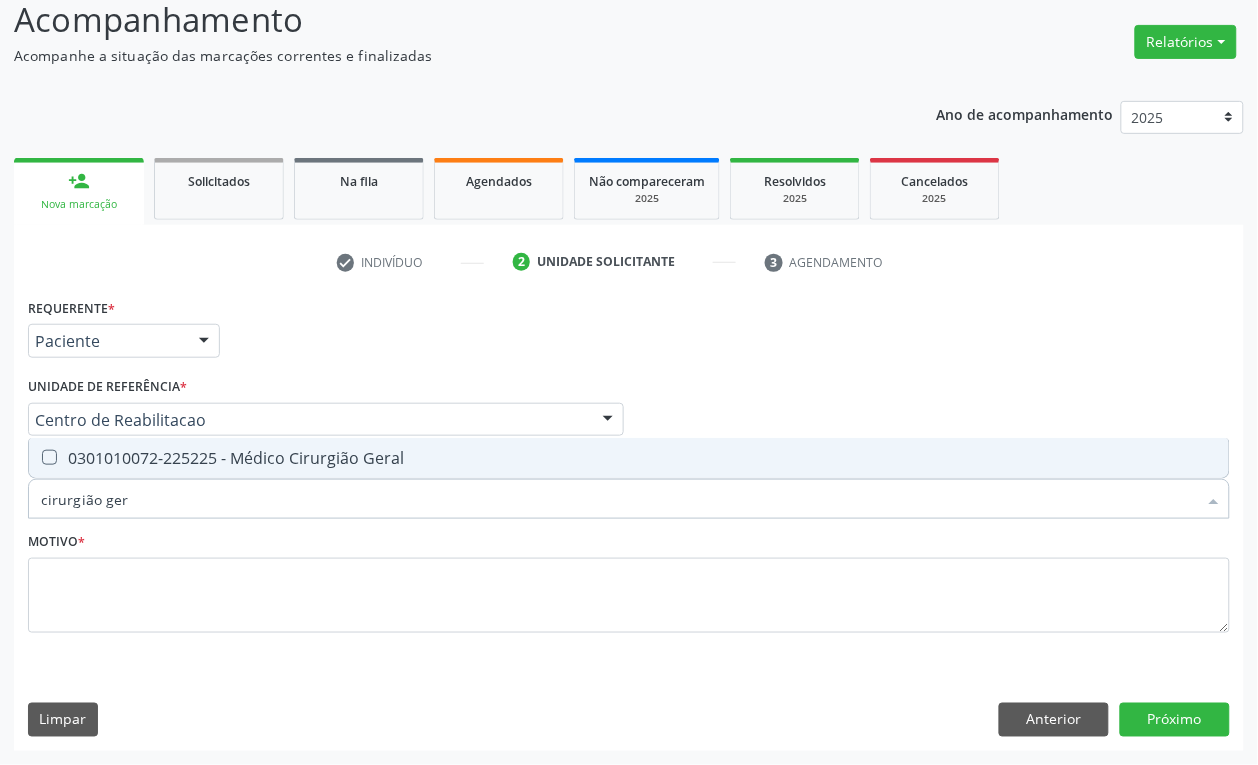 click on "0301010072-225225 - Médico Cirurgião Geral" at bounding box center (629, 458) 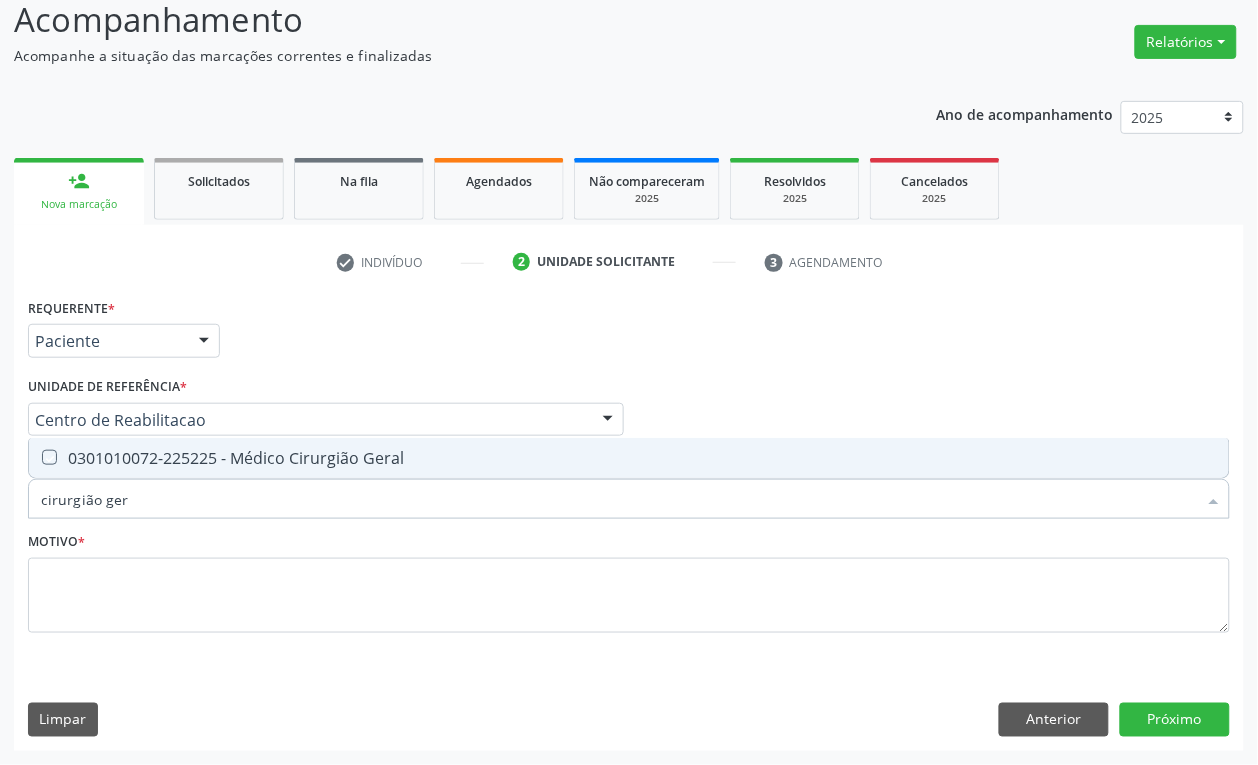 checkbox on "true" 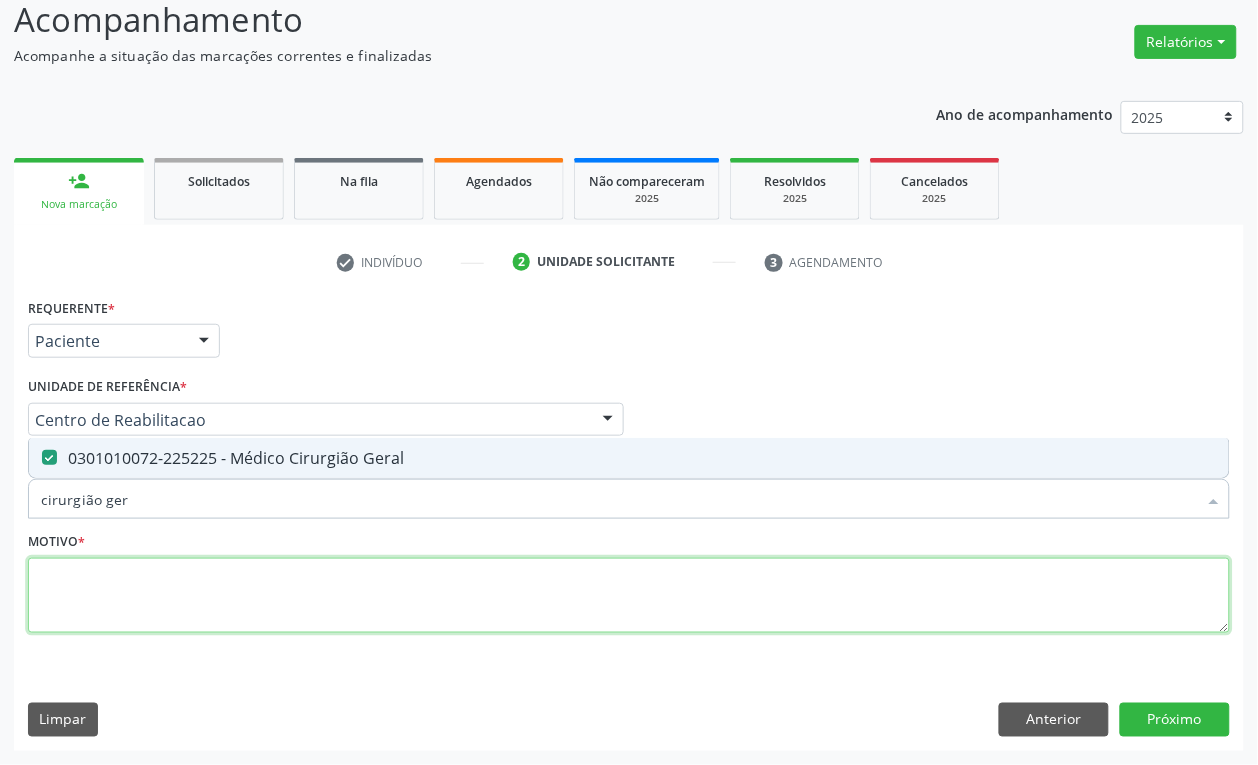 click at bounding box center (629, 596) 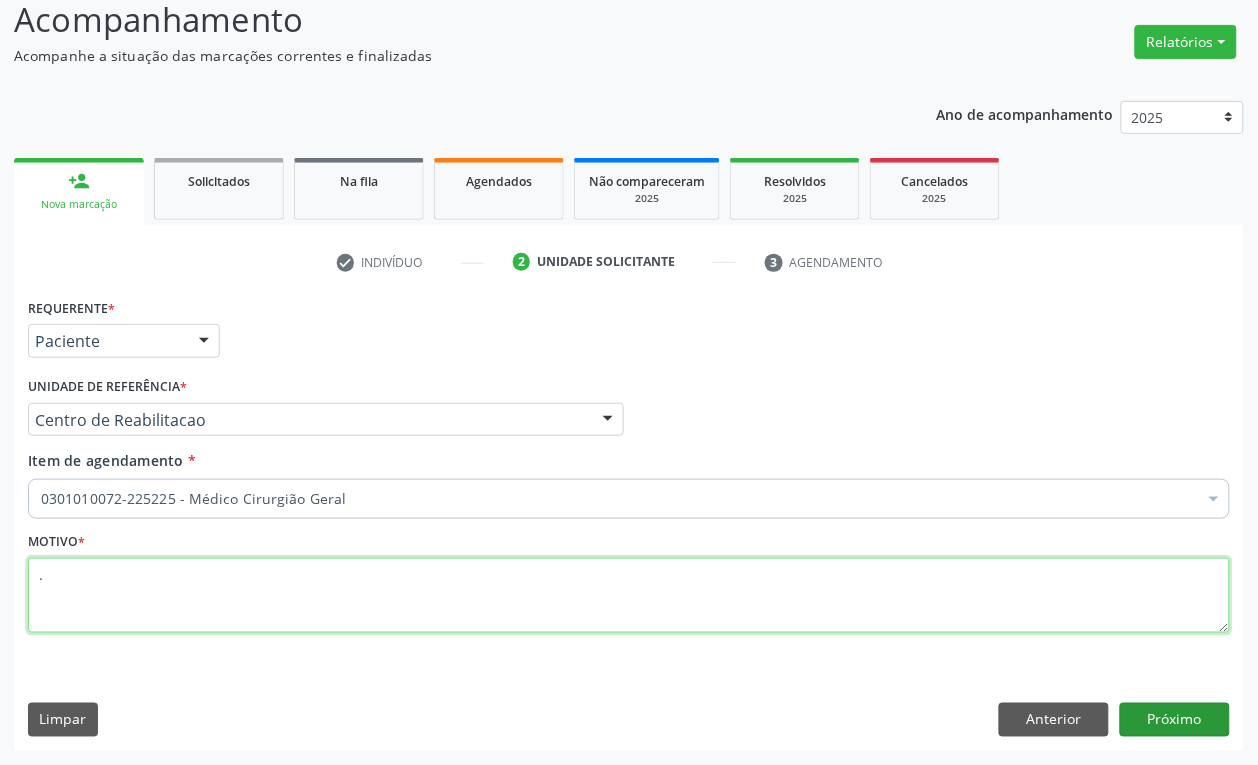 type on "." 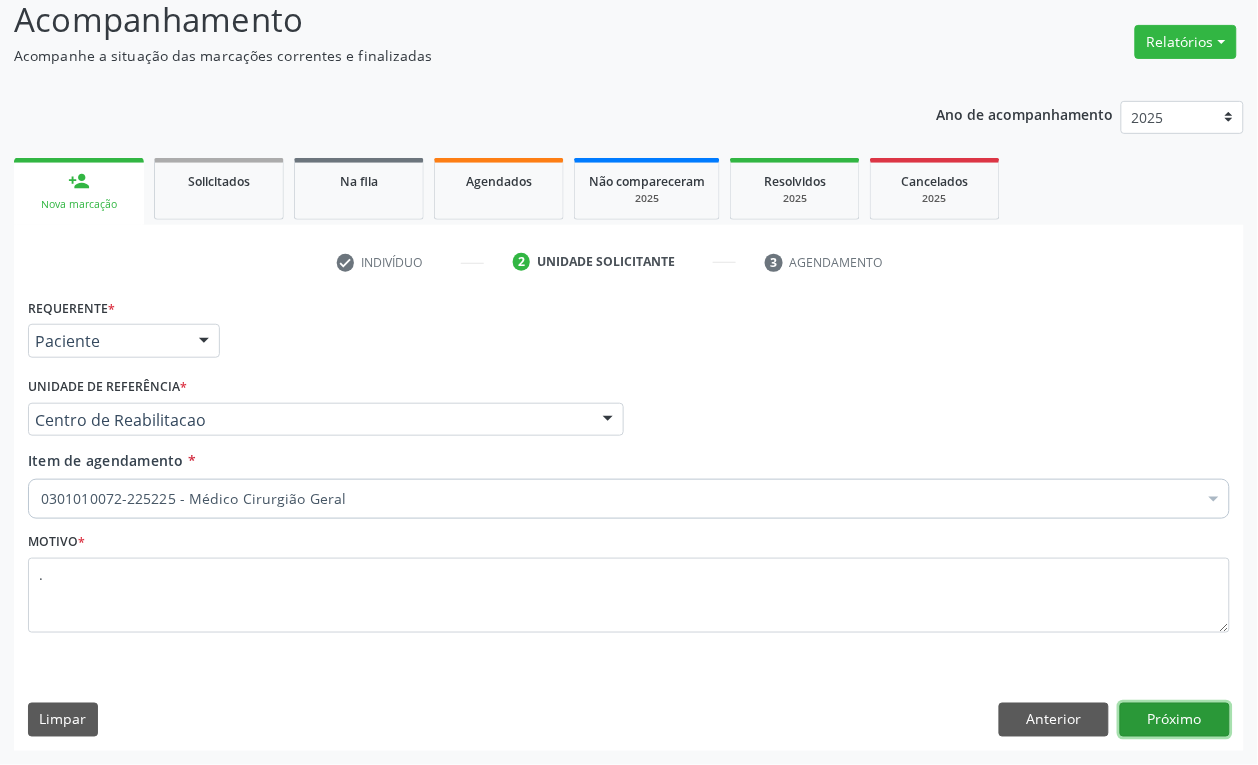 click on "Próximo" at bounding box center [1175, 720] 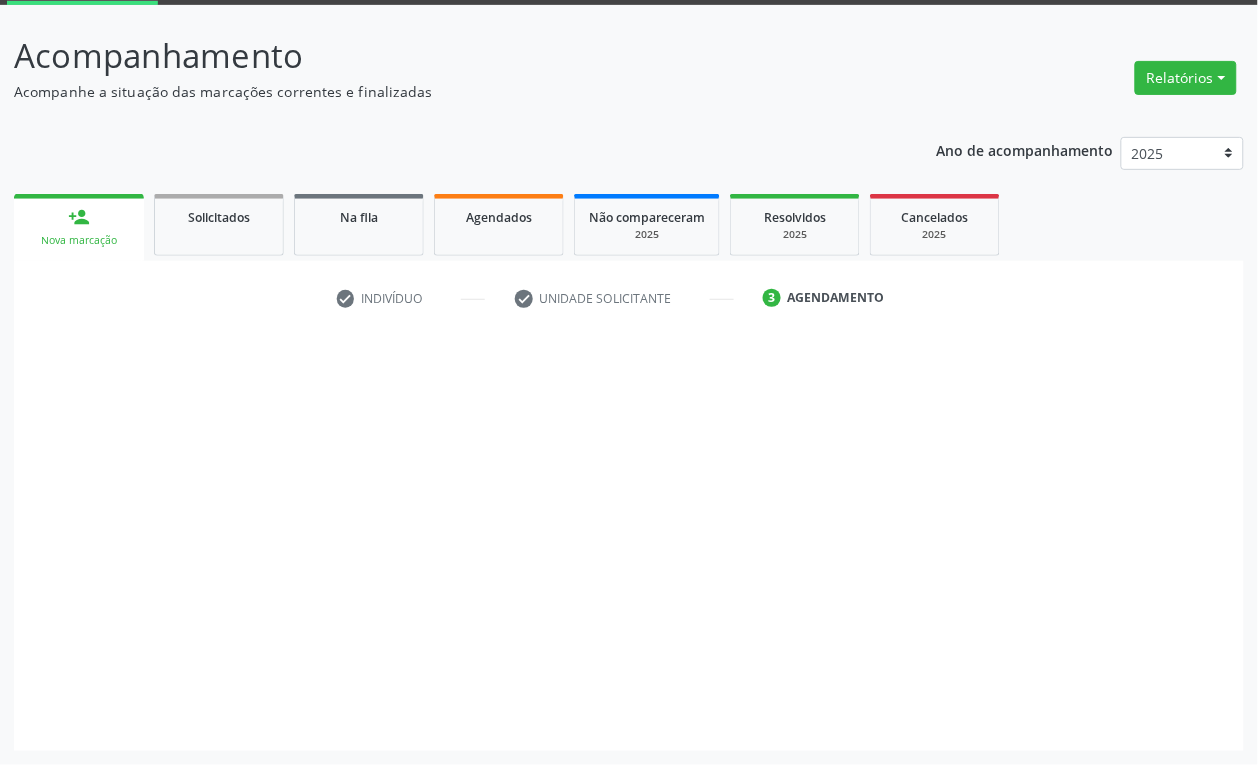 scroll, scrollTop: 106, scrollLeft: 0, axis: vertical 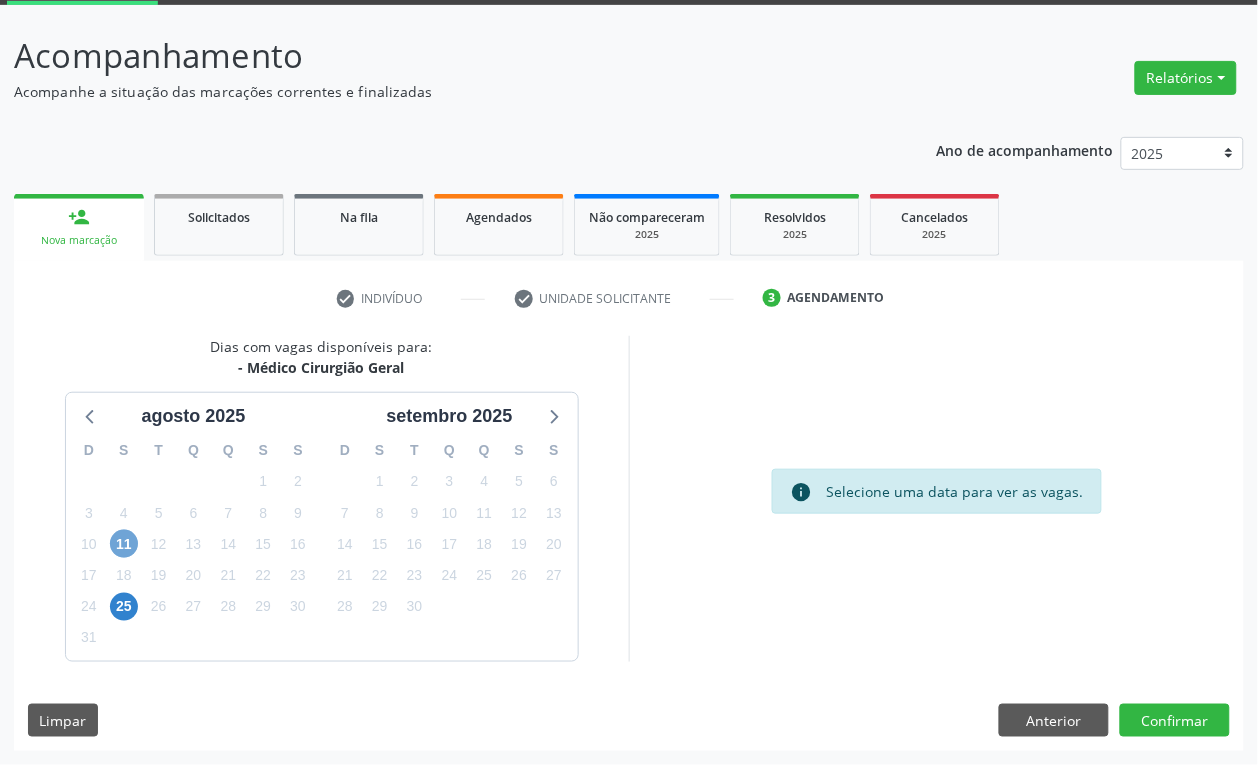 click on "11" at bounding box center (124, 544) 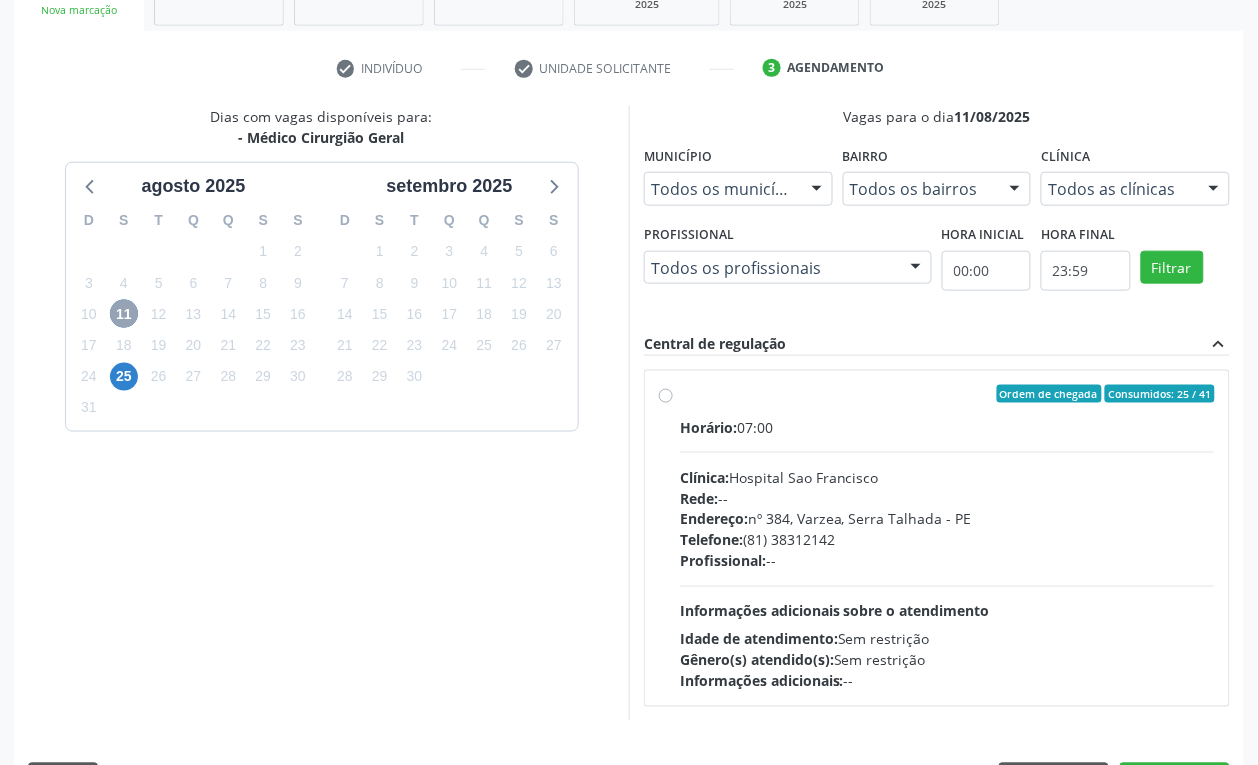 scroll, scrollTop: 356, scrollLeft: 0, axis: vertical 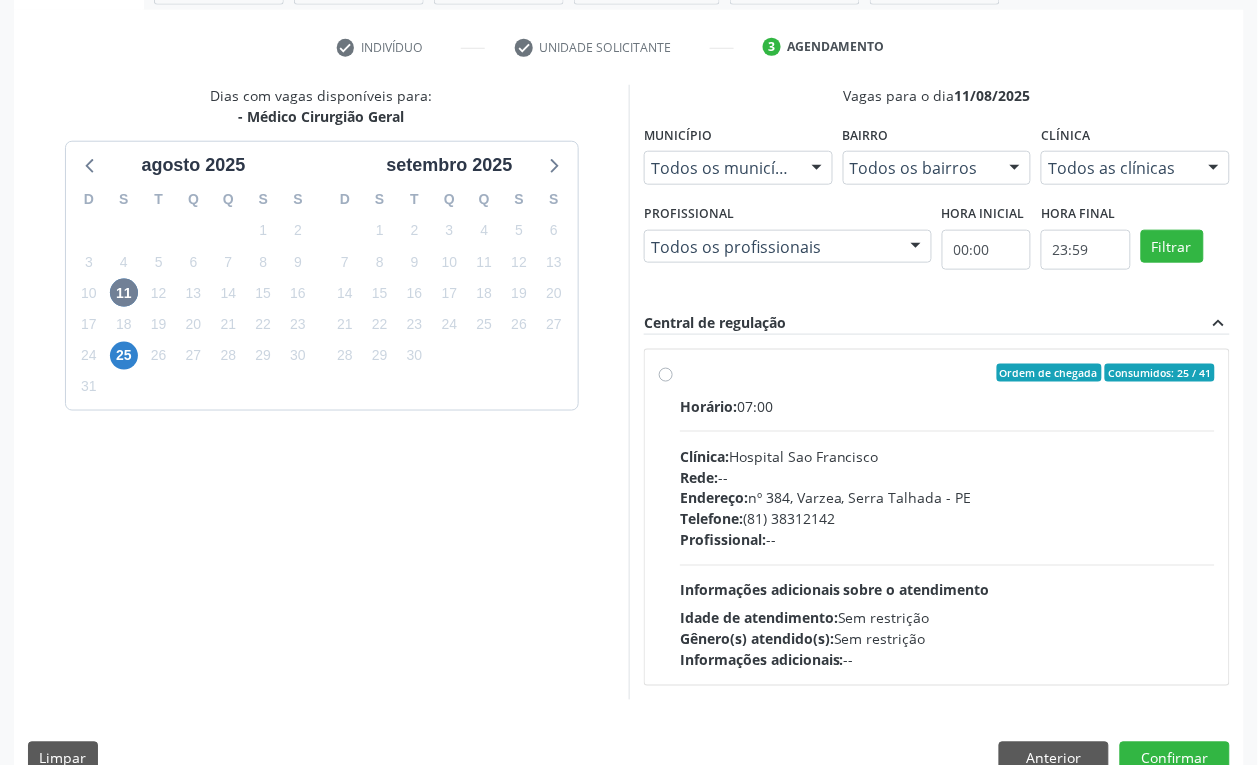 click on "Horário:   07:00
Clínica:  [INSTITUTION]
Rede:
--
Endereço:   nº [NUMBER], [NEIGHBORHOOD], [STATE]
Telefone:   [PHONE]
Profissional:
--
Informações adicionais sobre o atendimento
Idade de atendimento:
Sem restrição
Gênero(s) atendido(s):
Sem restrição
Informações adicionais:
--" at bounding box center (947, 533) 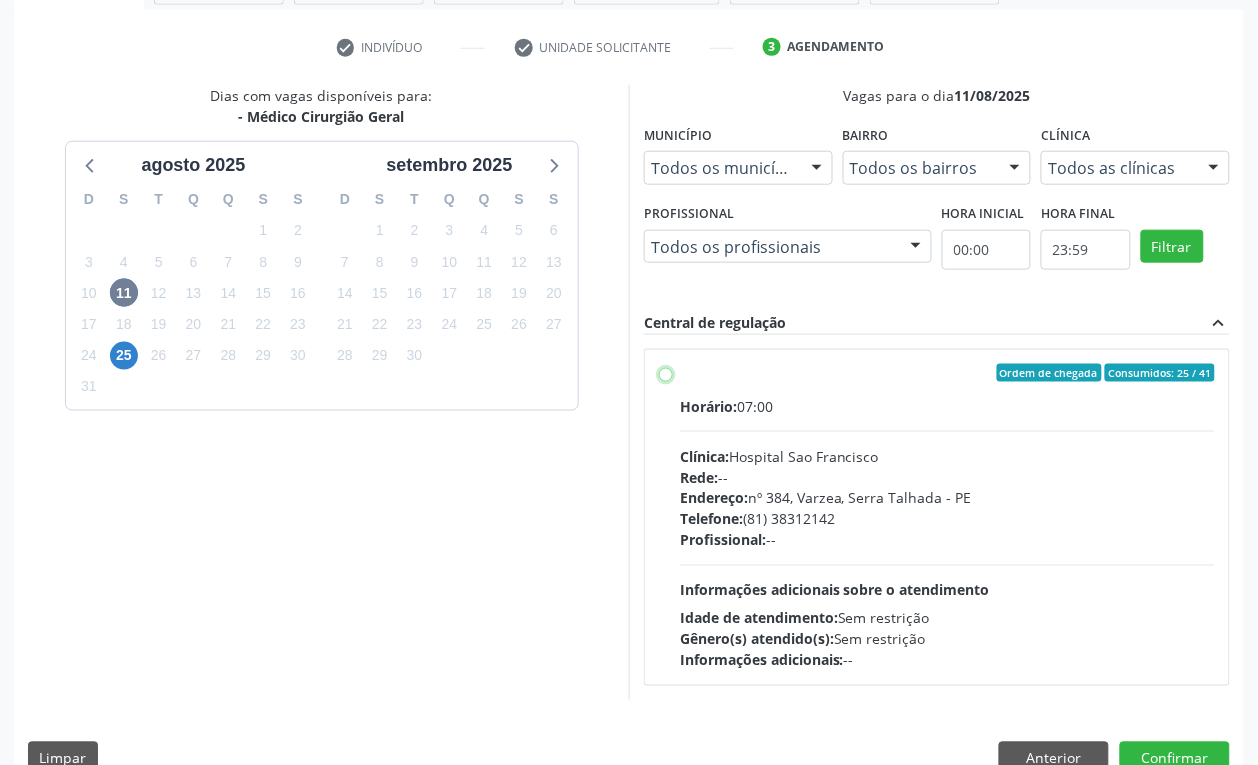 click on "Ordem de chegada
Consumidos: 25 / 41
Horário:   07:00
Clínica:  [INSTITUTION]
Rede:
--
Endereço:   nº [NUMBER], [NEIGHBORHOOD], [STATE]
Telefone:   [PHONE]
Profissional:
--
Informações adicionais sobre o atendimento
Idade de atendimento:
Sem restrição
Gênero(s) atendido(s):
Sem restrição
Informações adicionais:
--" at bounding box center (666, 373) 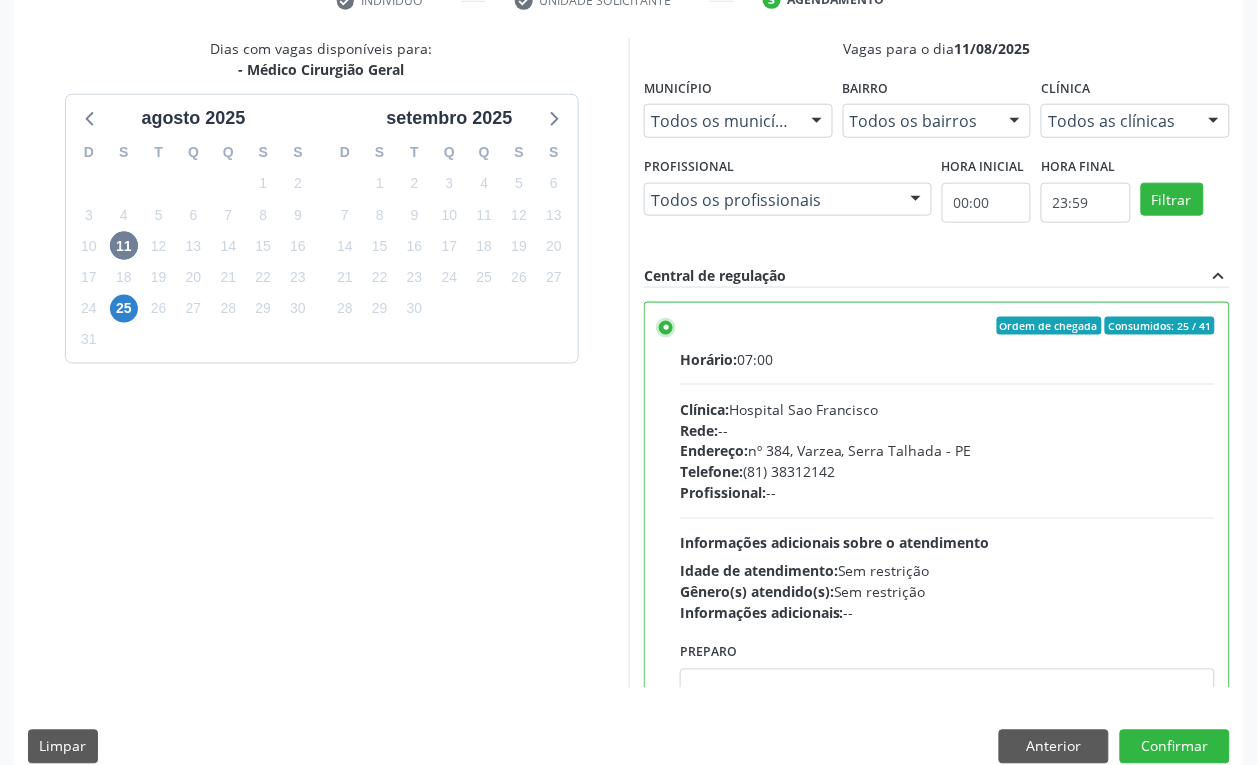 scroll, scrollTop: 430, scrollLeft: 0, axis: vertical 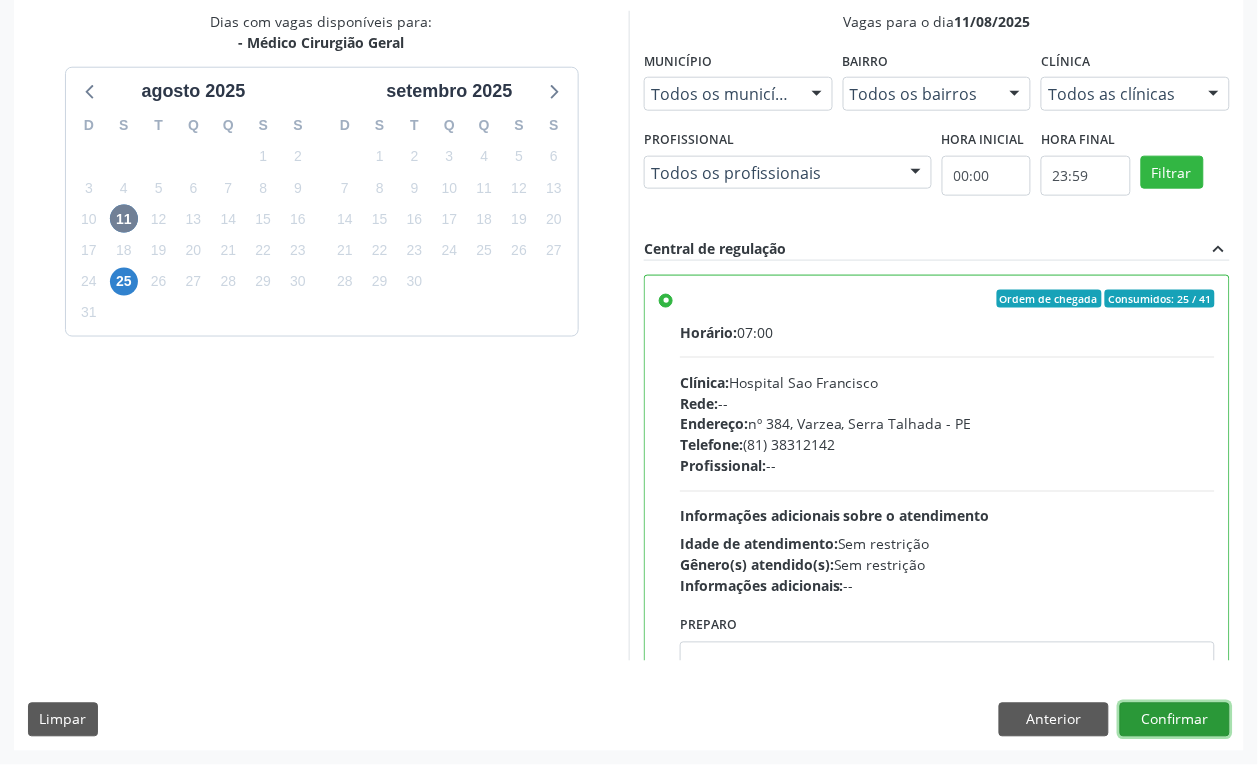 click on "Confirmar" at bounding box center [1175, 720] 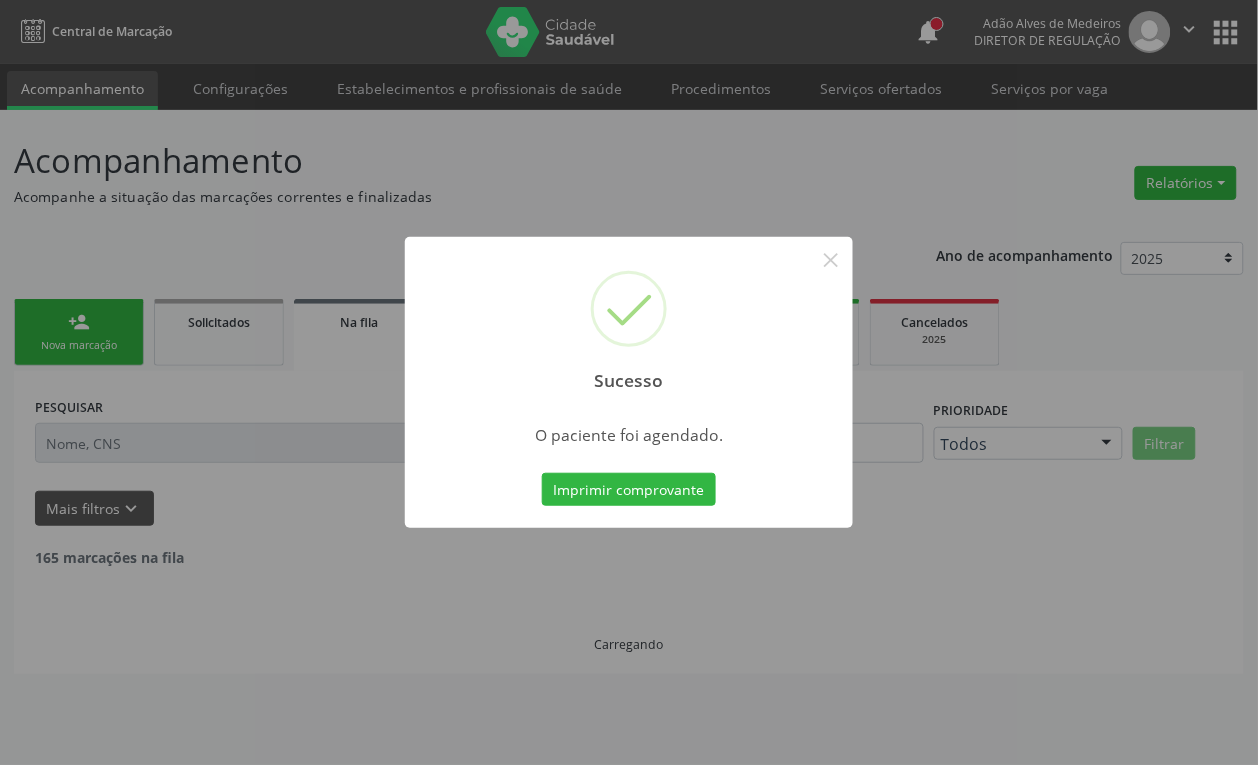 scroll, scrollTop: 0, scrollLeft: 0, axis: both 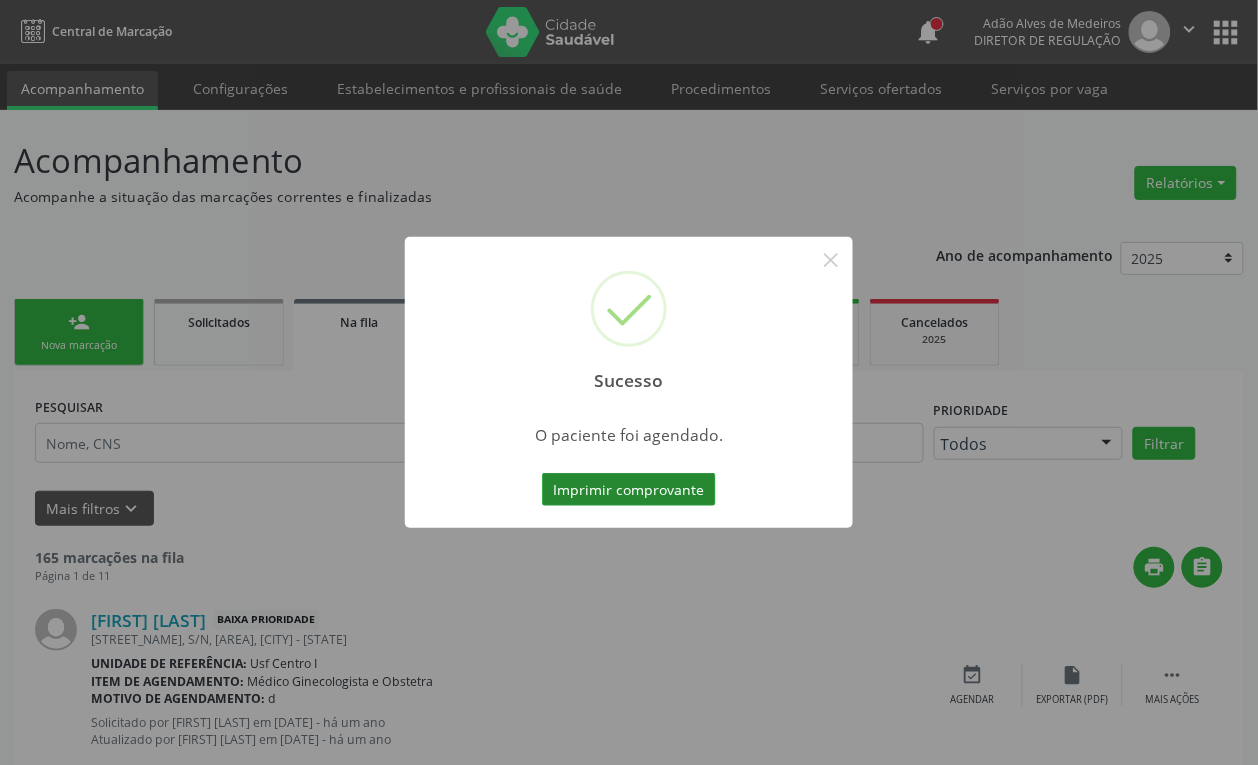click on "Imprimir comprovante" at bounding box center [629, 490] 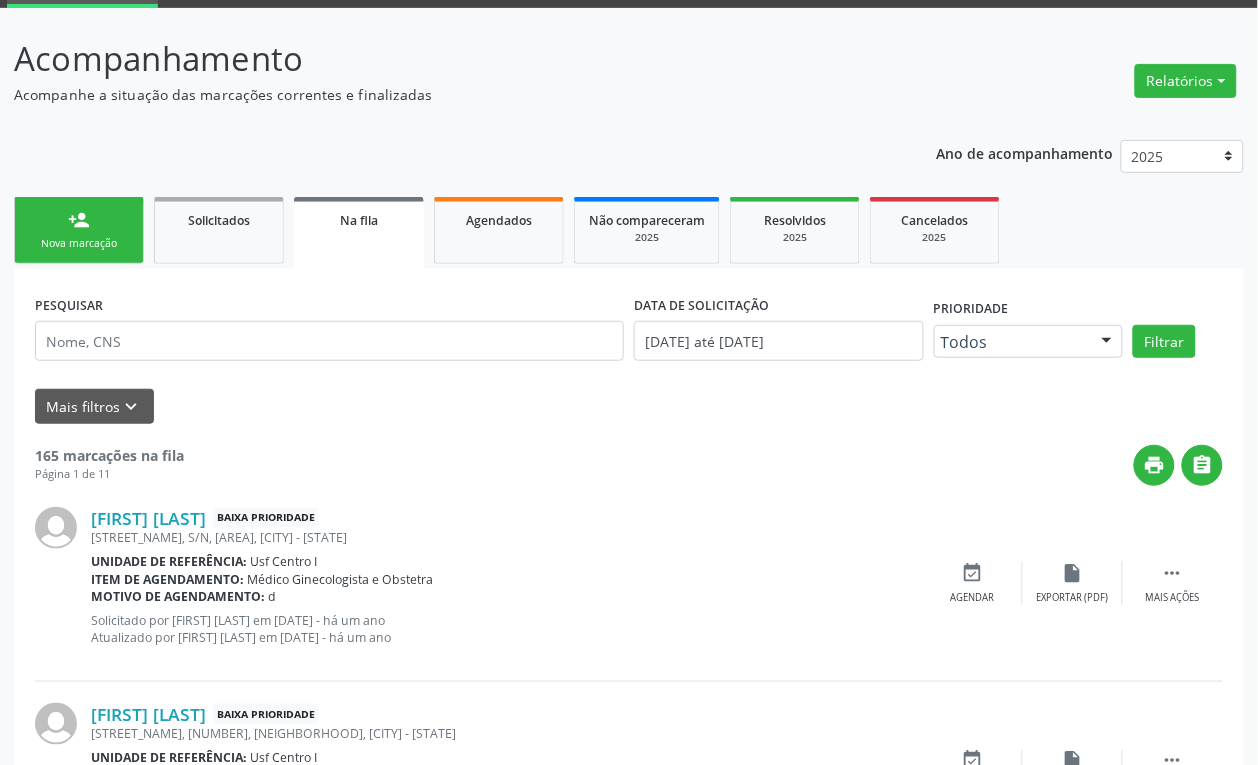 scroll, scrollTop: 250, scrollLeft: 0, axis: vertical 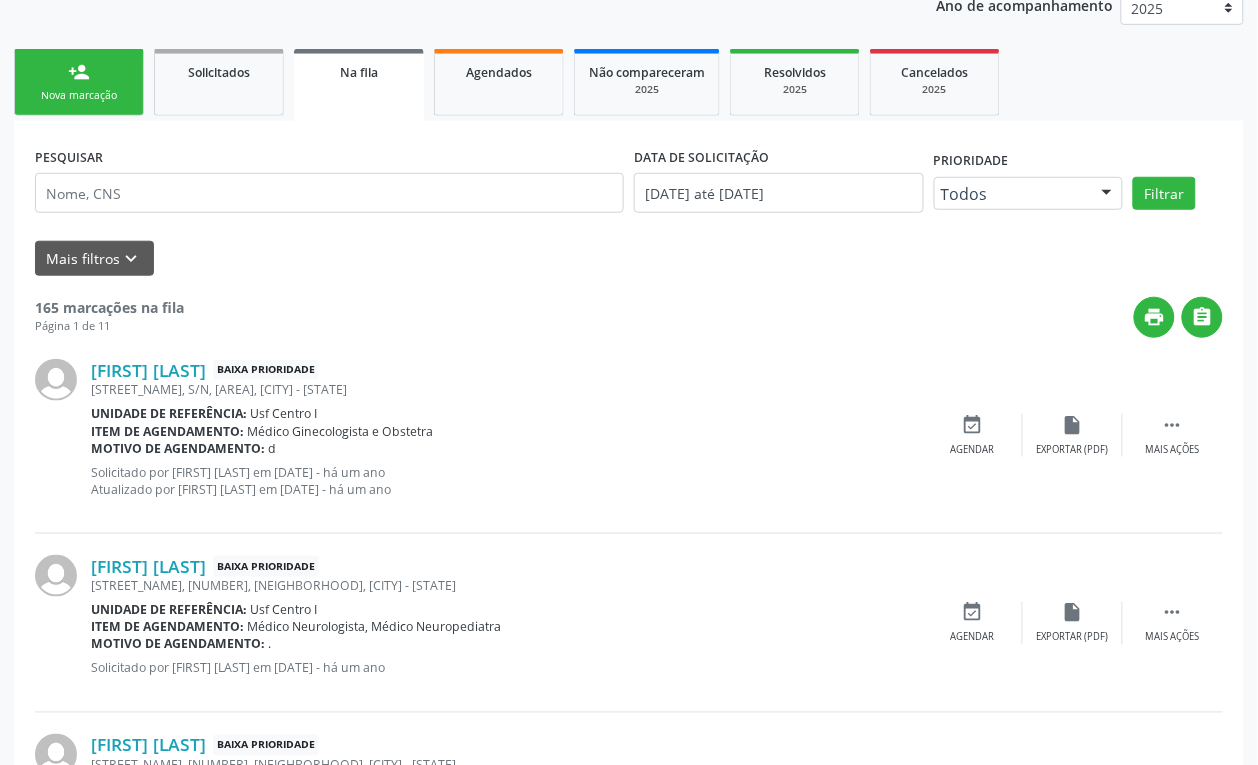click on "Nova marcação" at bounding box center (79, 95) 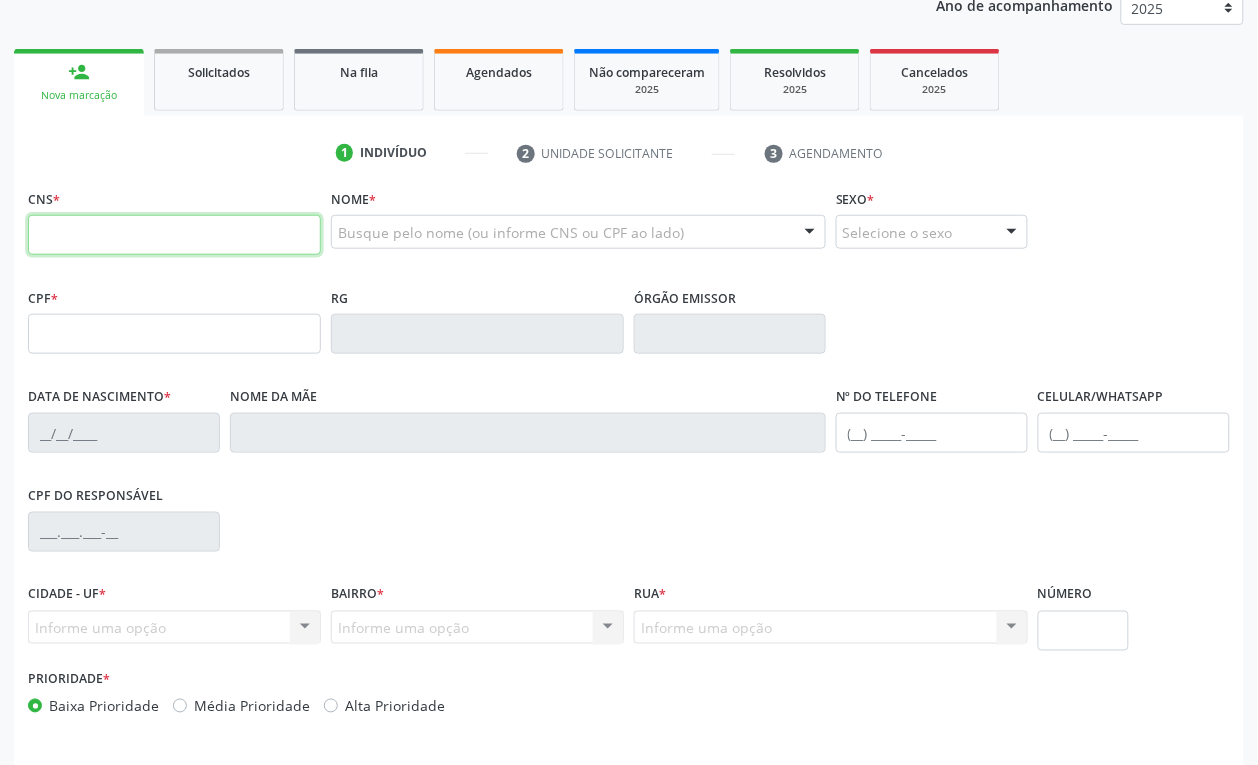 click at bounding box center [174, 235] 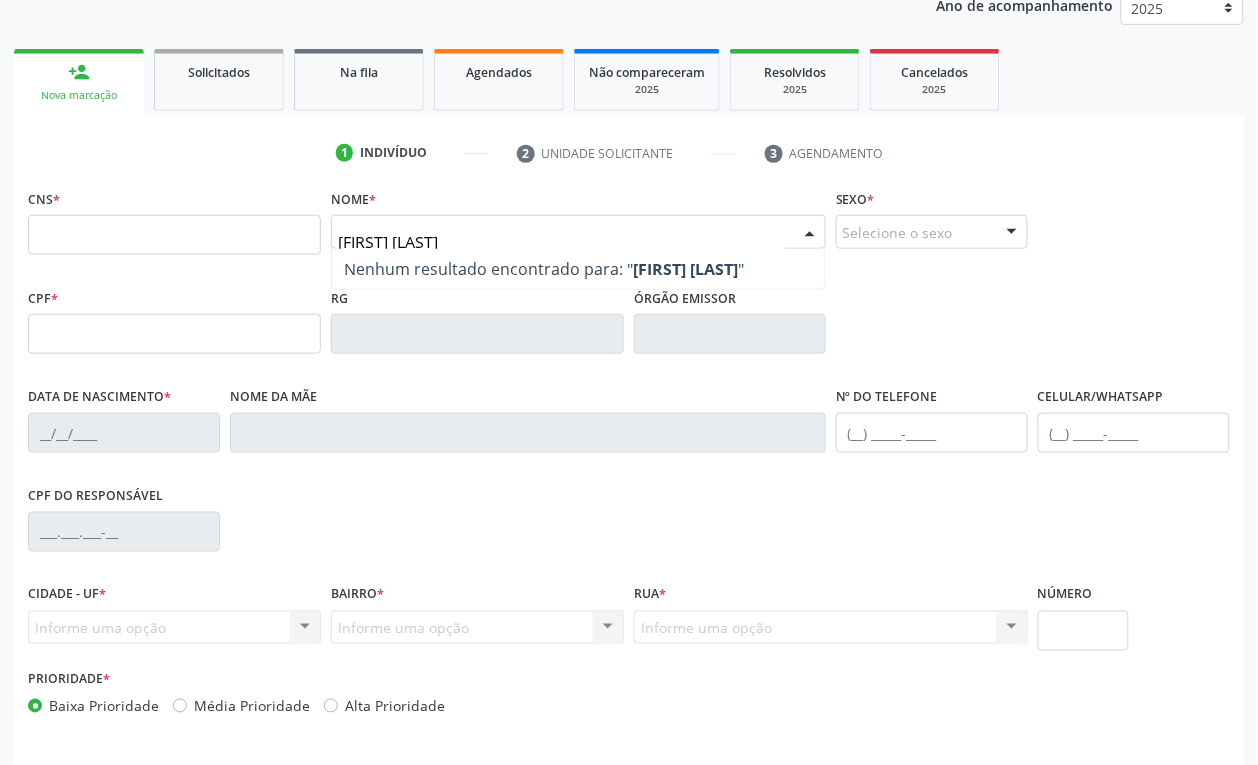 type on "[FIRST] [LAST]" 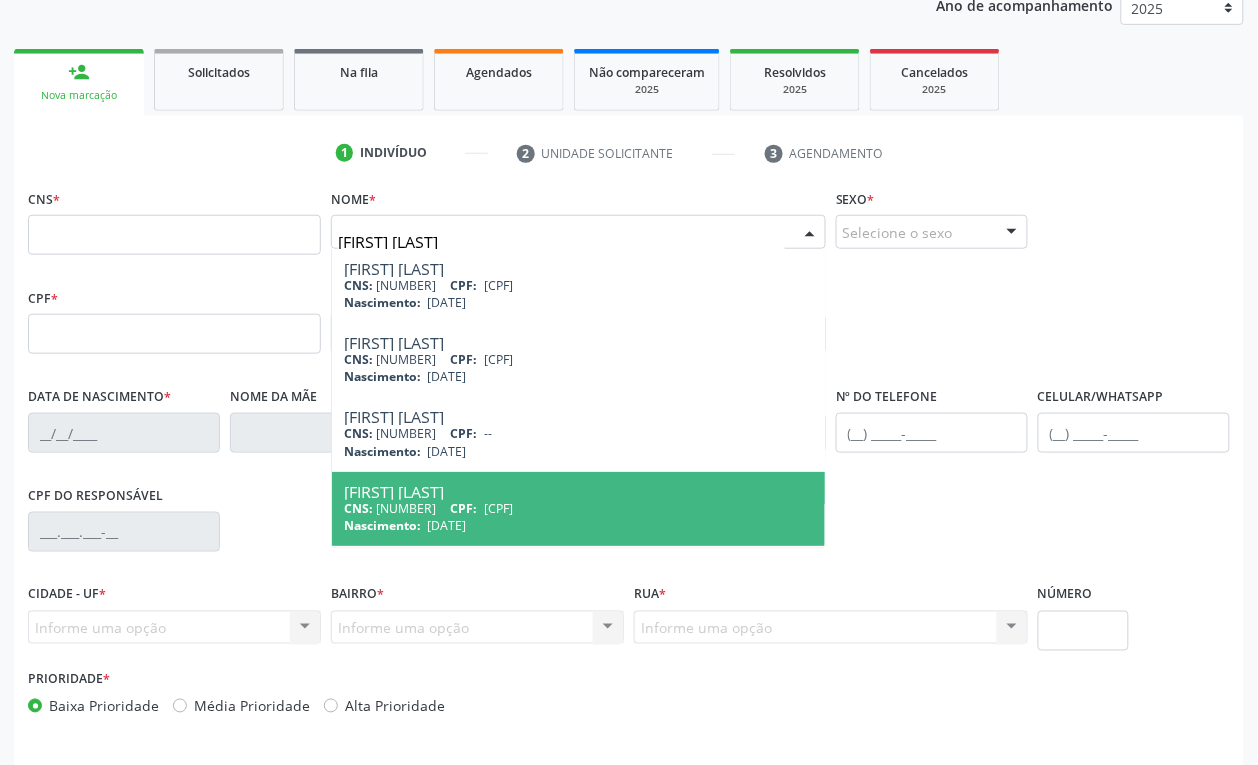 click on "CNS:" at bounding box center [358, 508] 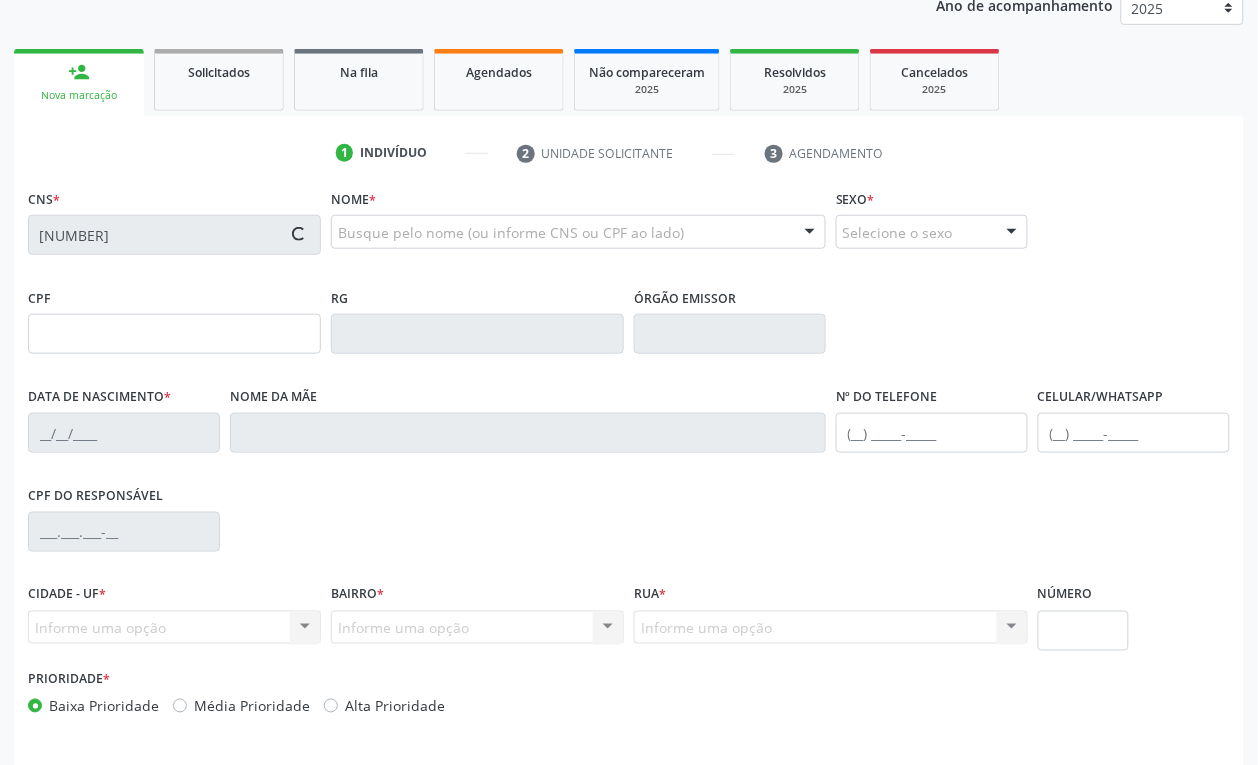 type on "[CPF]" 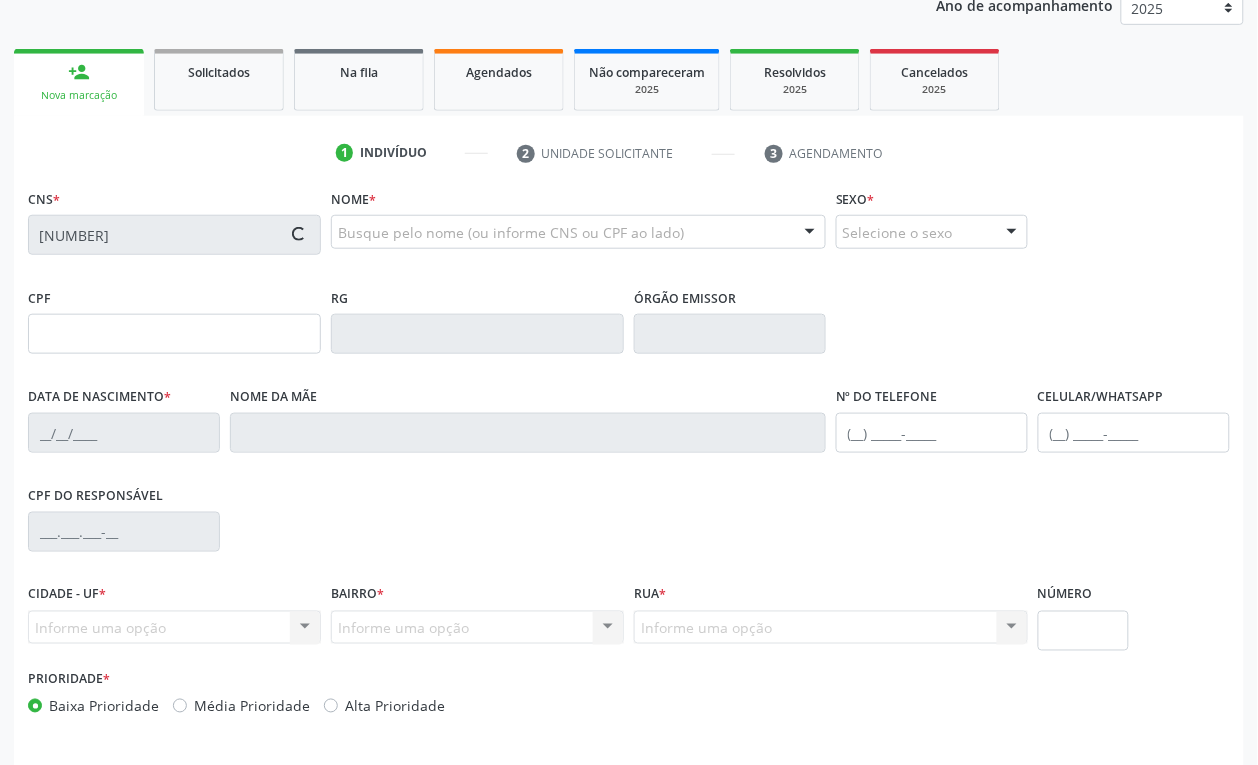 type on "[DATE]" 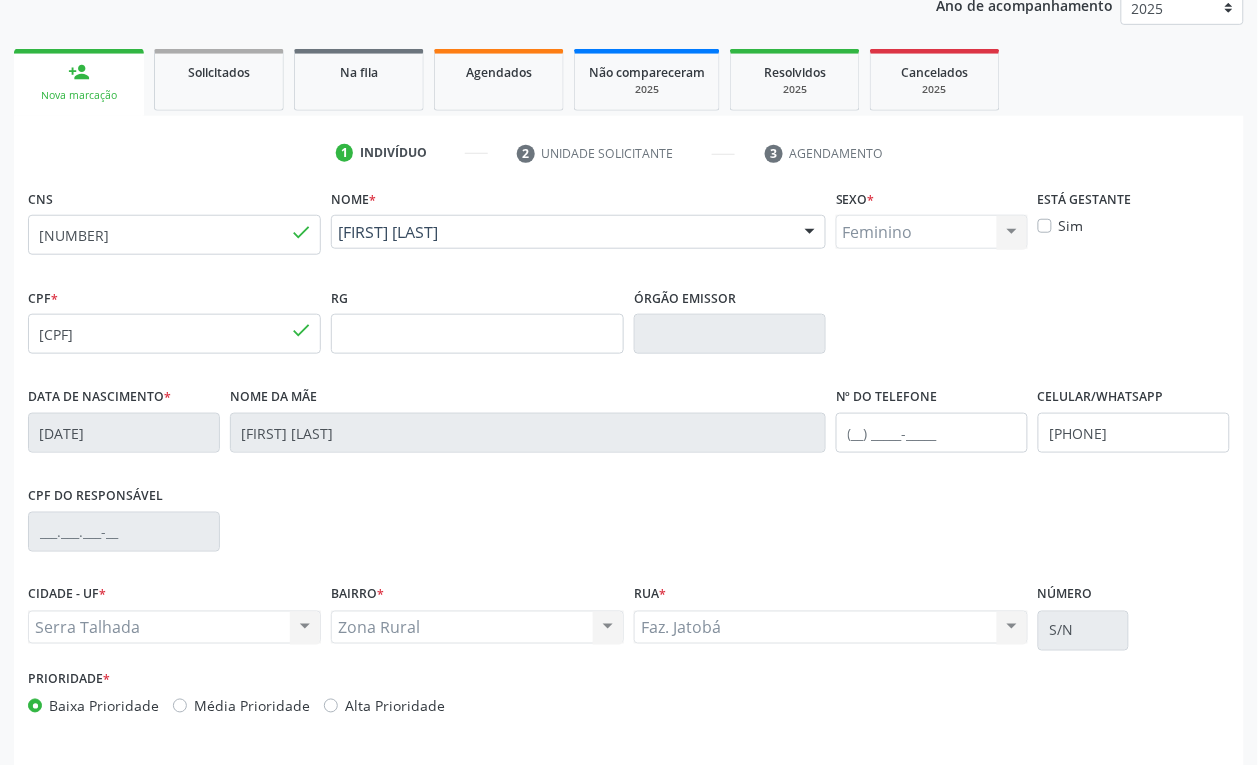 scroll, scrollTop: 320, scrollLeft: 0, axis: vertical 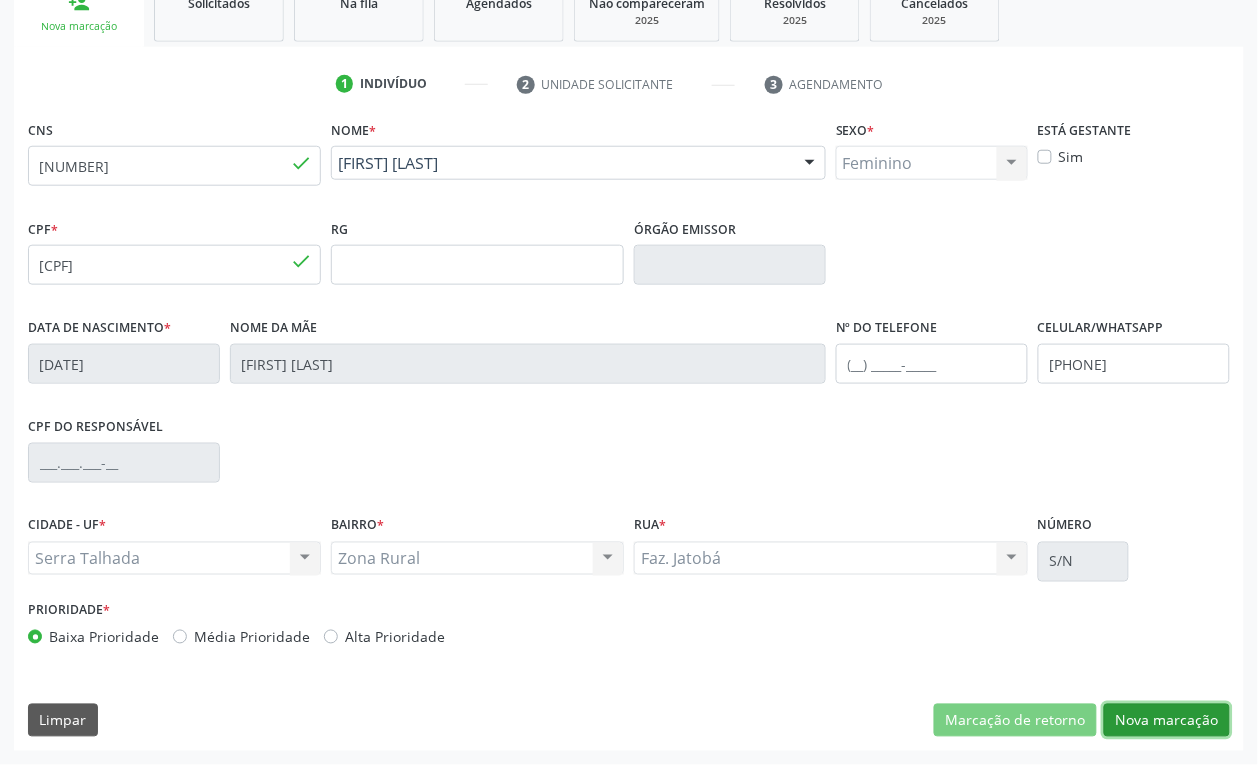 click on "Nova marcação" at bounding box center (1167, 721) 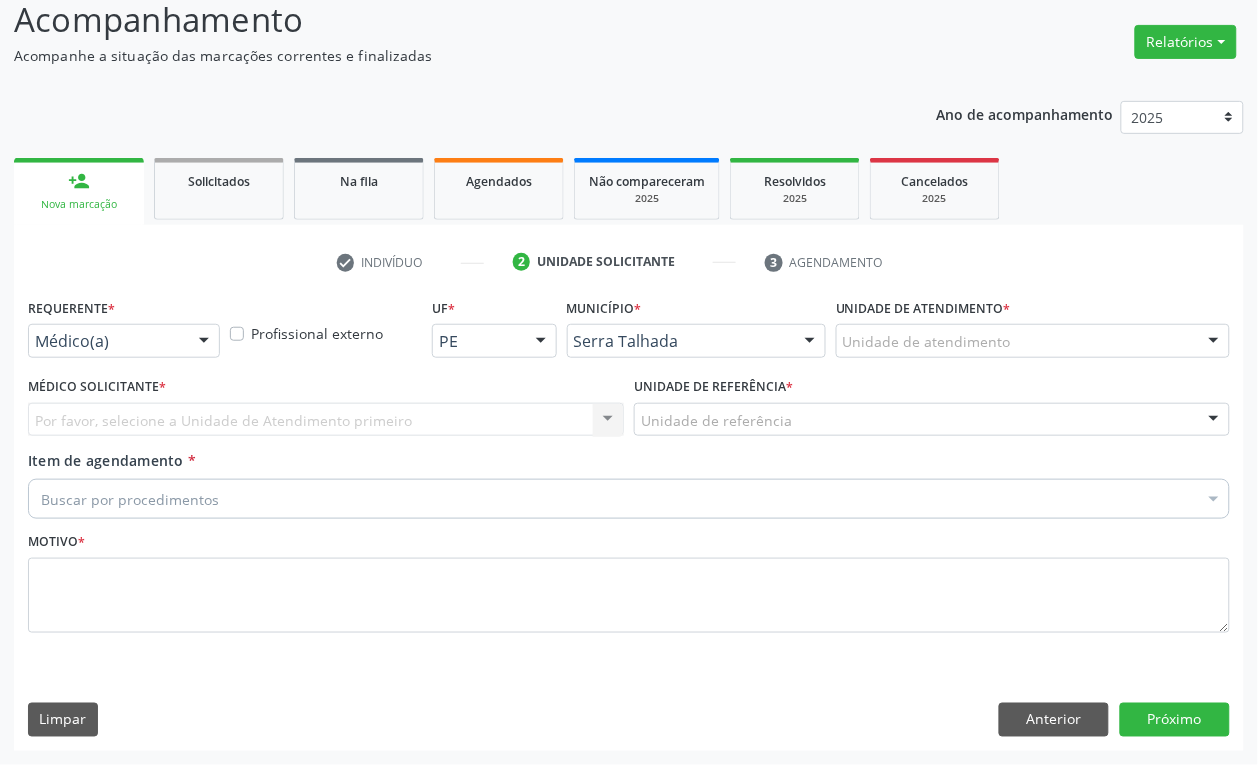 scroll, scrollTop: 141, scrollLeft: 0, axis: vertical 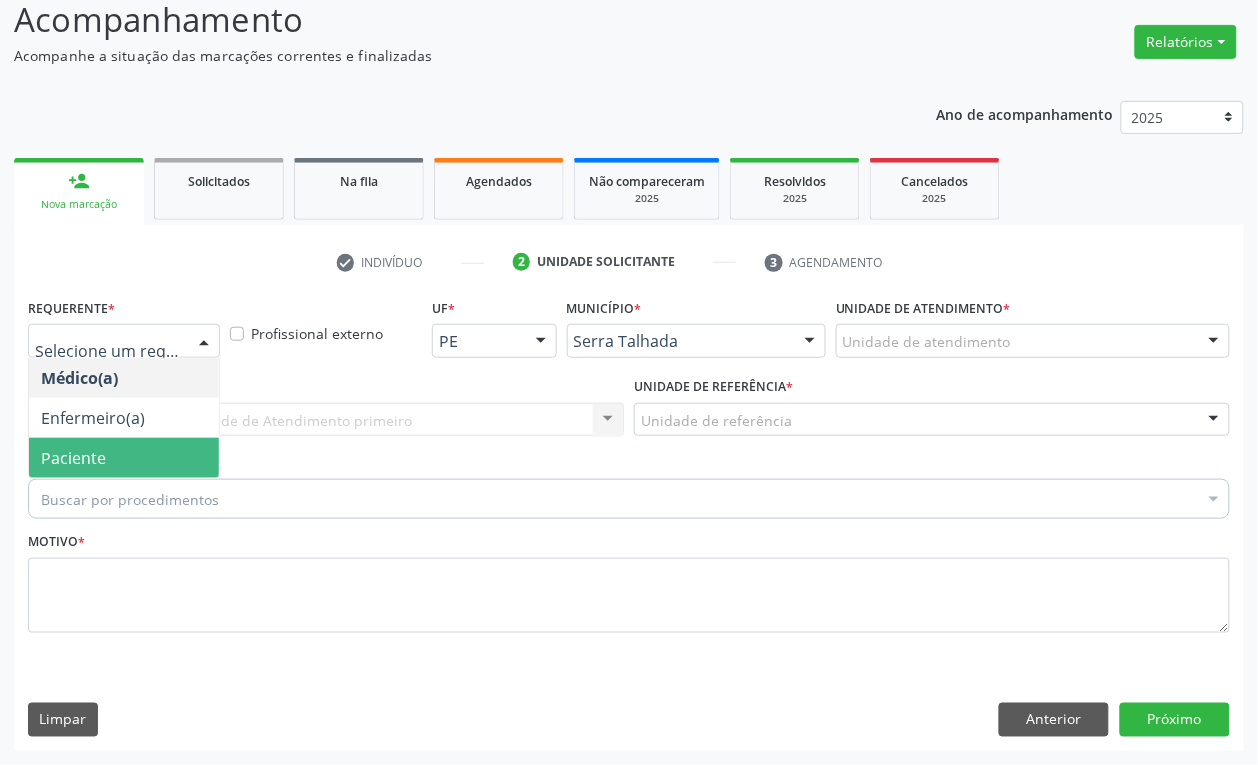 click on "Paciente" at bounding box center (124, 458) 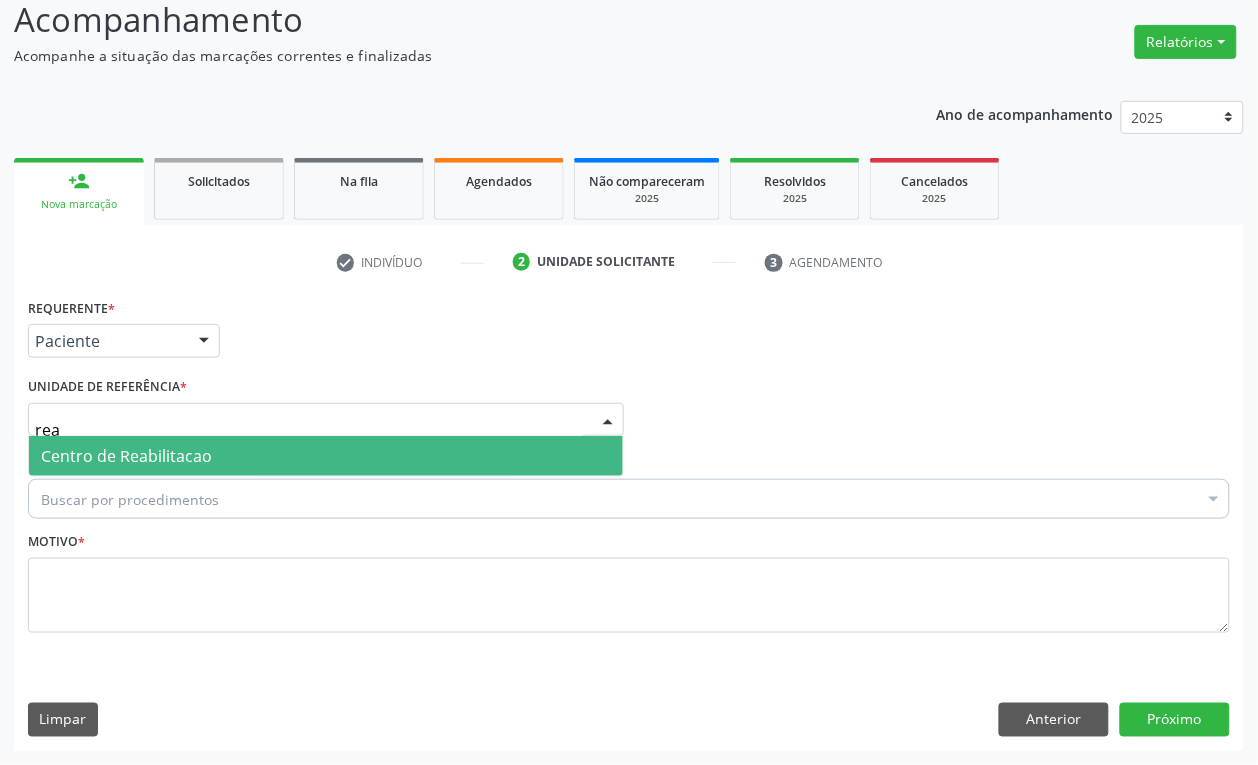 type on "reab" 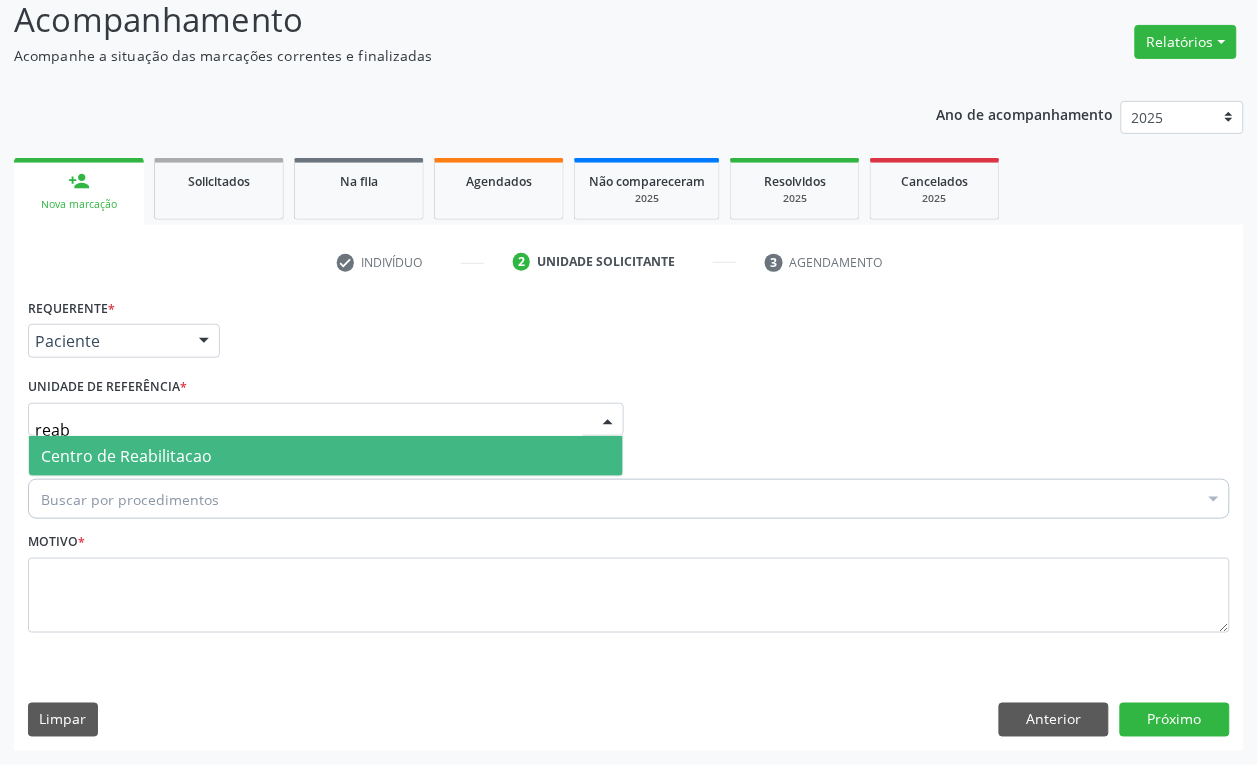 click on "Centro de Reabilitacao" at bounding box center (126, 456) 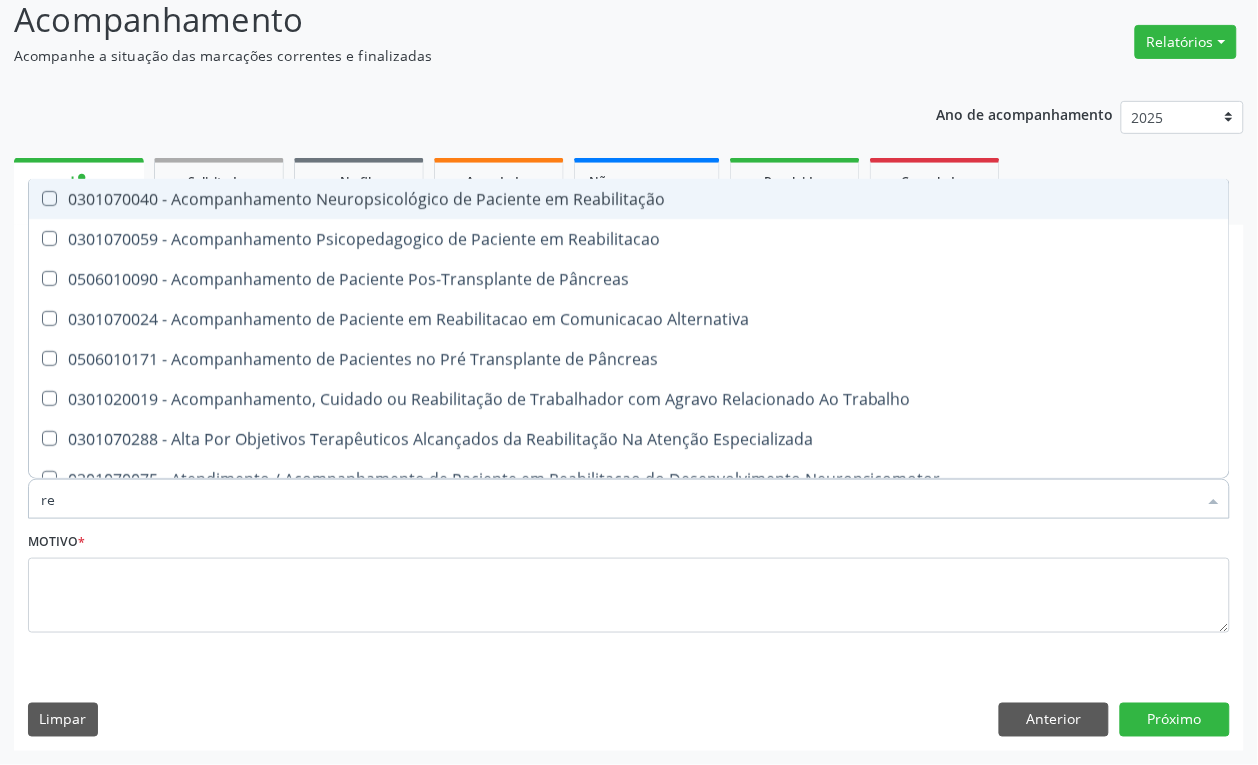 type on "r" 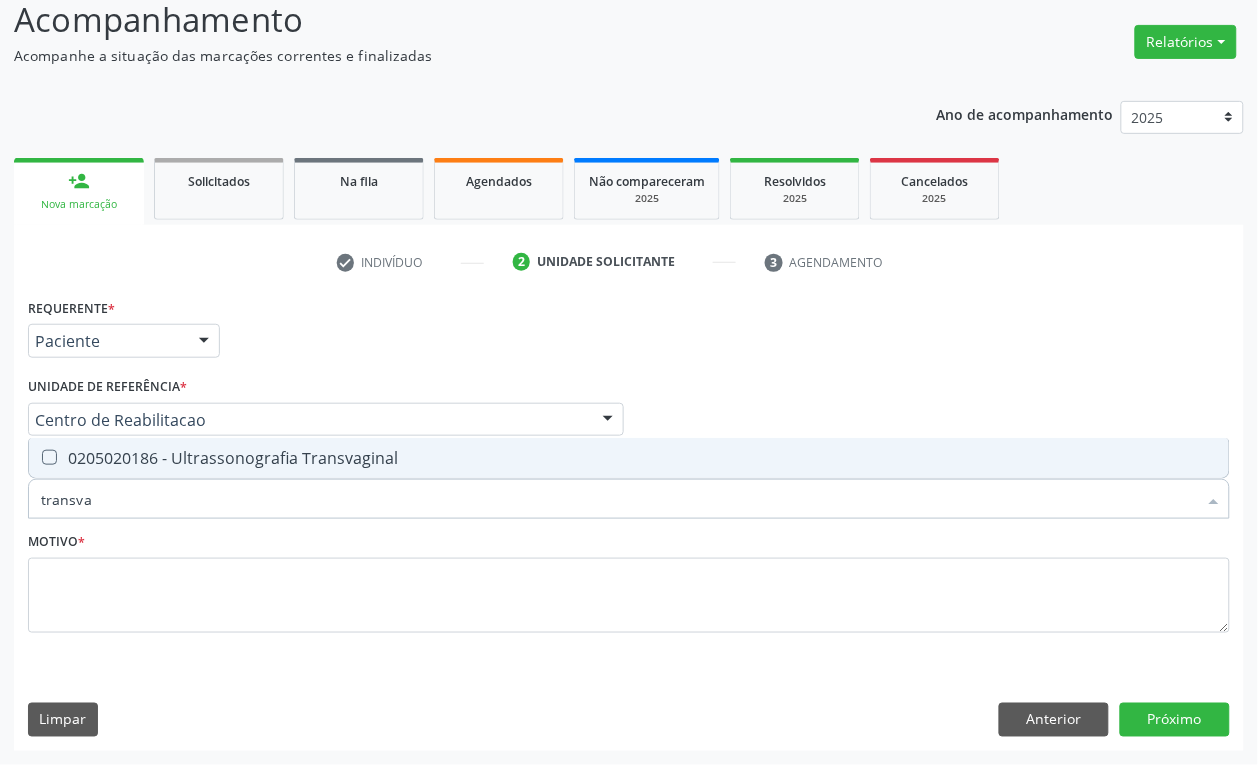 type on "transvag" 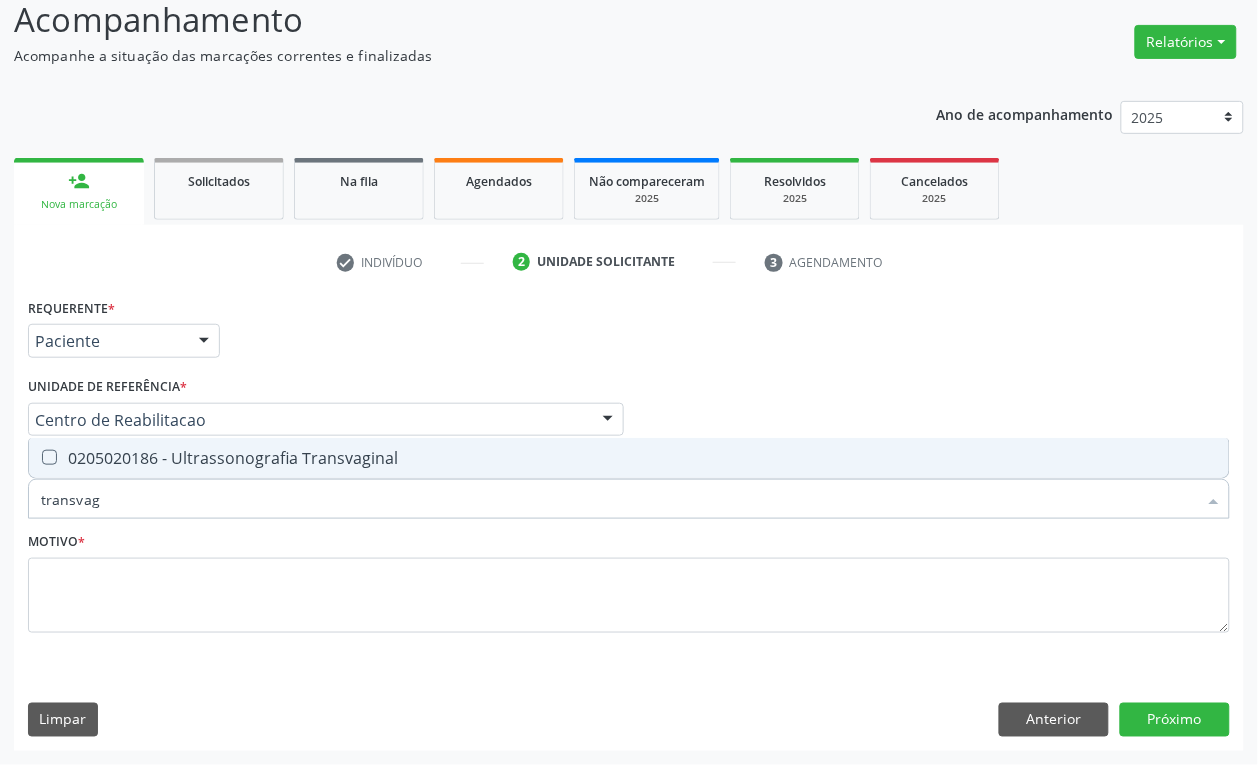 click on "0205020186 - Ultrassonografia Transvaginal" at bounding box center (629, 458) 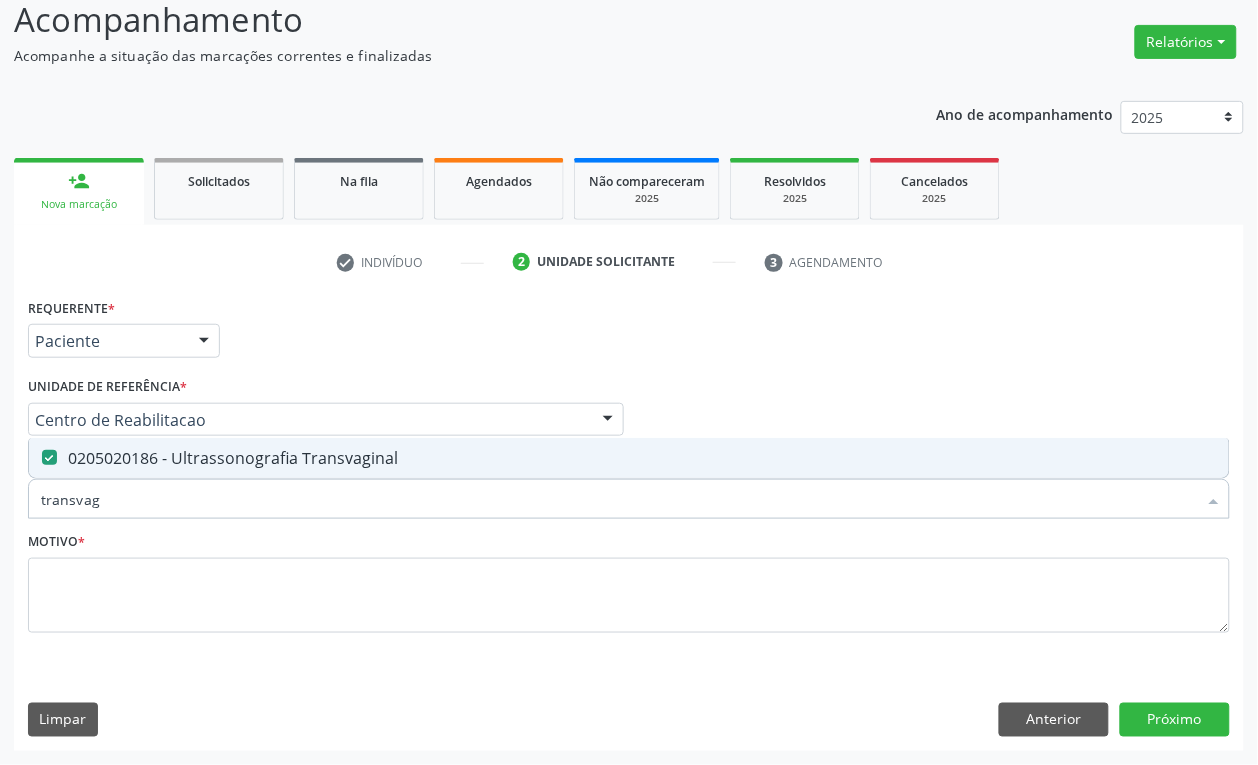 checkbox on "true" 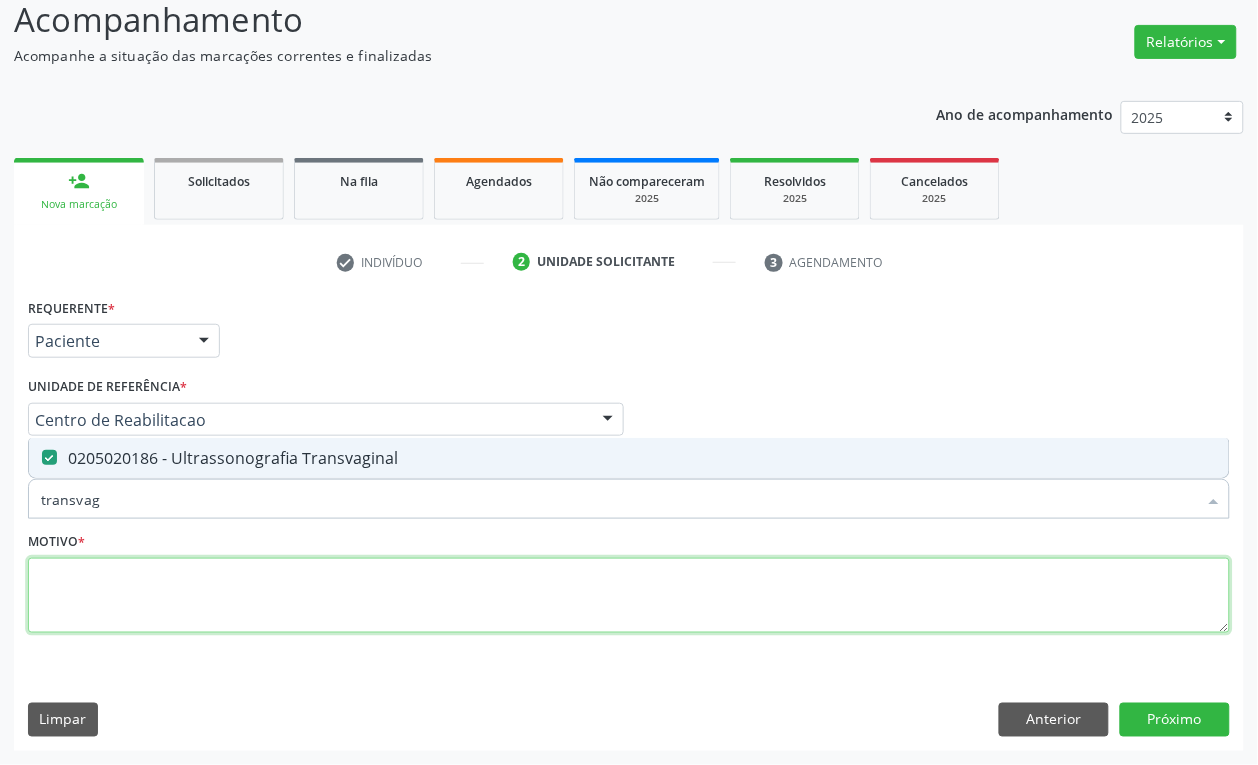 click at bounding box center [629, 596] 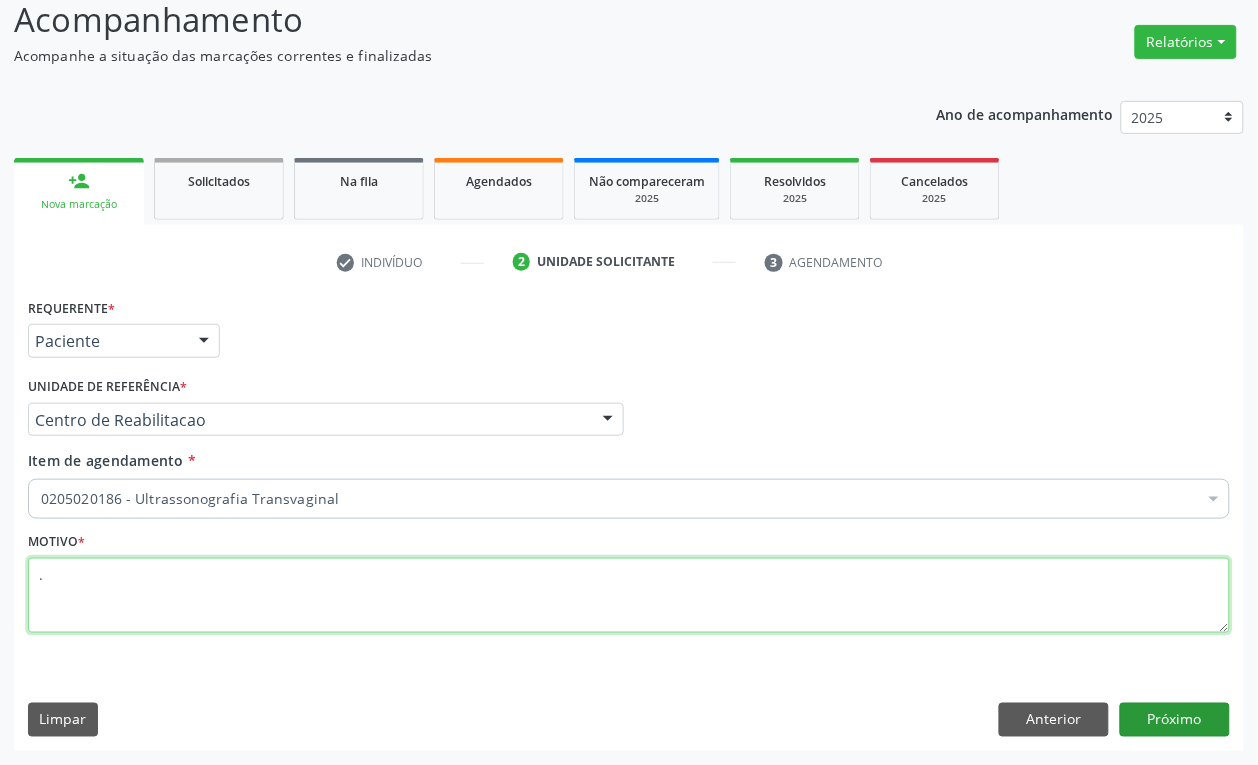 type on "." 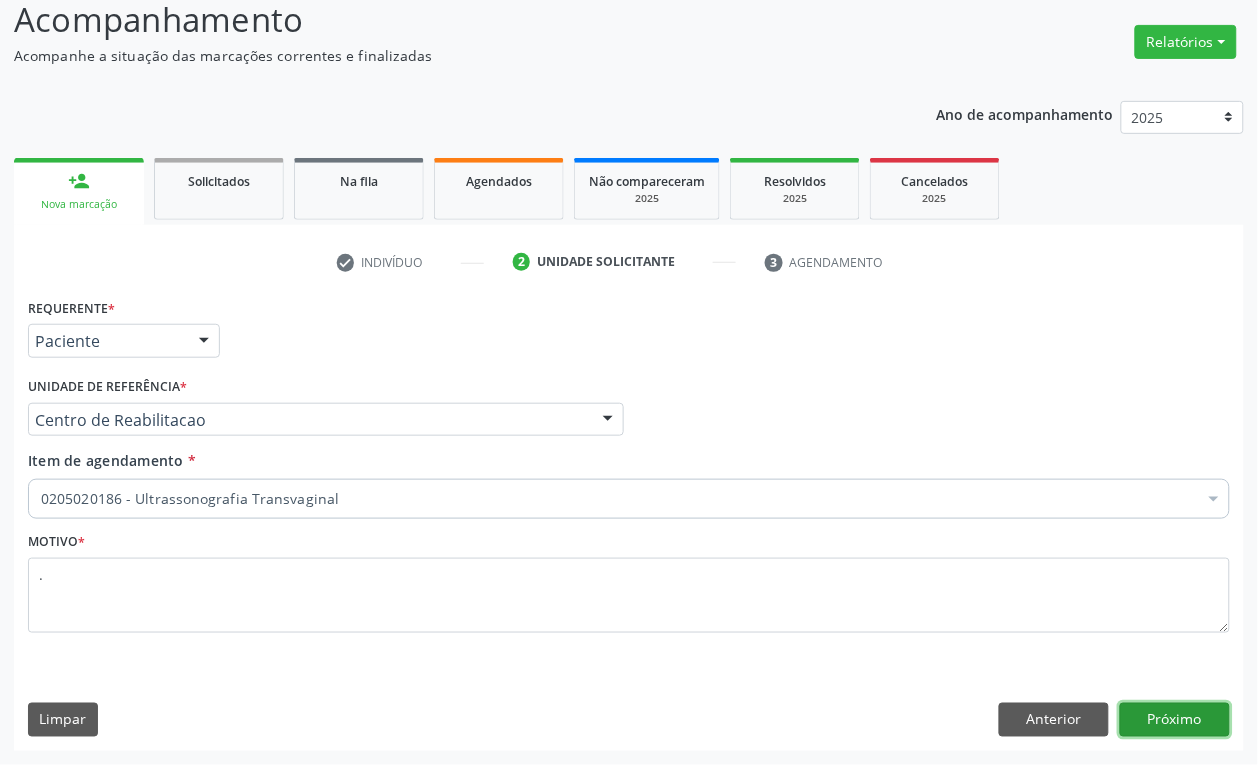click on "Próximo" at bounding box center [1175, 720] 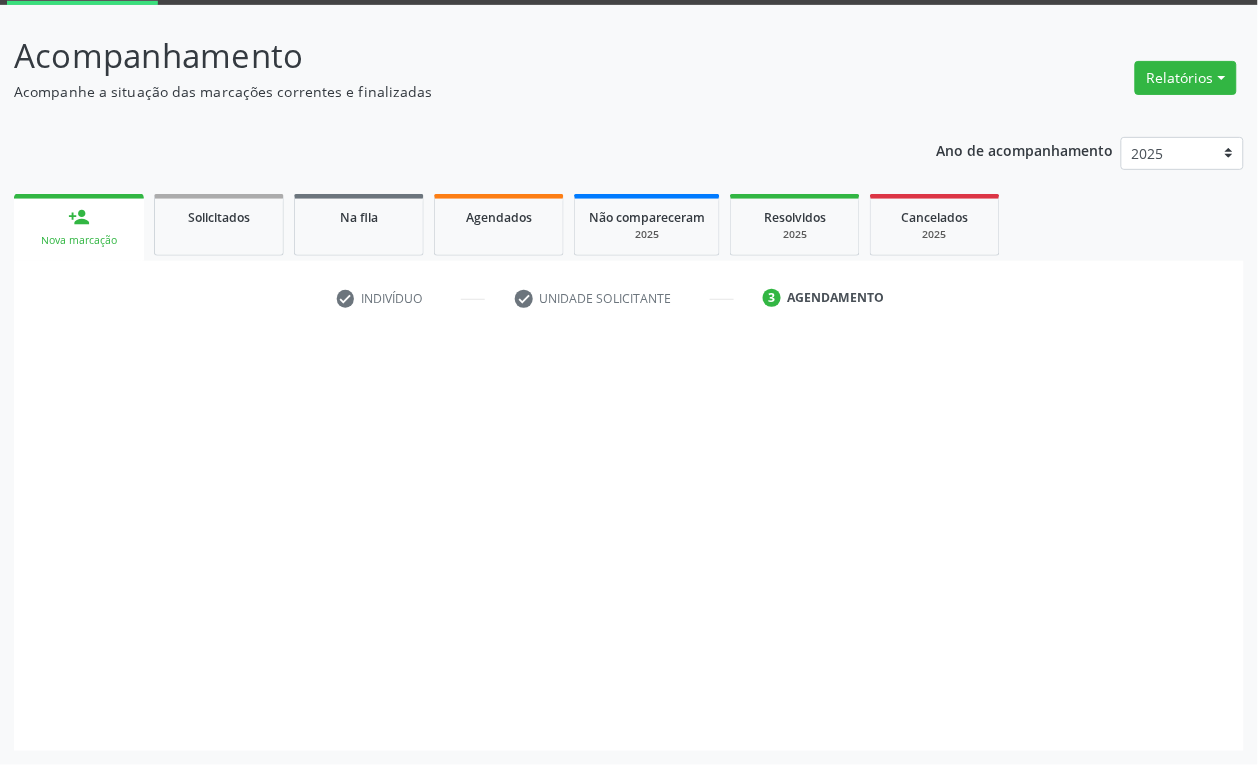 scroll, scrollTop: 106, scrollLeft: 0, axis: vertical 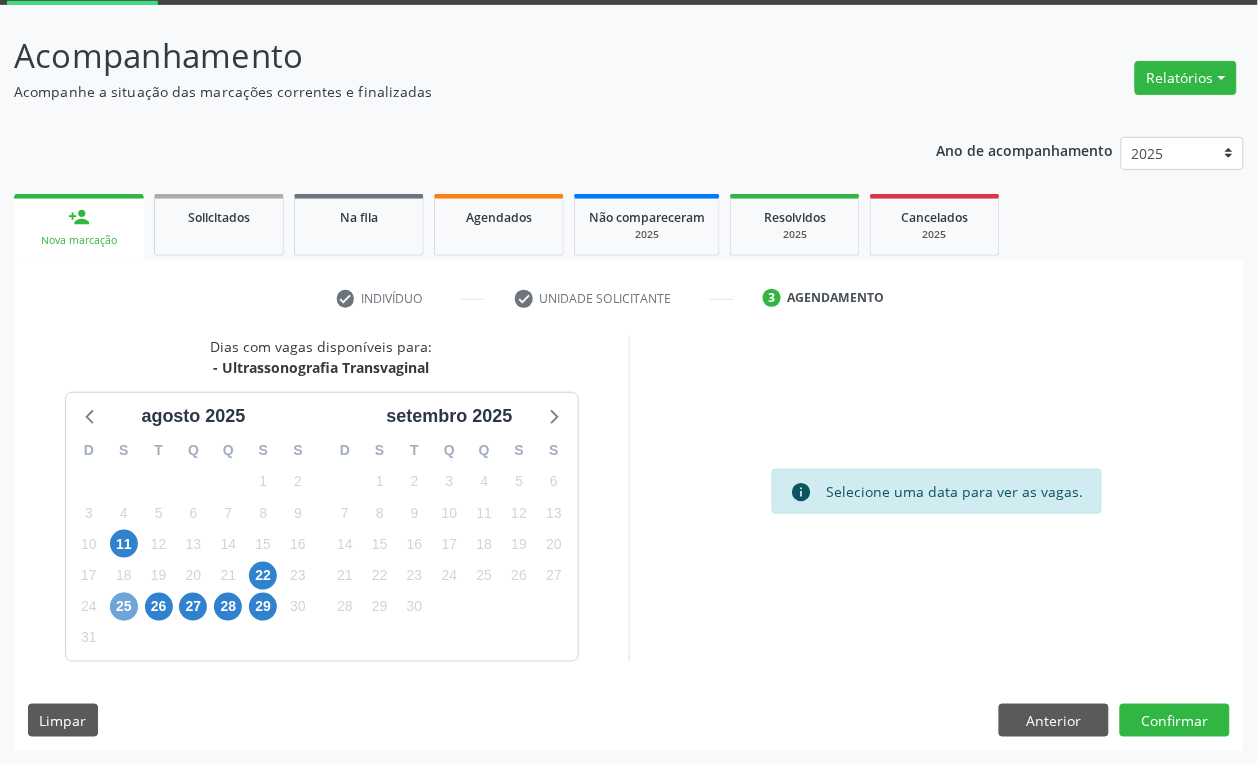 click on "25" at bounding box center [124, 607] 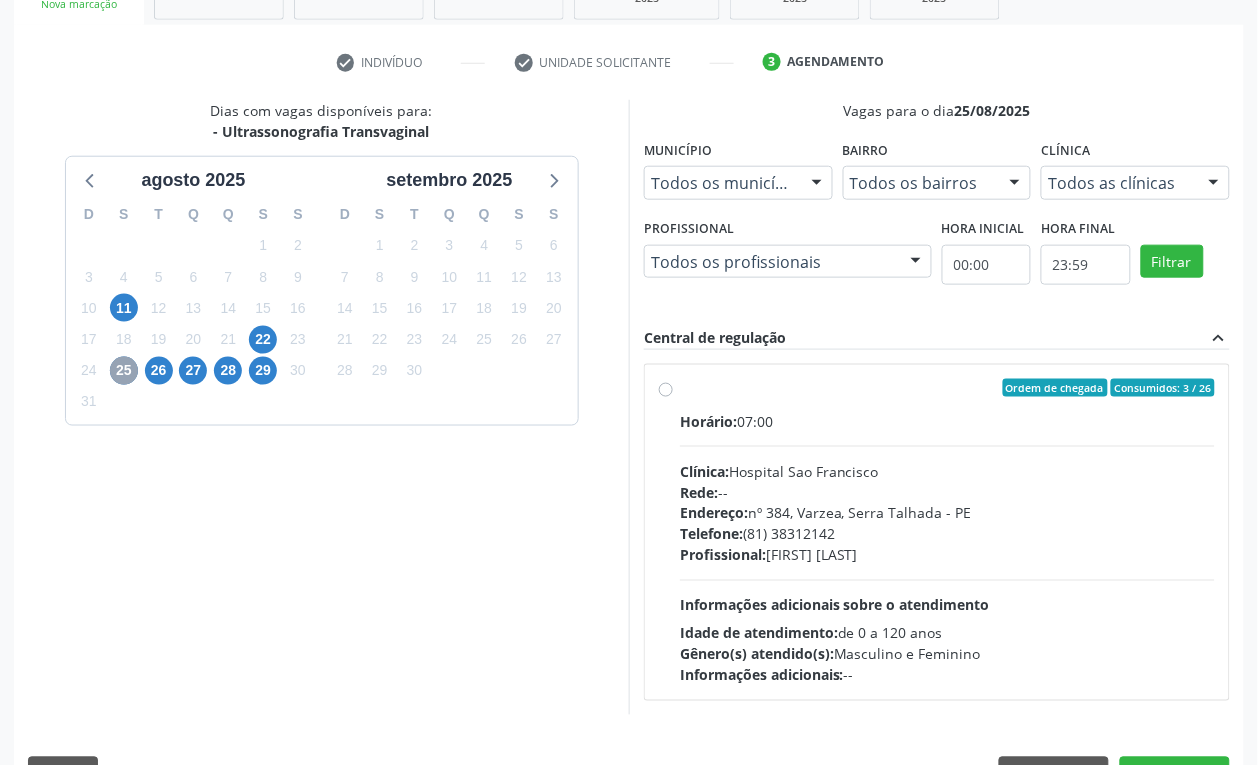 scroll, scrollTop: 356, scrollLeft: 0, axis: vertical 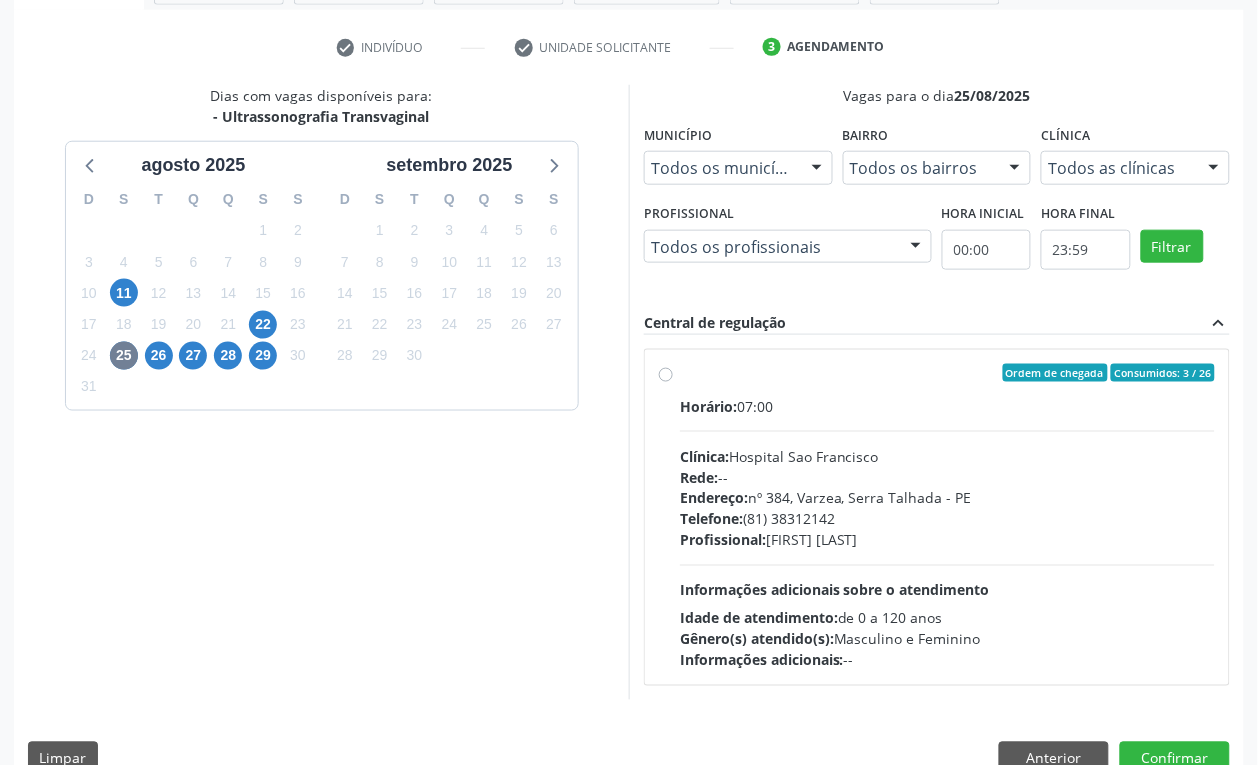 click on "Clínica:  Hospital Sao Francisco" at bounding box center (947, 456) 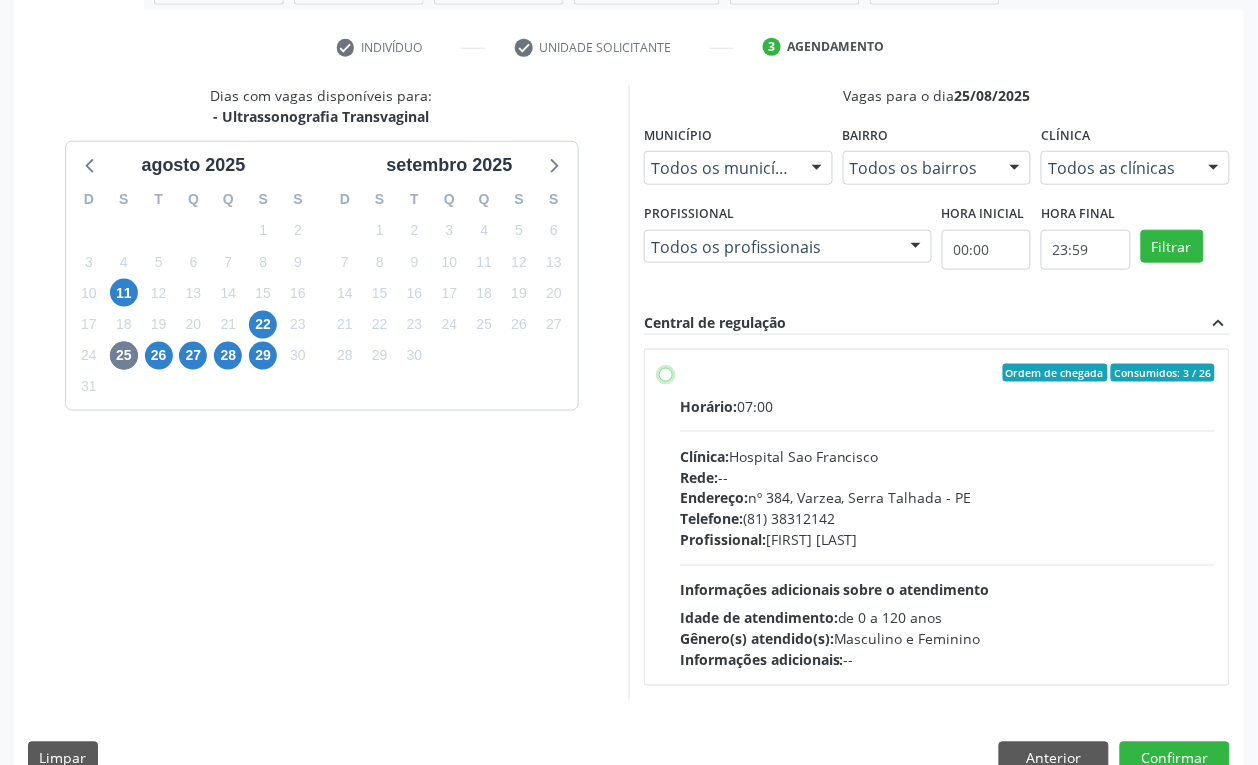 radio on "true" 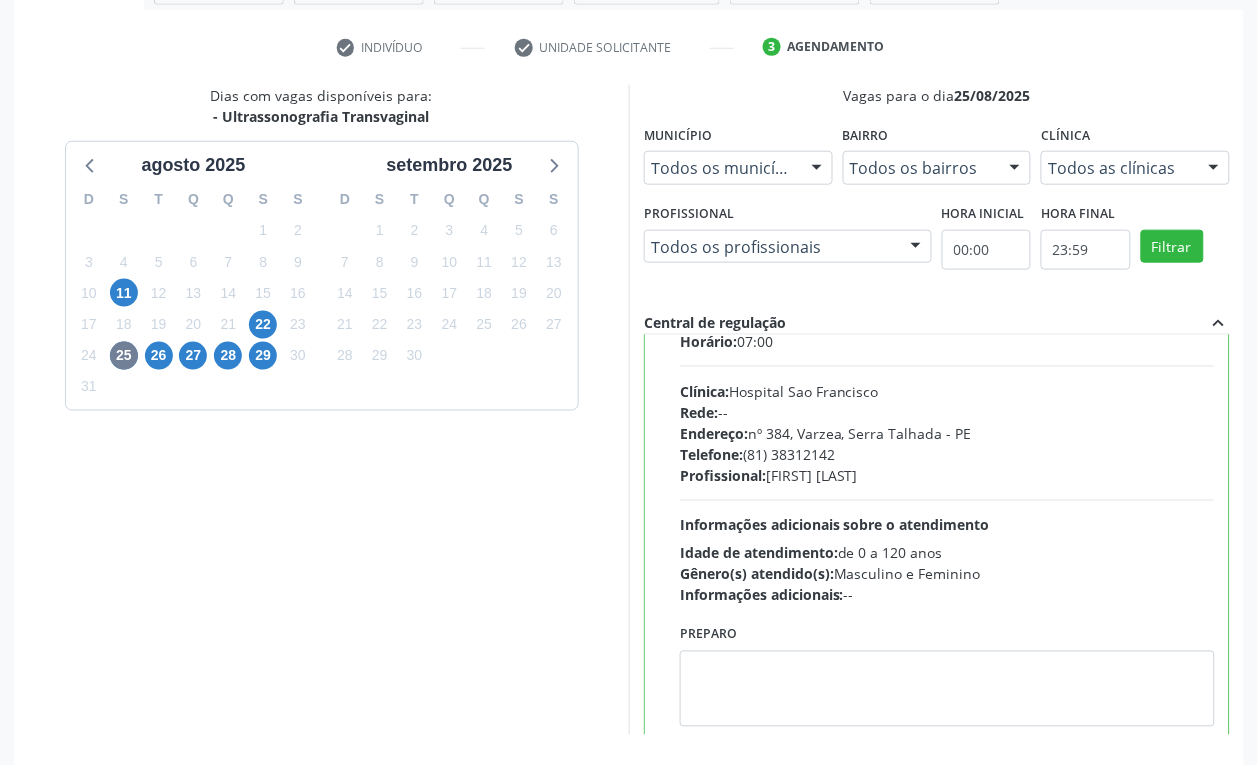 scroll, scrollTop: 100, scrollLeft: 0, axis: vertical 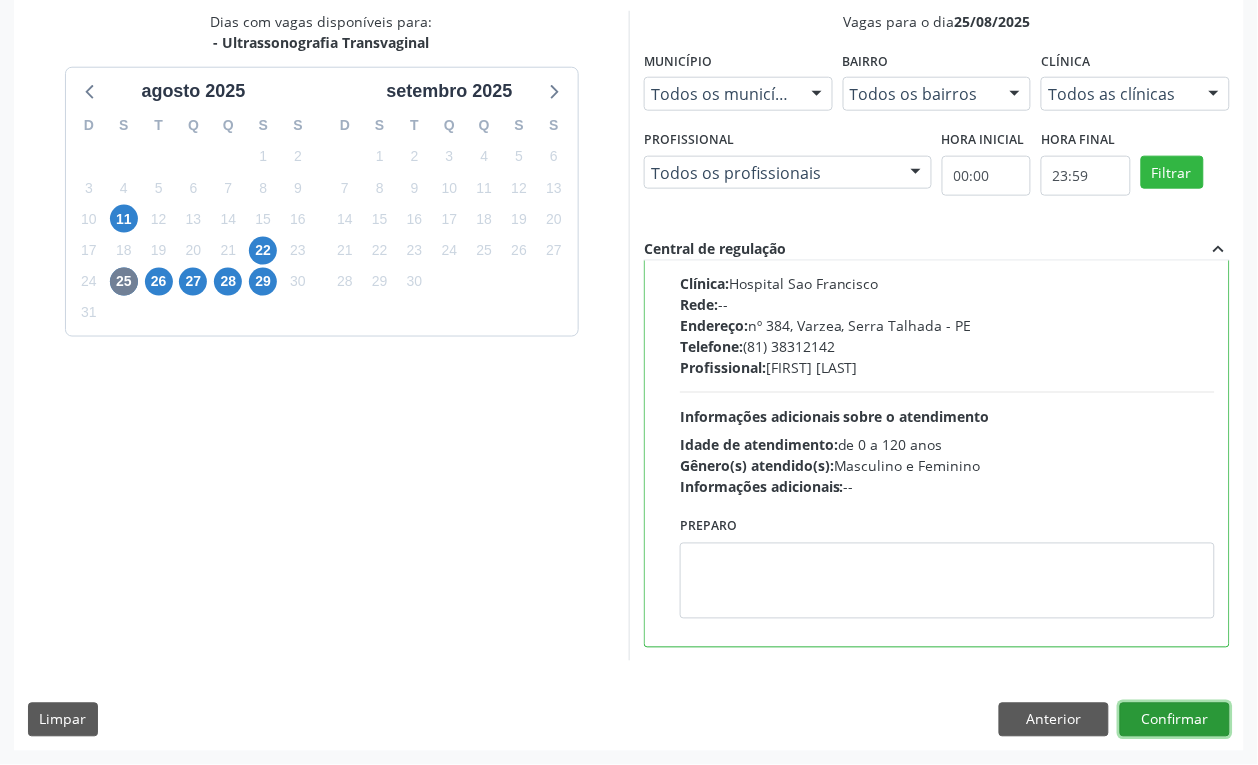 click on "Confirmar" at bounding box center [1175, 720] 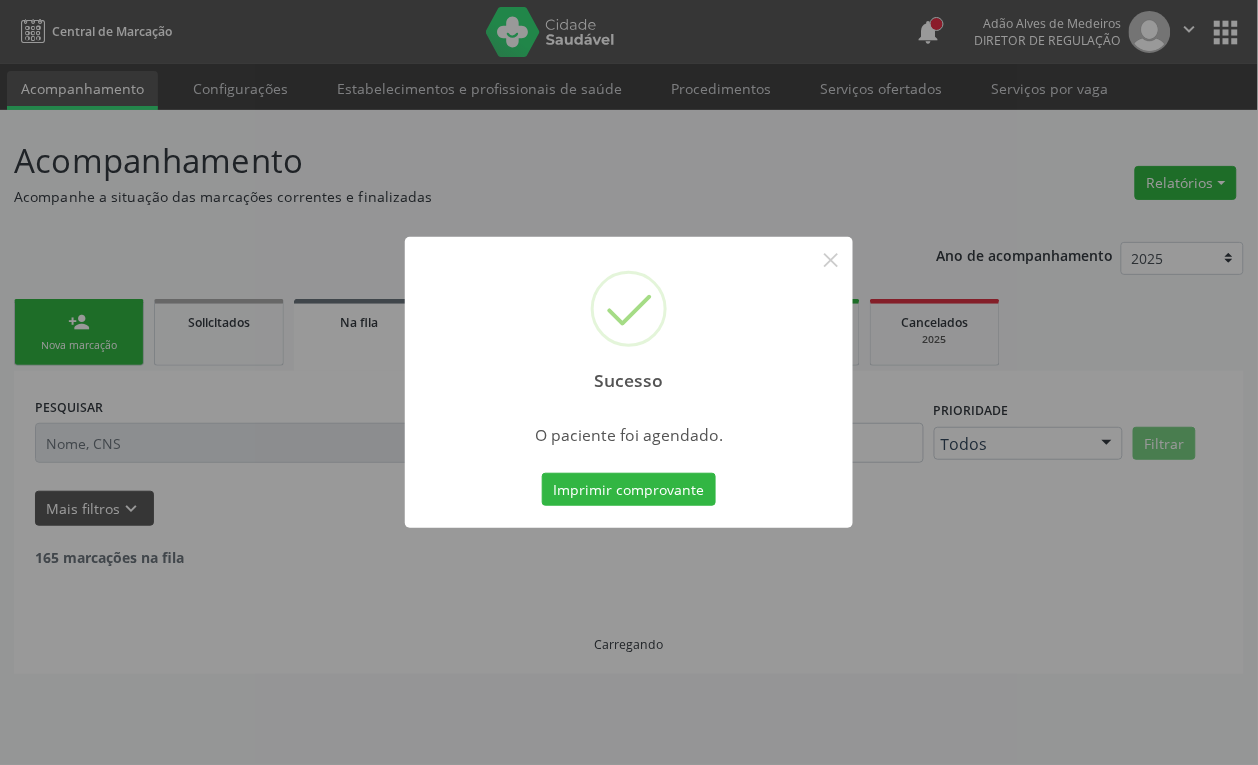 scroll, scrollTop: 0, scrollLeft: 0, axis: both 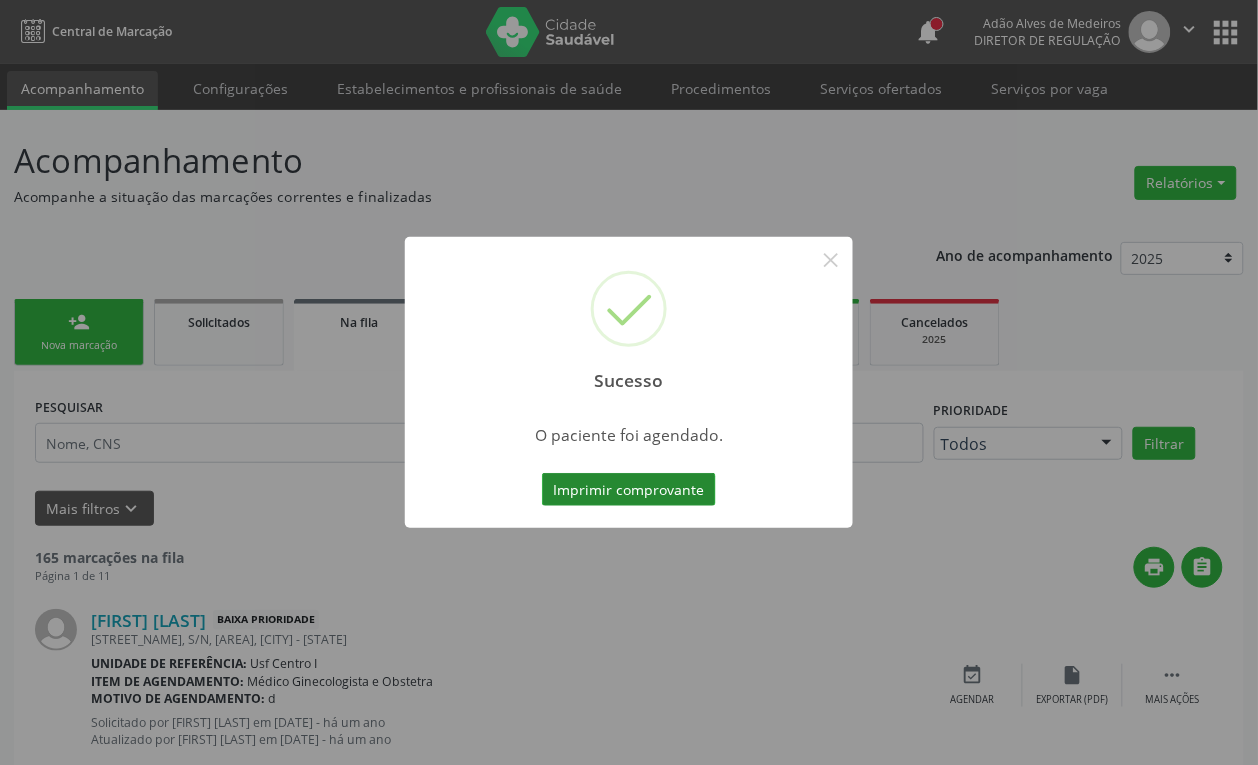 click on "Imprimir comprovante" at bounding box center (629, 490) 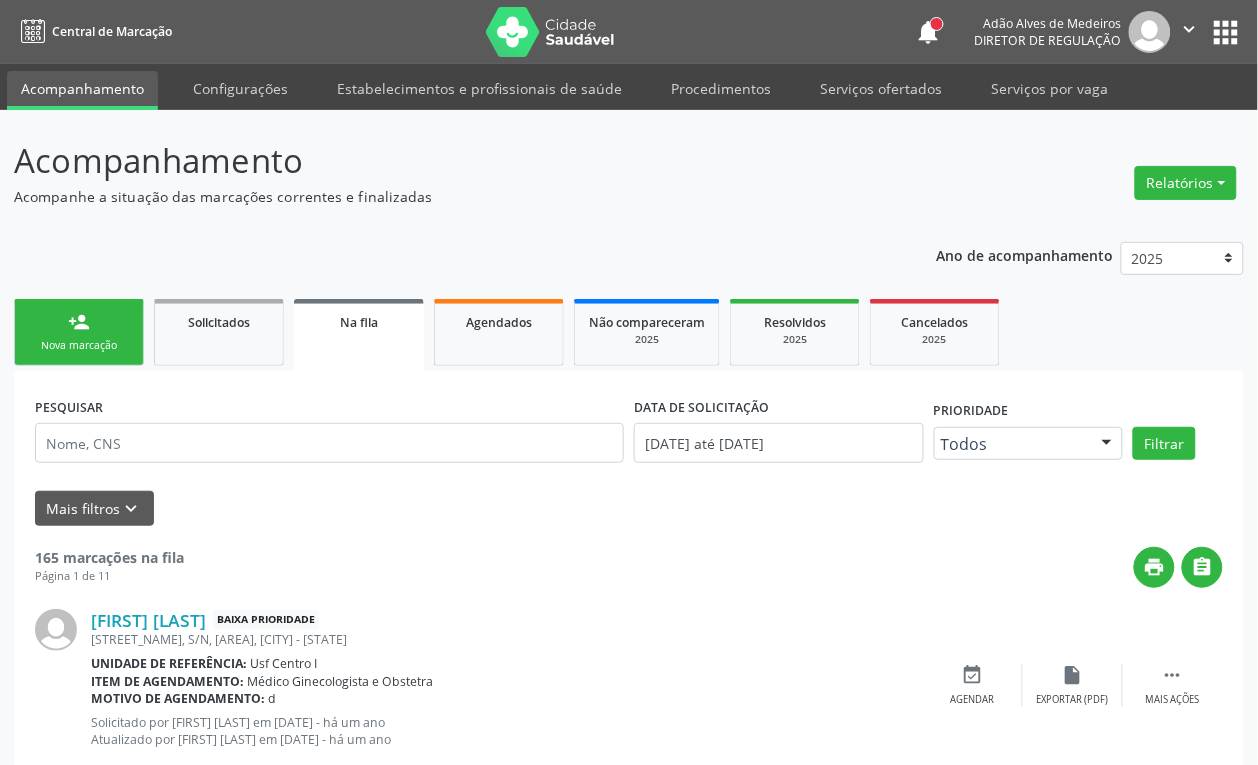 click on "Sucesso × O paciente foi agendado. Imprimir comprovante Cancel" at bounding box center [629, 382] 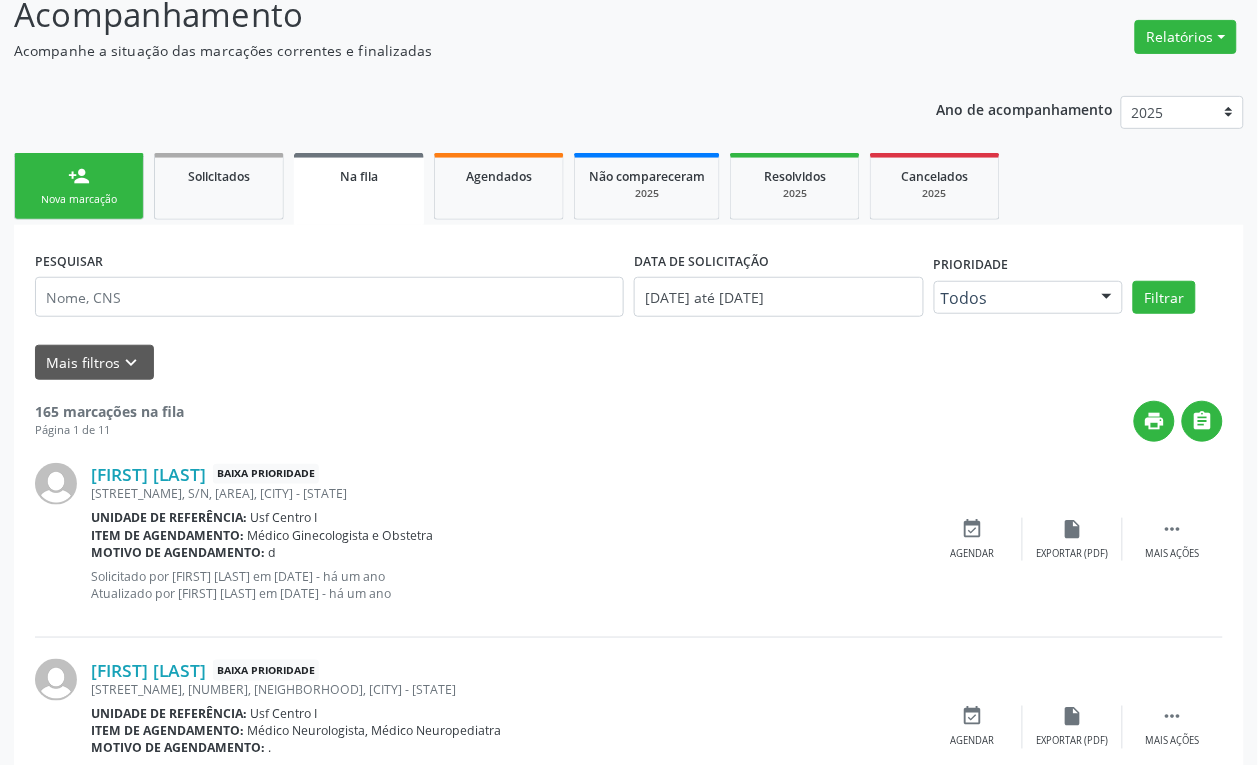 scroll, scrollTop: 250, scrollLeft: 0, axis: vertical 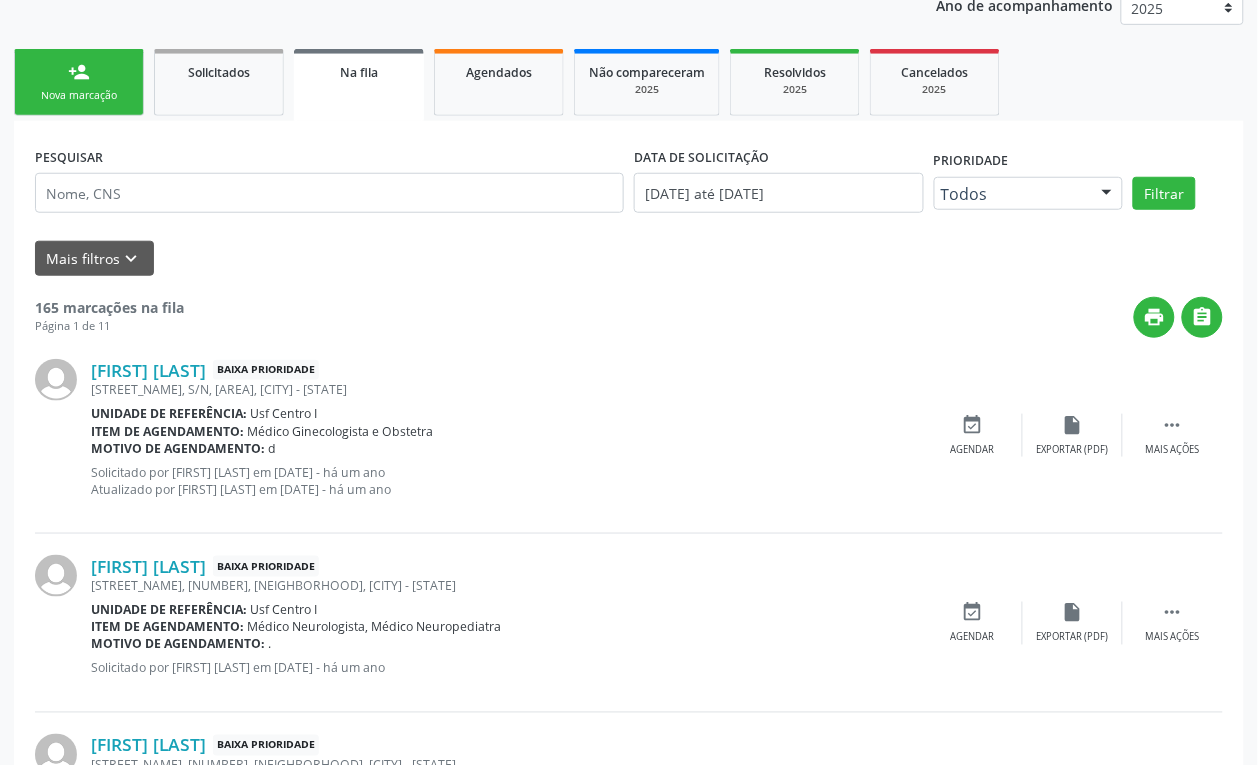 click on "Sucesso × O paciente foi agendado. Imprimir comprovante Cancel" at bounding box center (629, 382) 